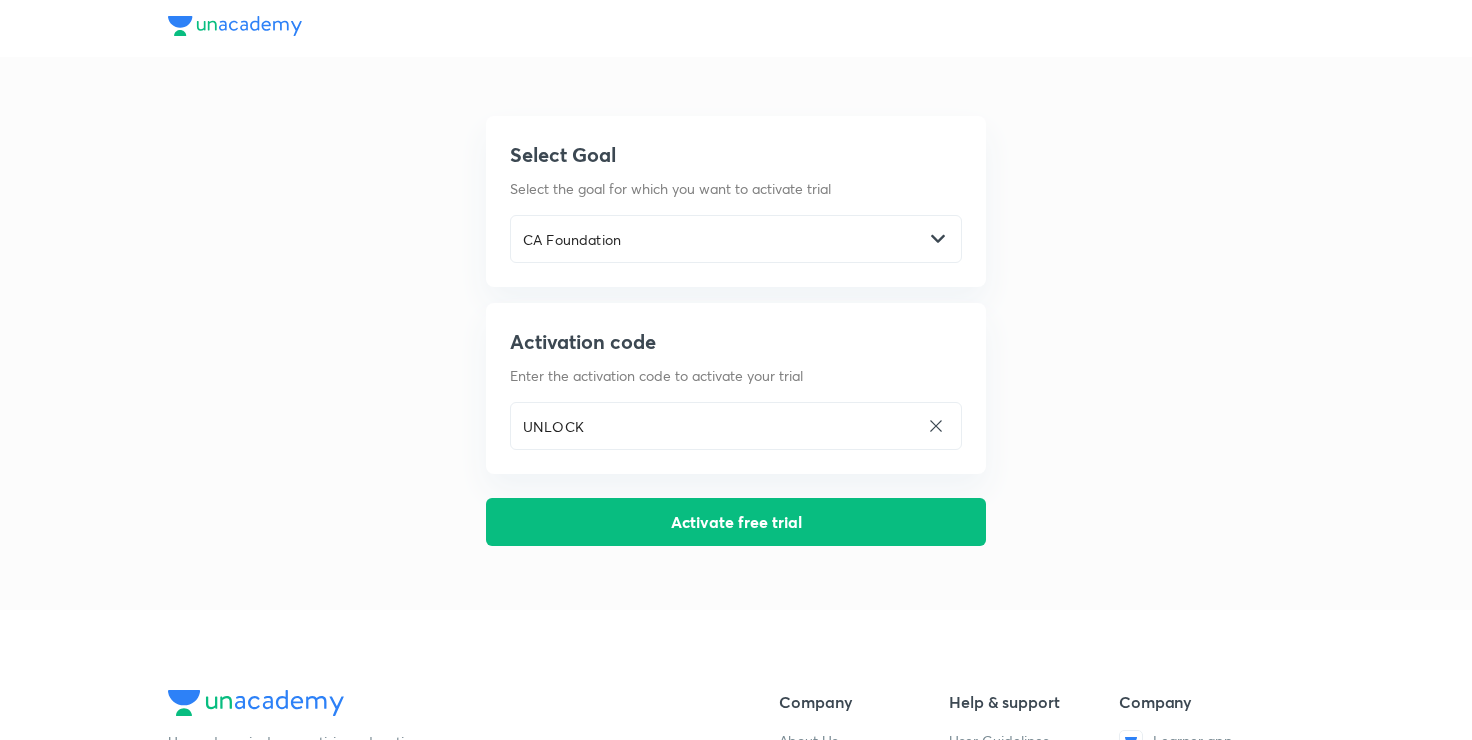 scroll, scrollTop: 0, scrollLeft: 0, axis: both 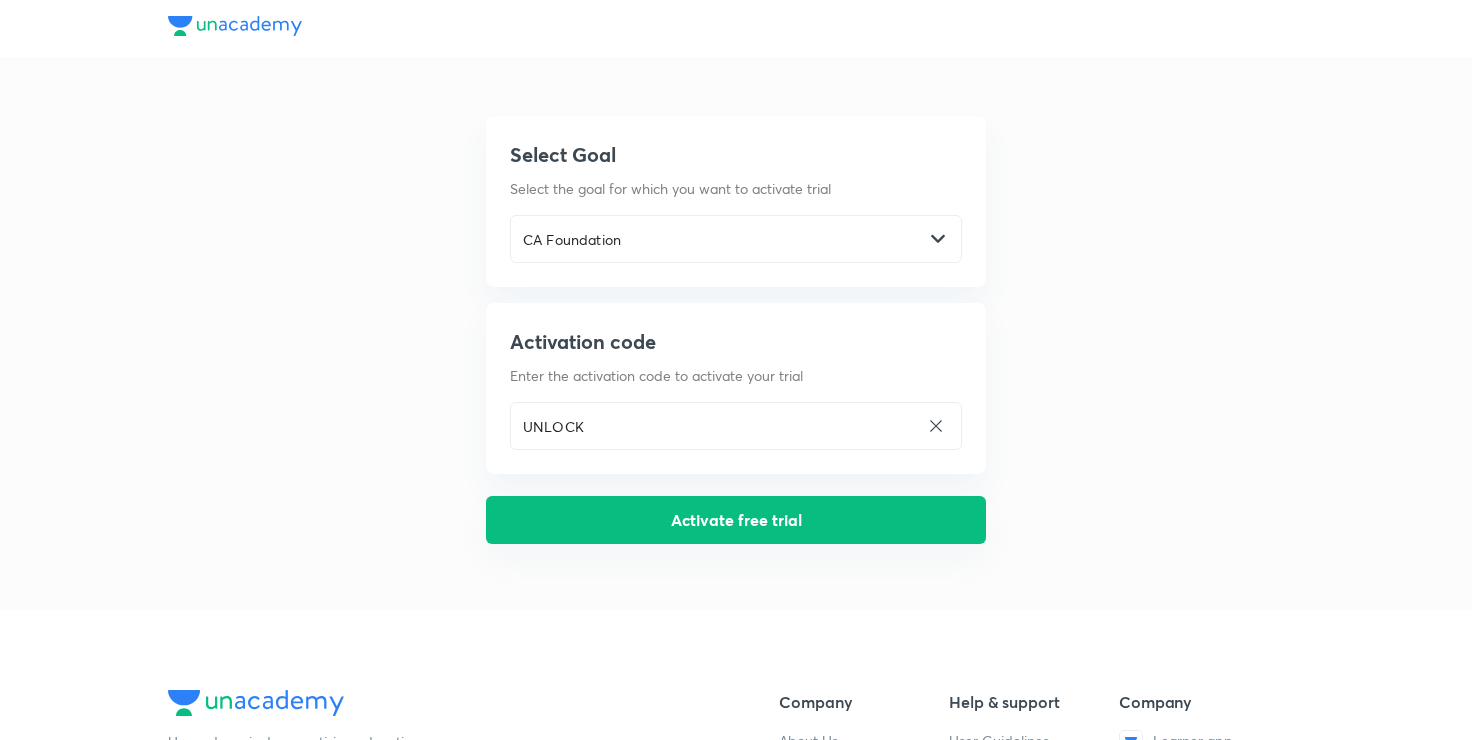 click on "Activate free trial" at bounding box center [736, 520] 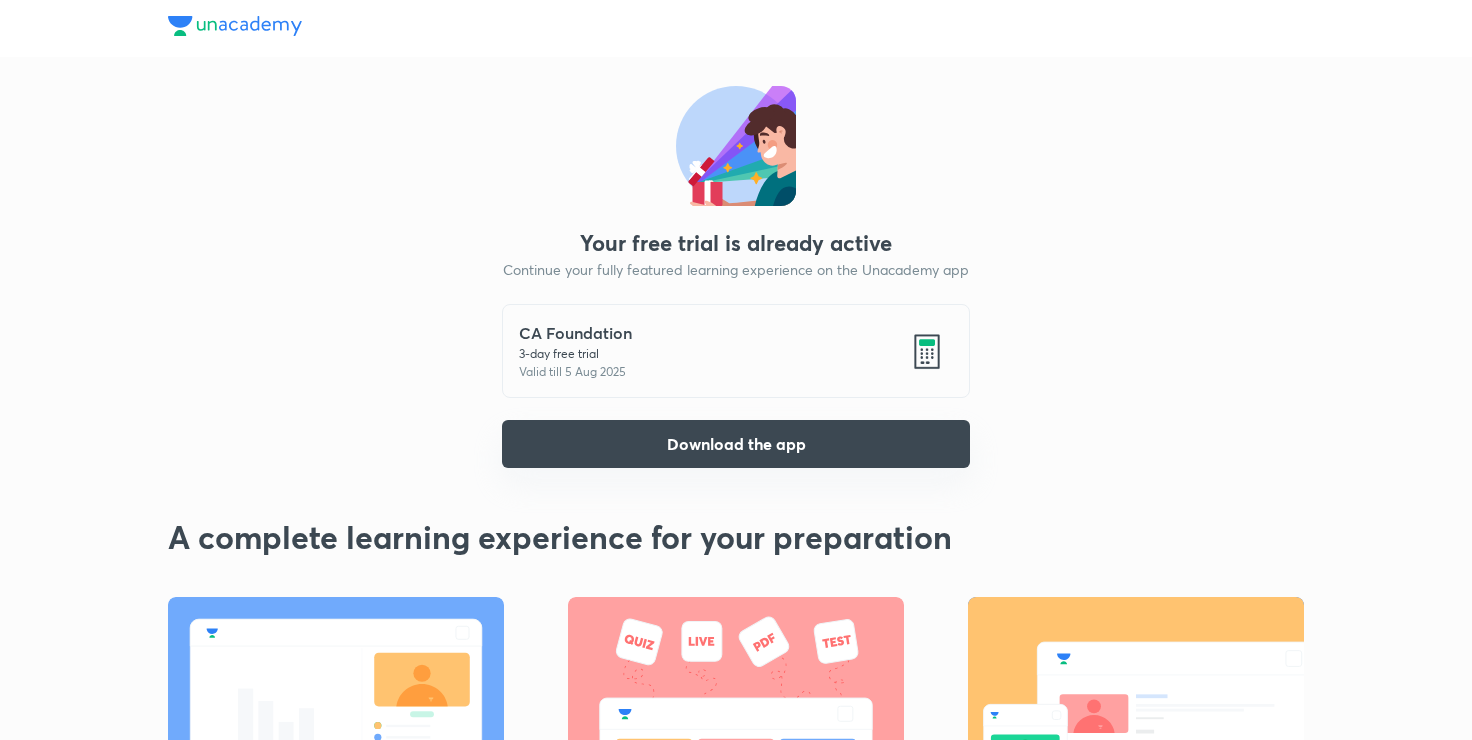 click on "Download the app" at bounding box center (736, 444) 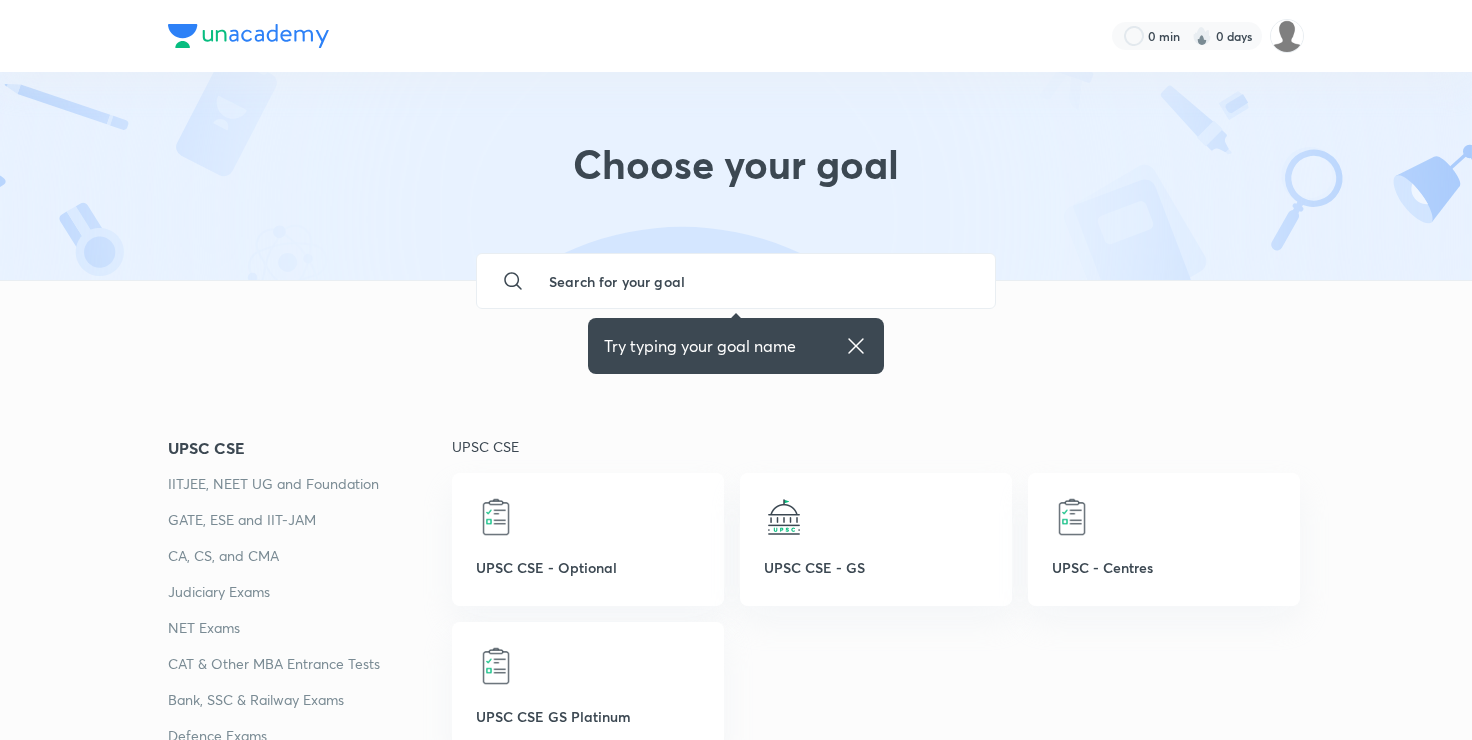 scroll, scrollTop: 0, scrollLeft: 0, axis: both 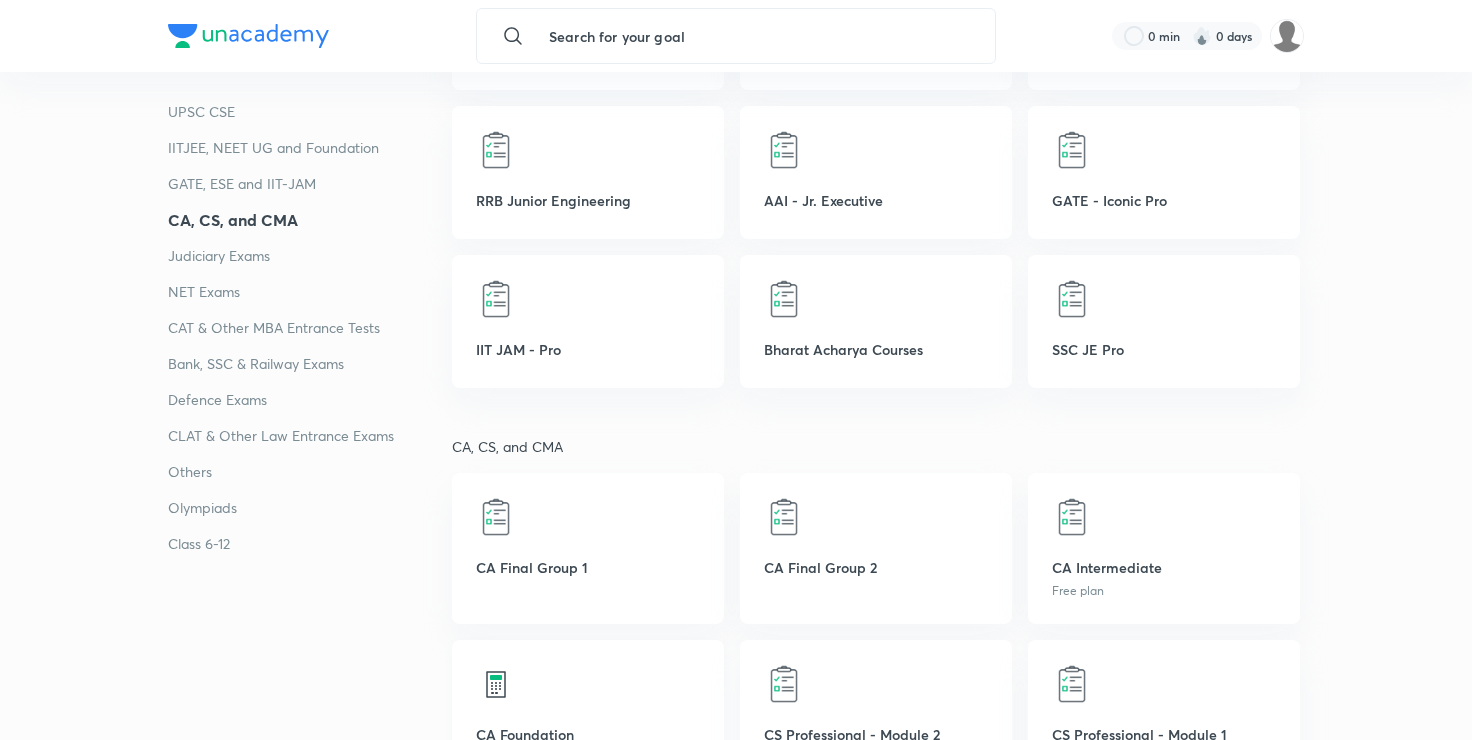 click on "CA Foundation Subscription till 5 Aug 2025" at bounding box center [588, 715] 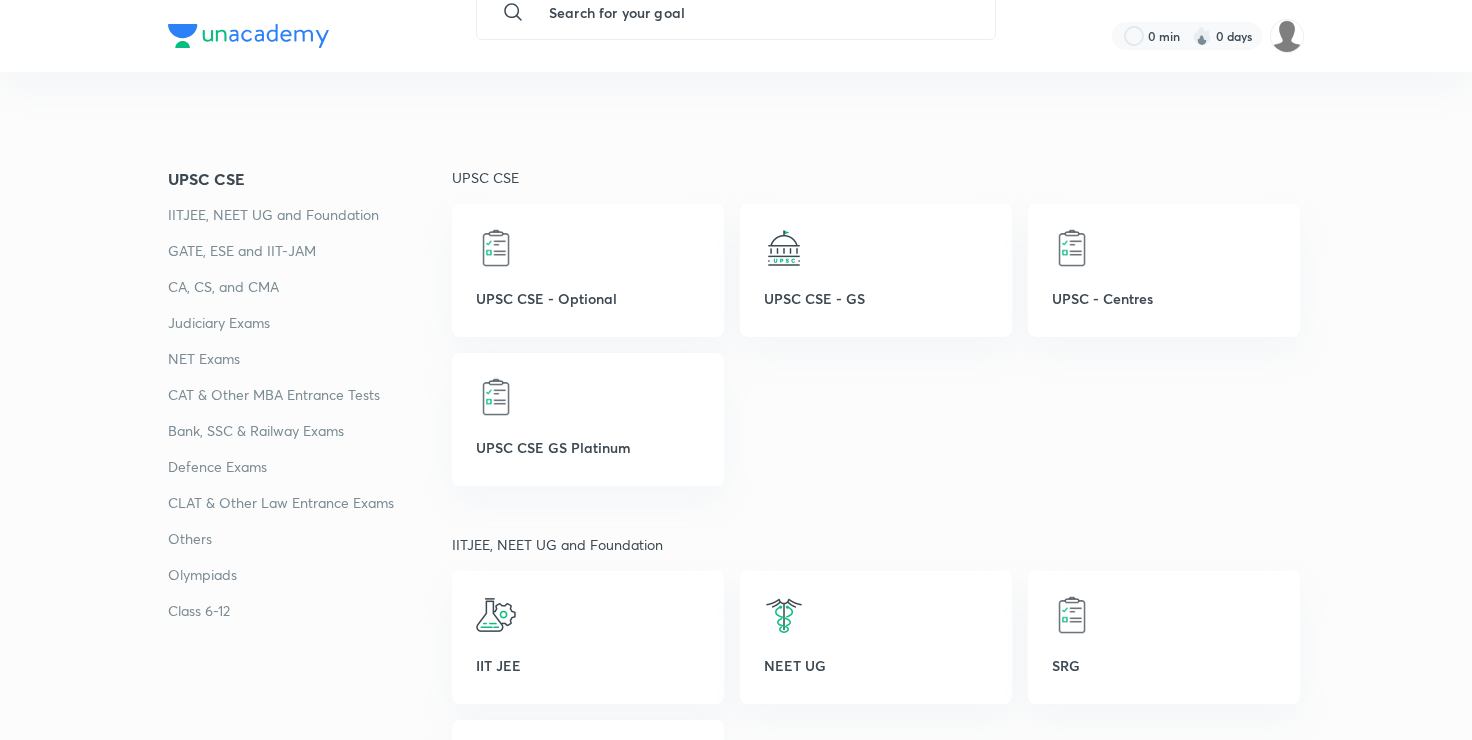 scroll, scrollTop: 0, scrollLeft: 0, axis: both 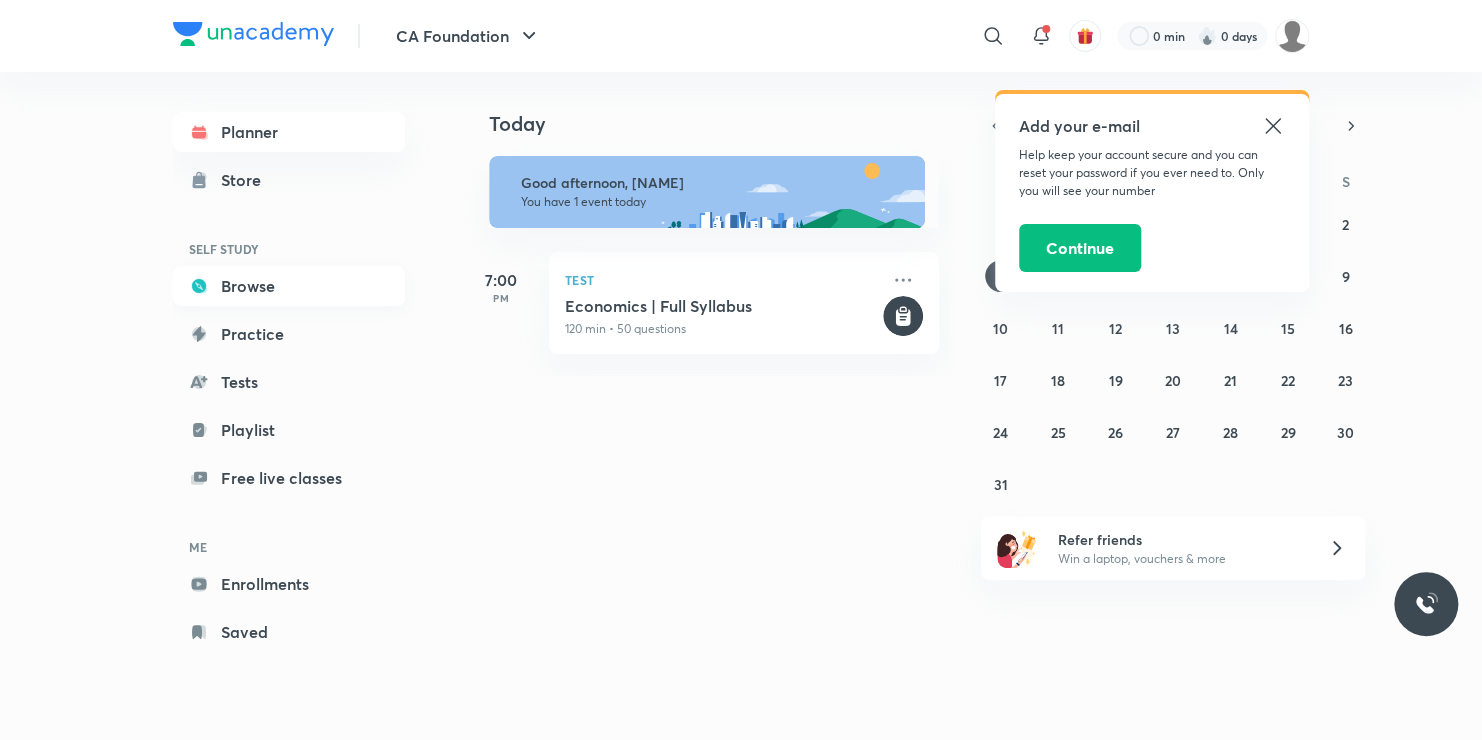 click on "Browse" at bounding box center (289, 286) 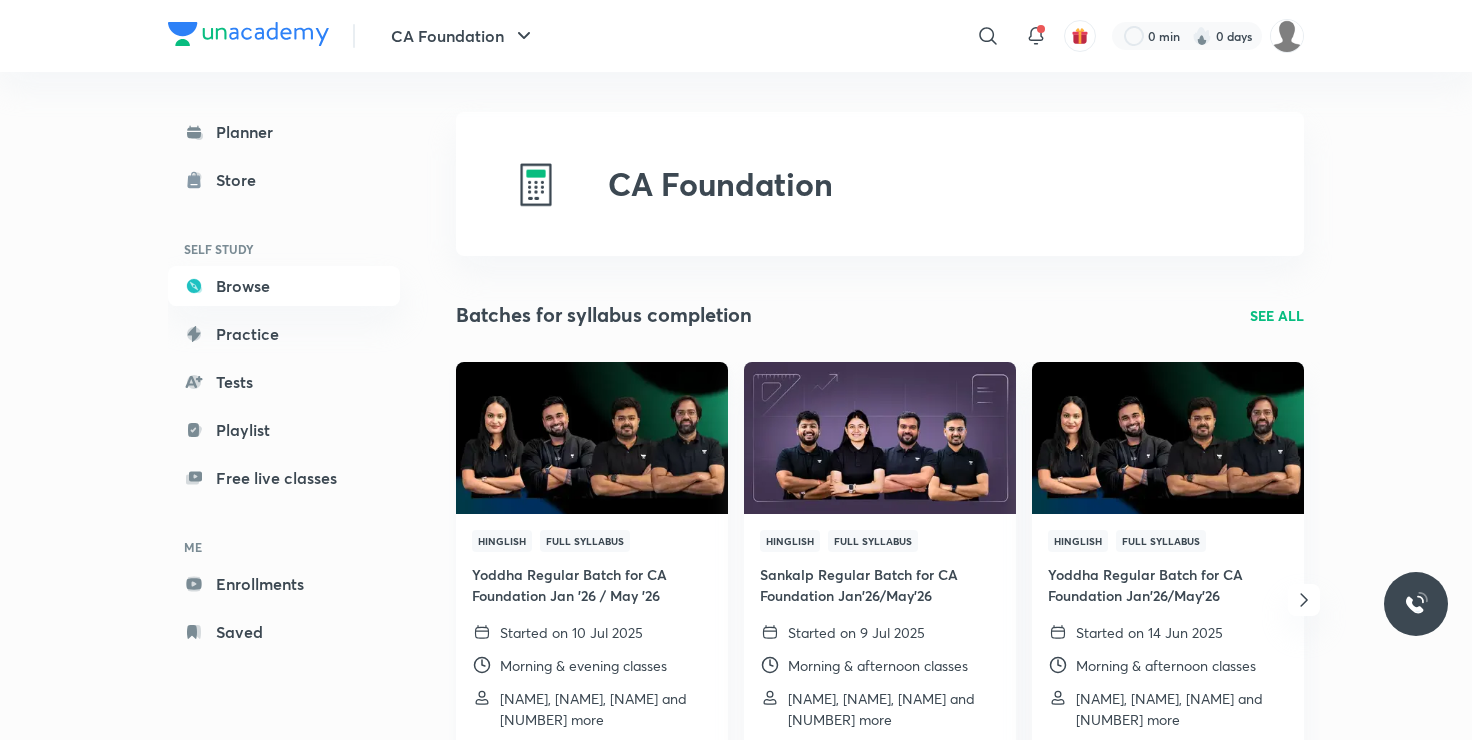 click on "Full Syllabus" at bounding box center (585, 541) 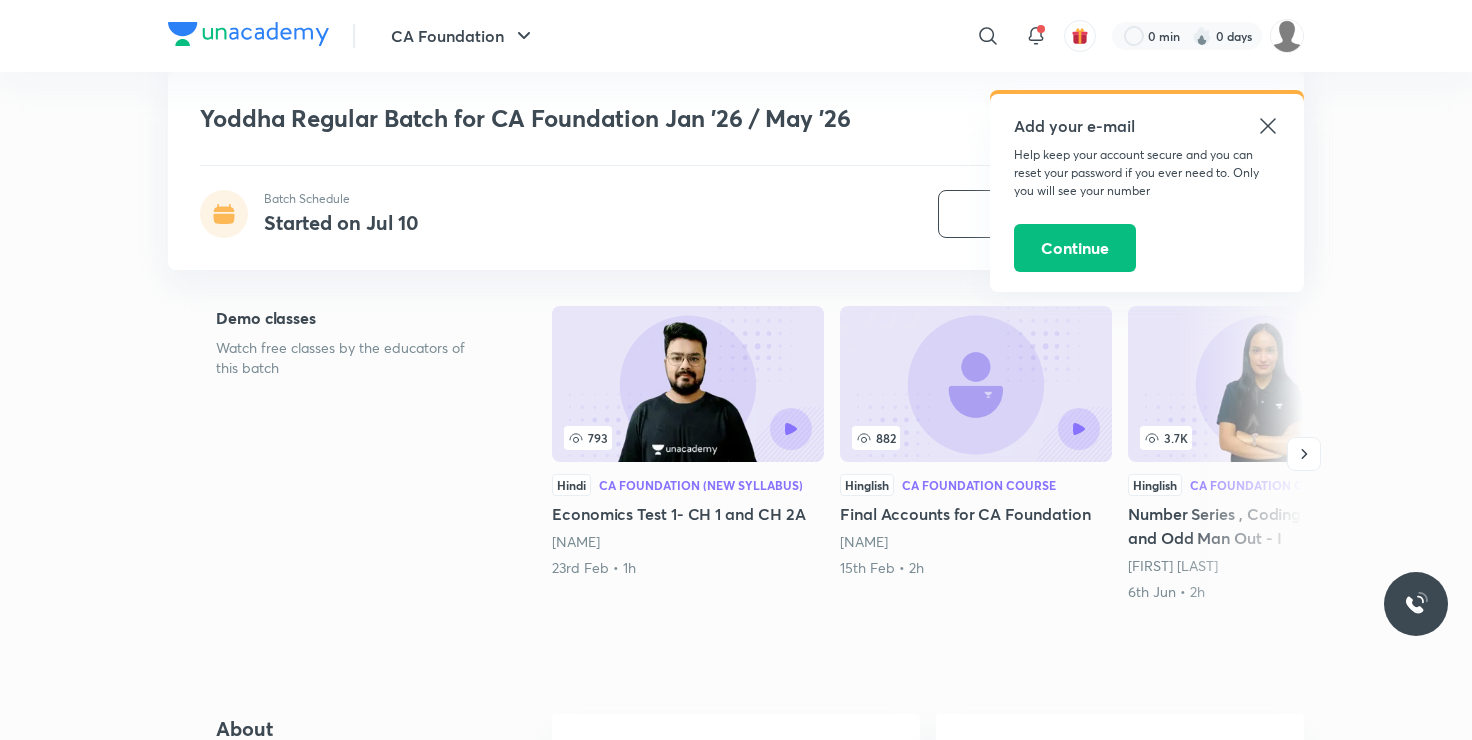 scroll, scrollTop: 320, scrollLeft: 0, axis: vertical 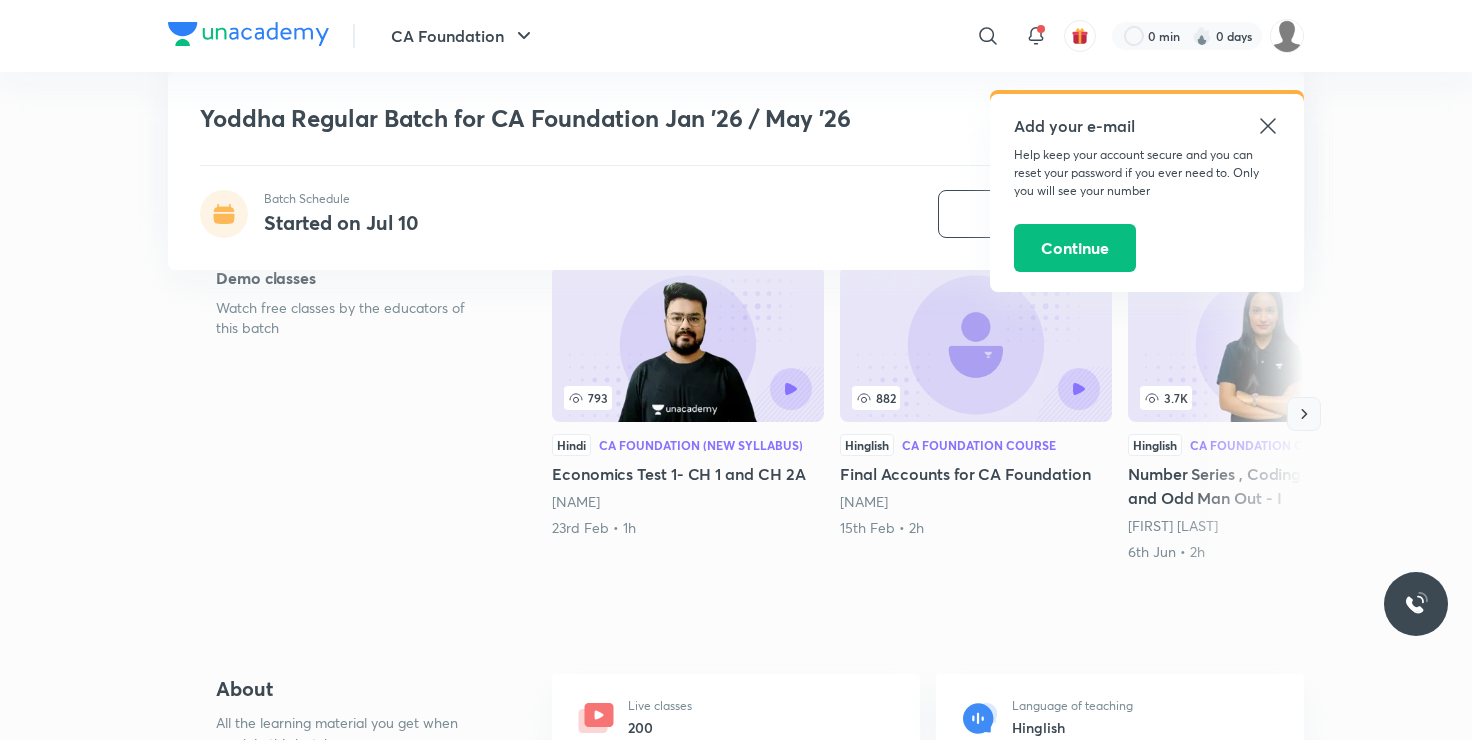 click 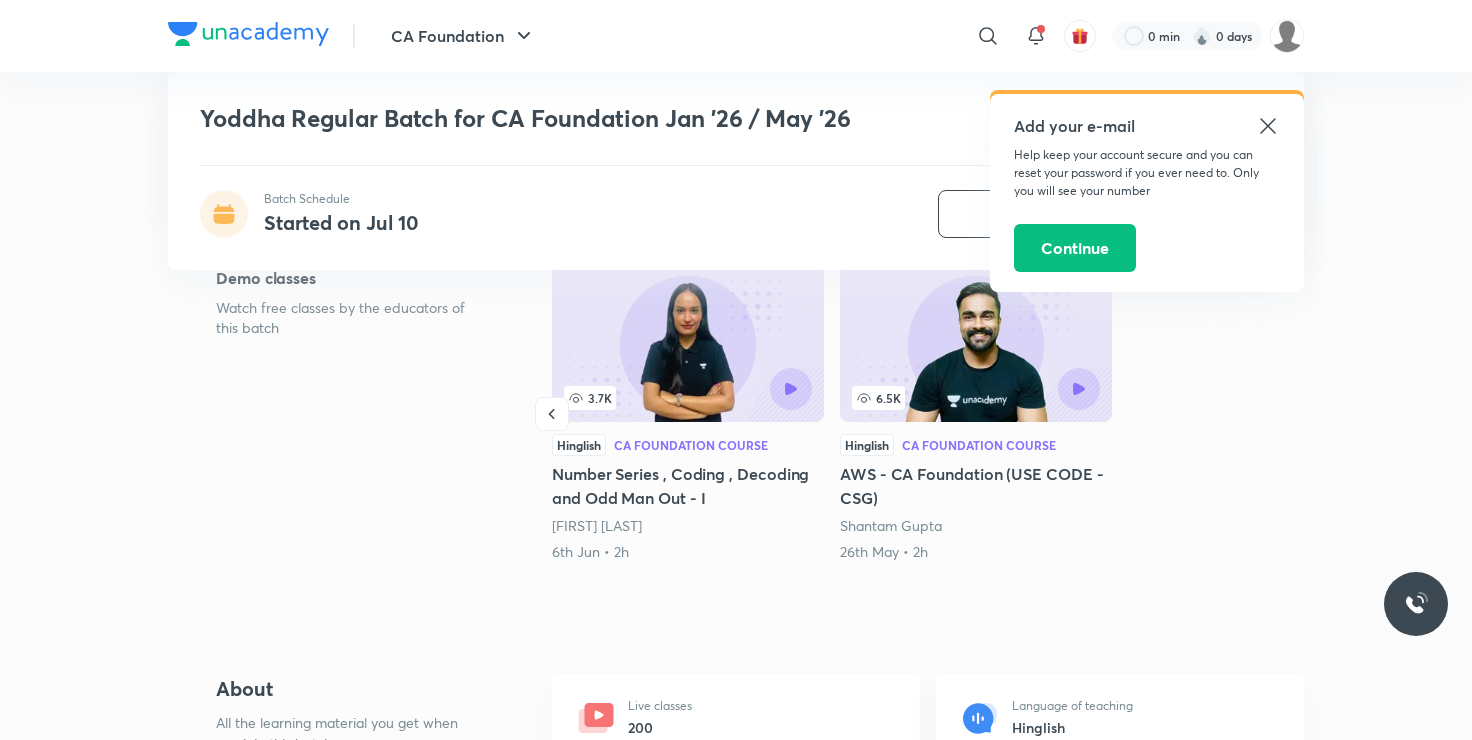 click at bounding box center (1240, 414) 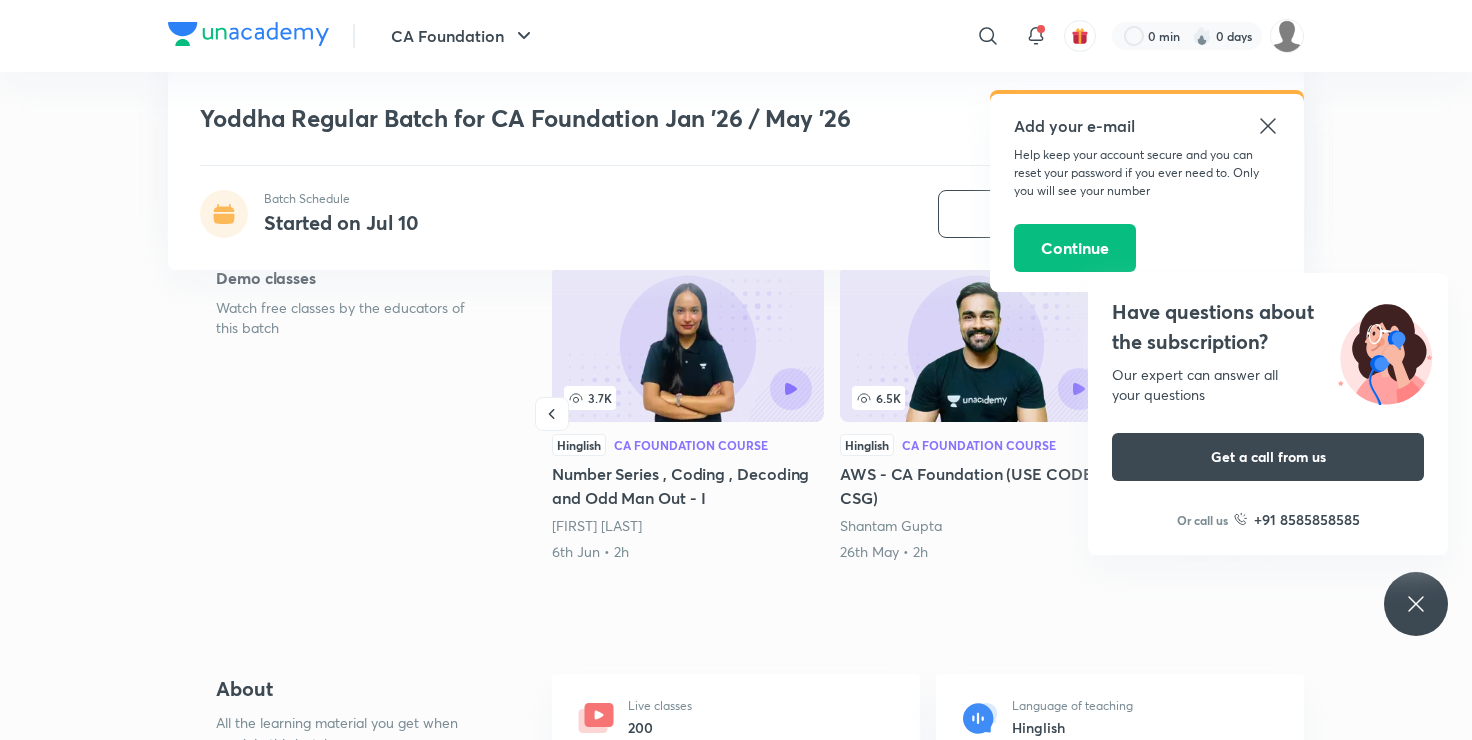 click on "CA Foundation ​ Add your e-mail Help keep your account secure and you can reset your password if you ever need to. Only you will see your number Continue 0 min 0 days Yoddha Regular Batch for CA Foundation Jan '26 / May '26 Batch Schedule Started on Jul 10 Enrolled CA Foundation Plus Batches हिN Full Syllabus Batch Yoddha Regular Batch for CA Foundation Jan '26 / May '26  [FIRST] [LAST], [FIRST] [LAST] and 3 more Attention CA Foundation Jan'26 & May'26 students! Join our Regular batch featuring 200+ Live Classes. After each session, you'll receive recordings for convenient review. With CA [LAST] [LAST] on Accounting, CA [FIRST] [LAST] on Business Laws, [FIRST] [LAST] on Quantitative Aptitude and CA [FIRST] [LAST] on Business Economics you'll master these key subjects. The course will be conducted in Hinglish, while notes will be provided in English. Downl...  Read more Batch Schedule Started on Jul 10 Enrolled Demo classes   Watch free classes by the educators of this batch   793 Hindi [FIRST] [LAST]   882" at bounding box center (736, 2250) 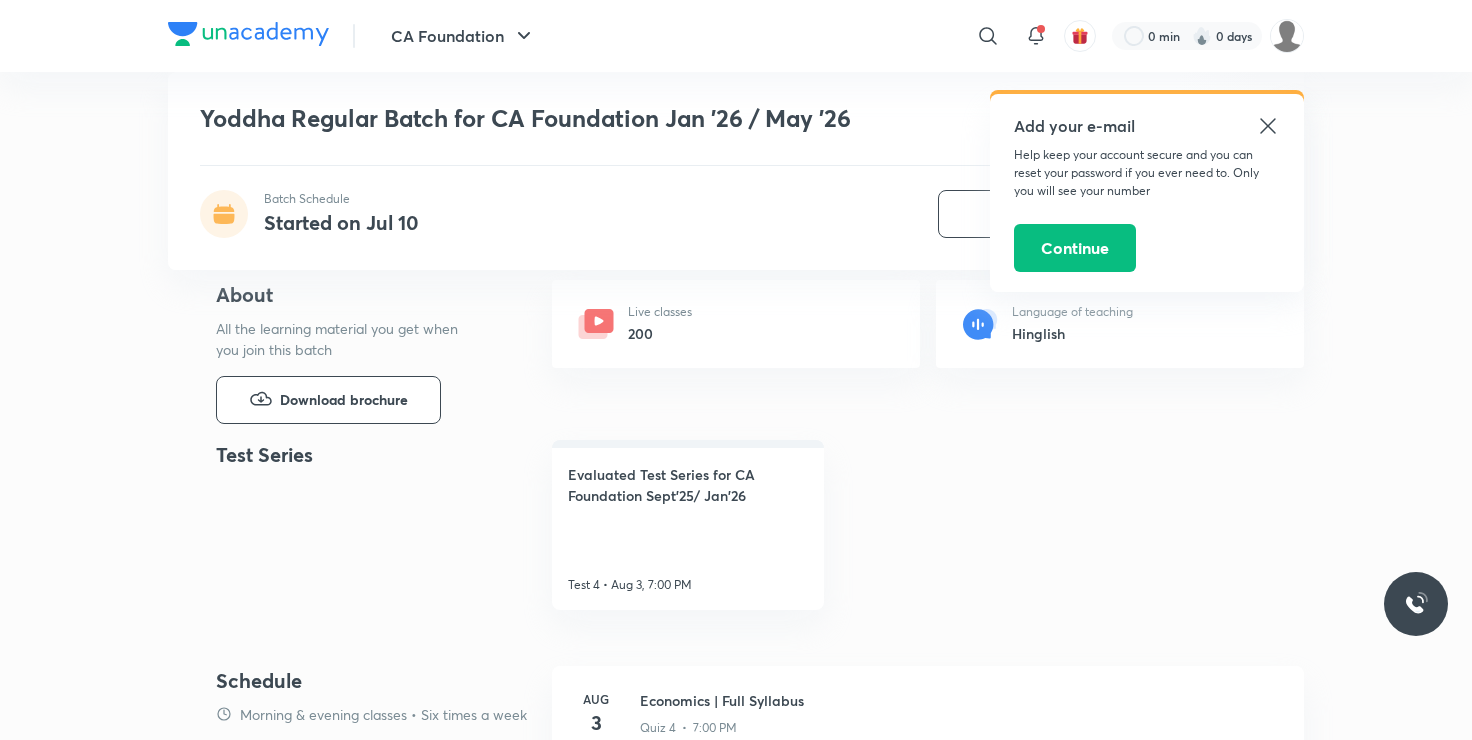 scroll, scrollTop: 720, scrollLeft: 0, axis: vertical 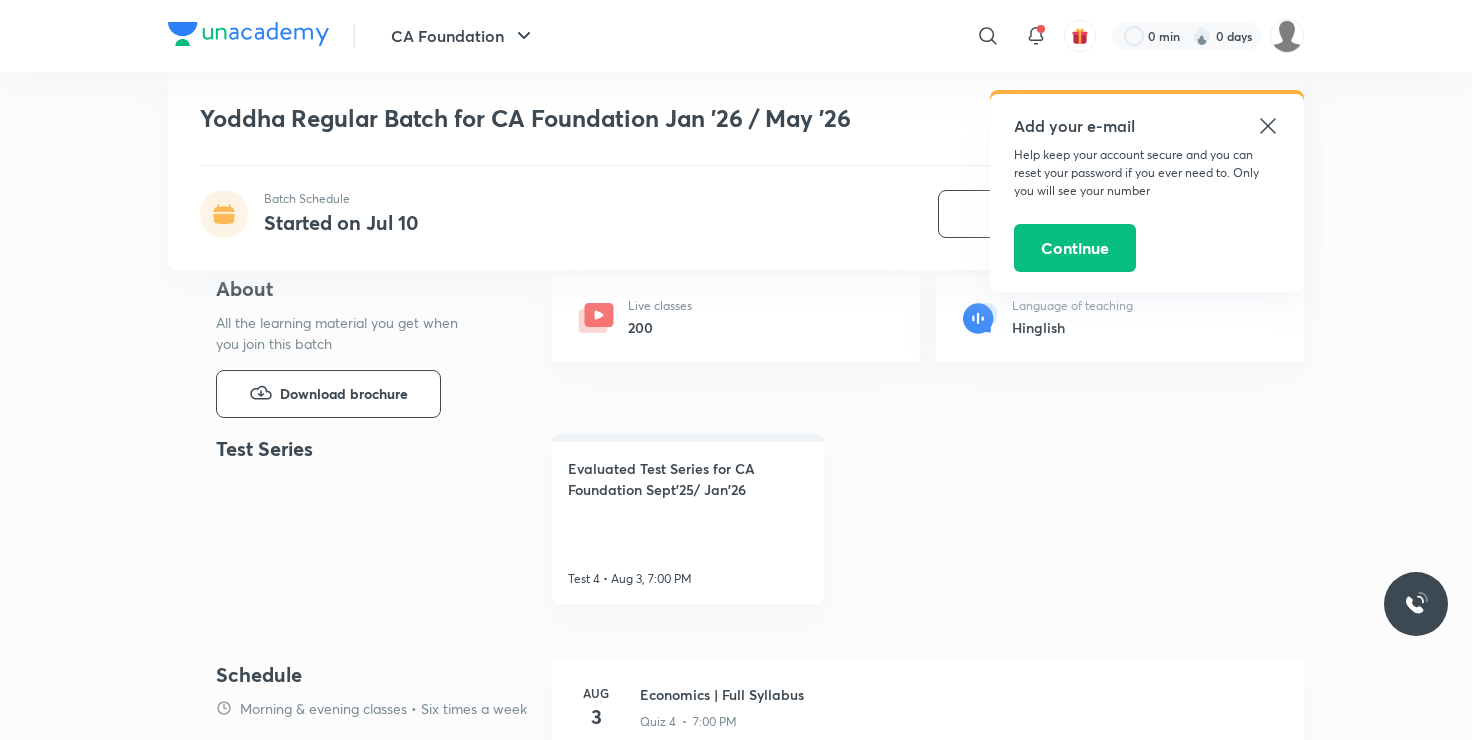click 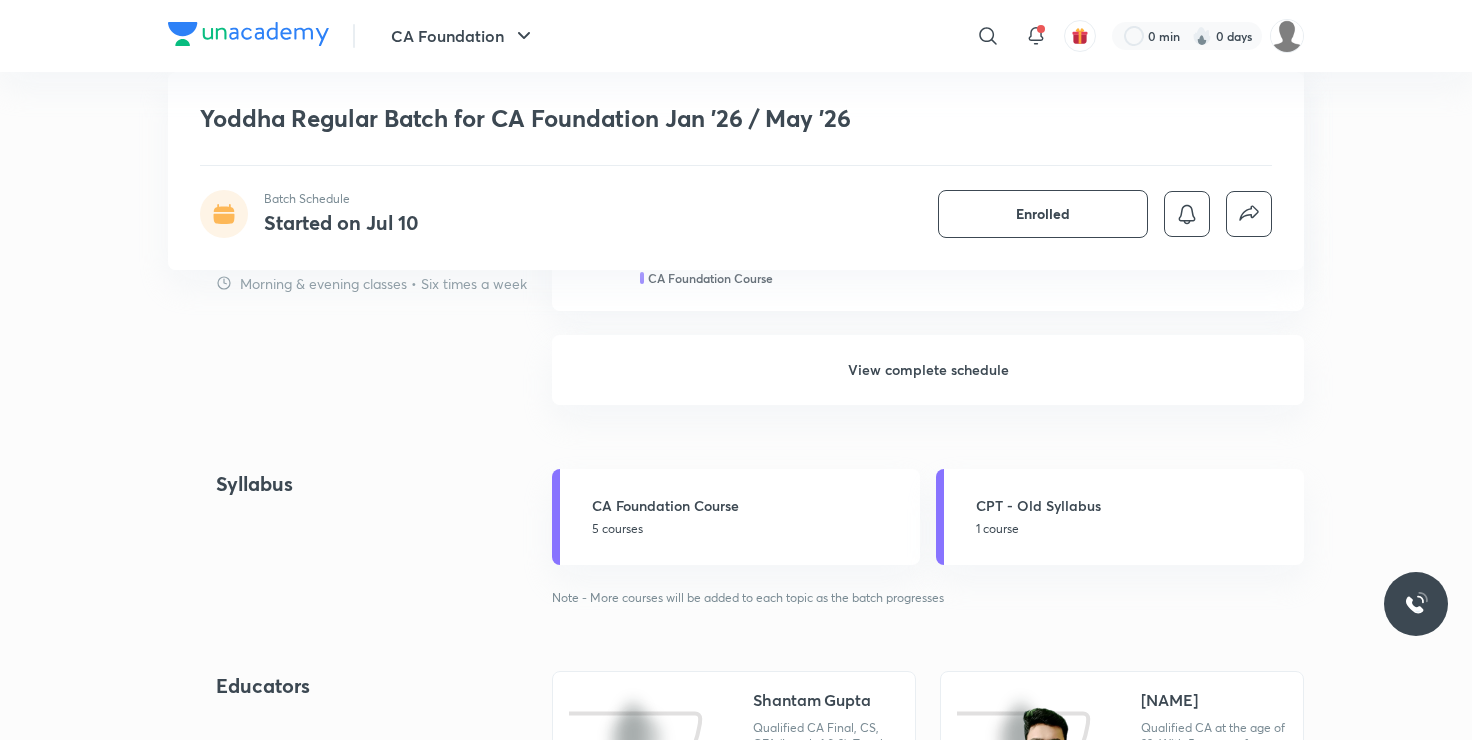 scroll, scrollTop: 1920, scrollLeft: 0, axis: vertical 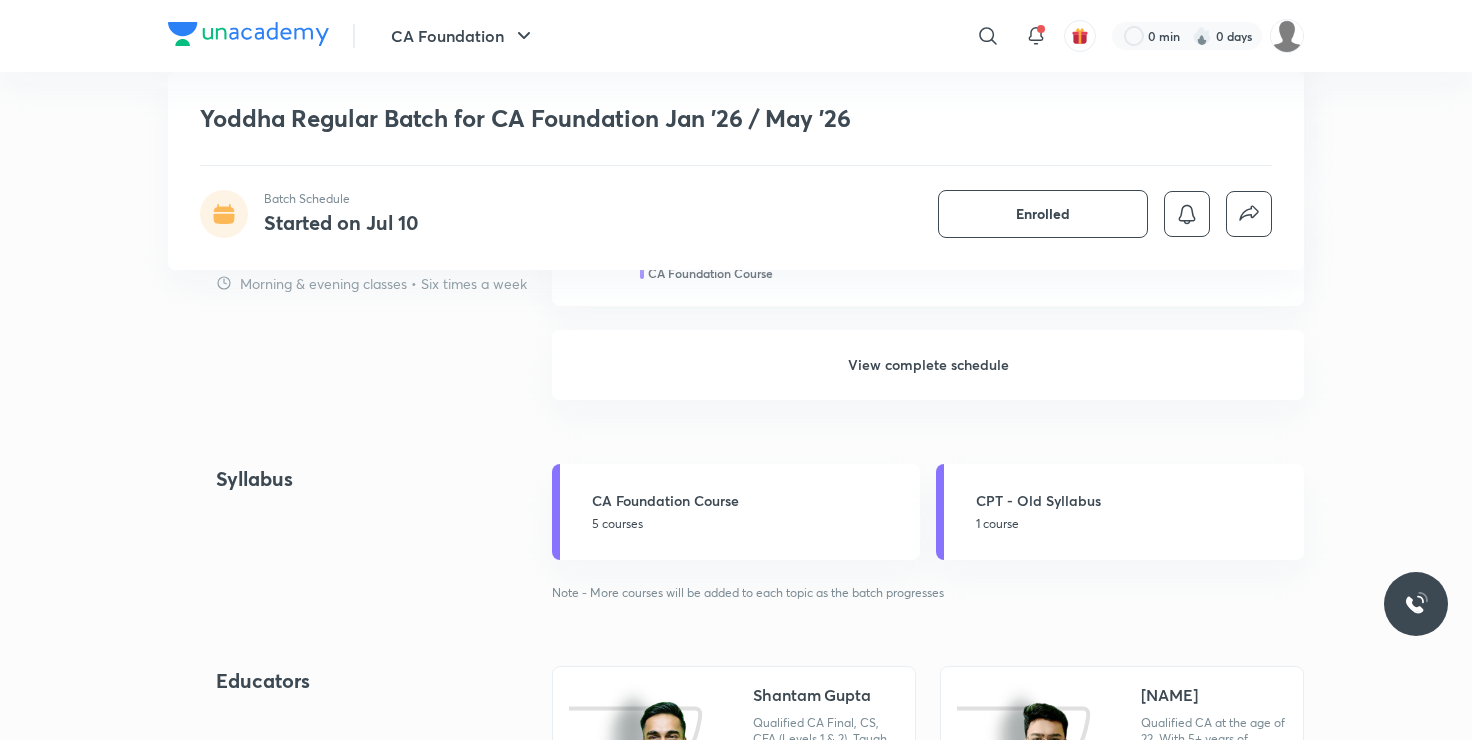 click on "View complete schedule" at bounding box center [928, 365] 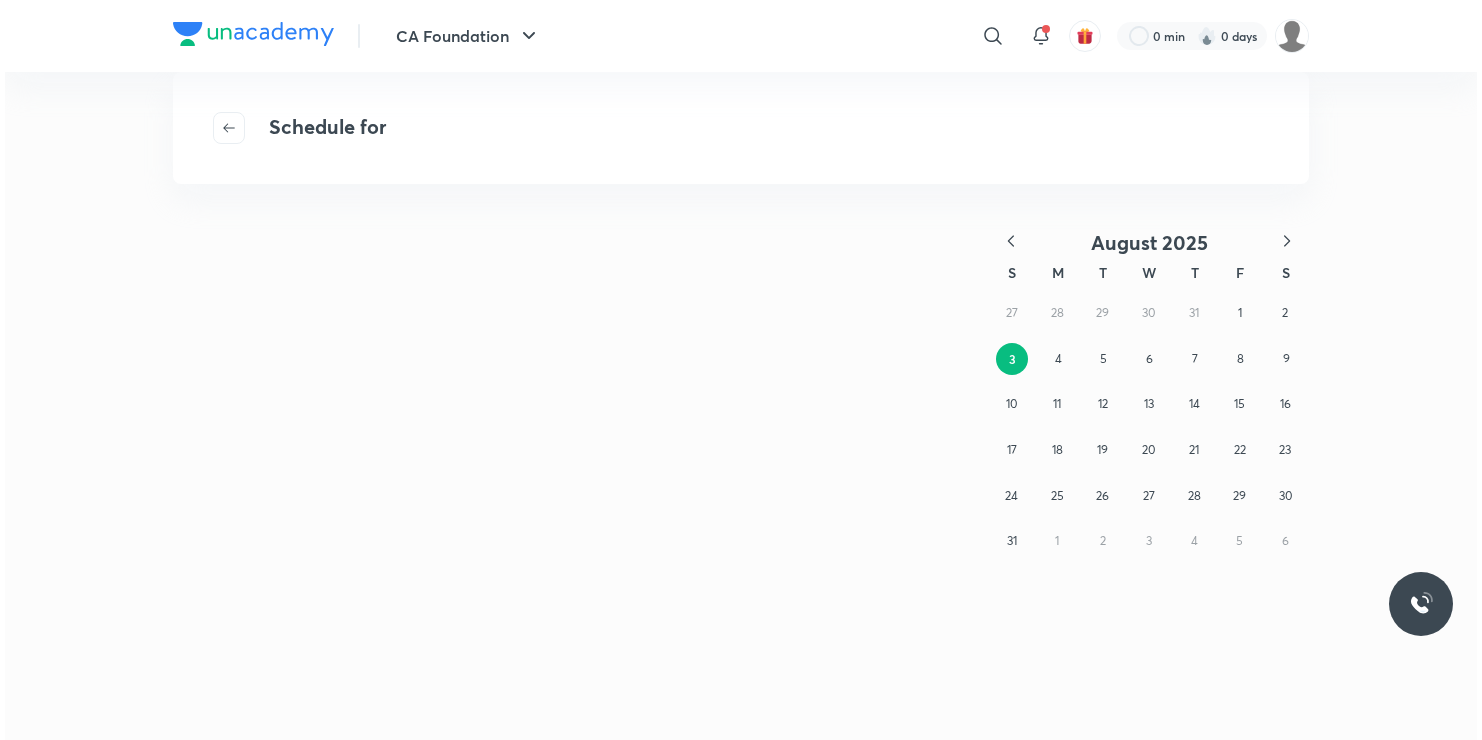 scroll, scrollTop: 0, scrollLeft: 0, axis: both 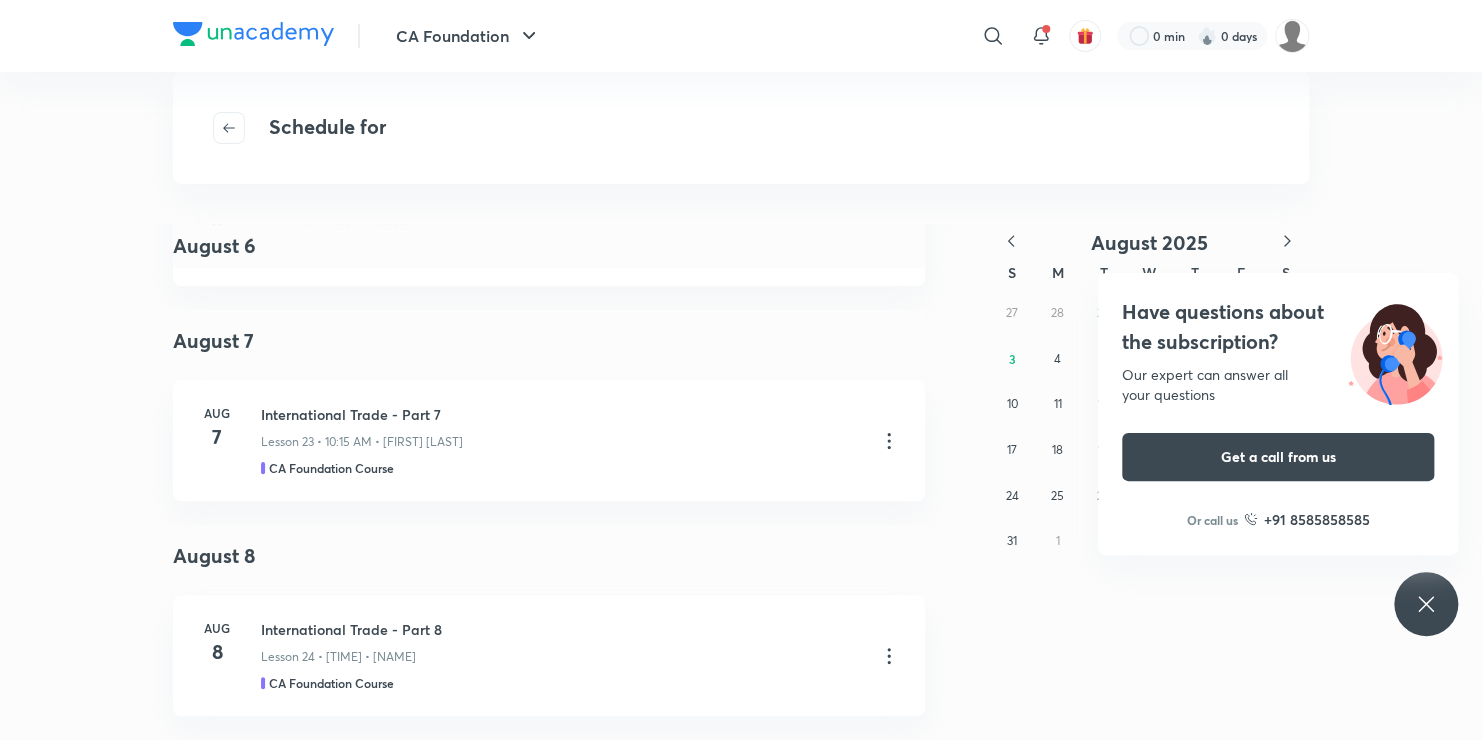 click 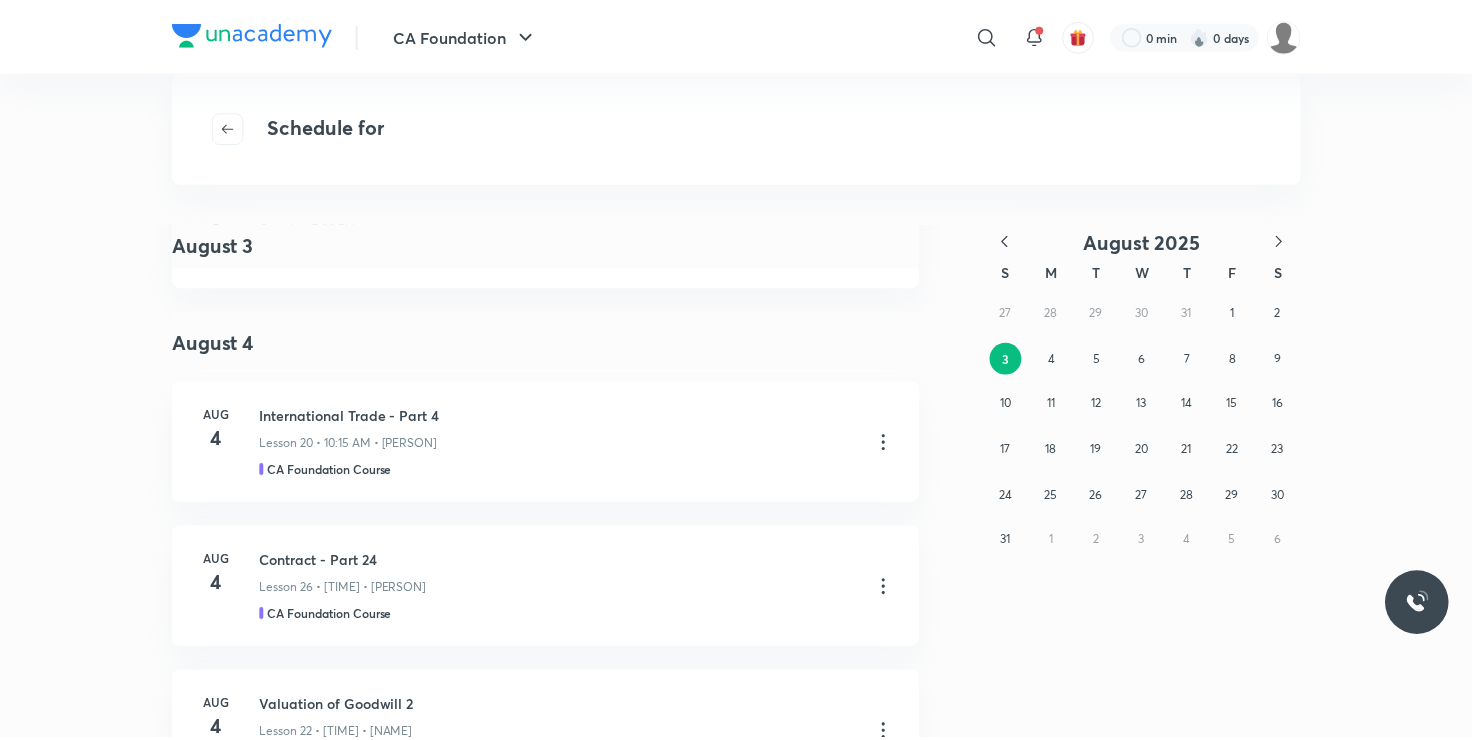 scroll, scrollTop: 0, scrollLeft: 0, axis: both 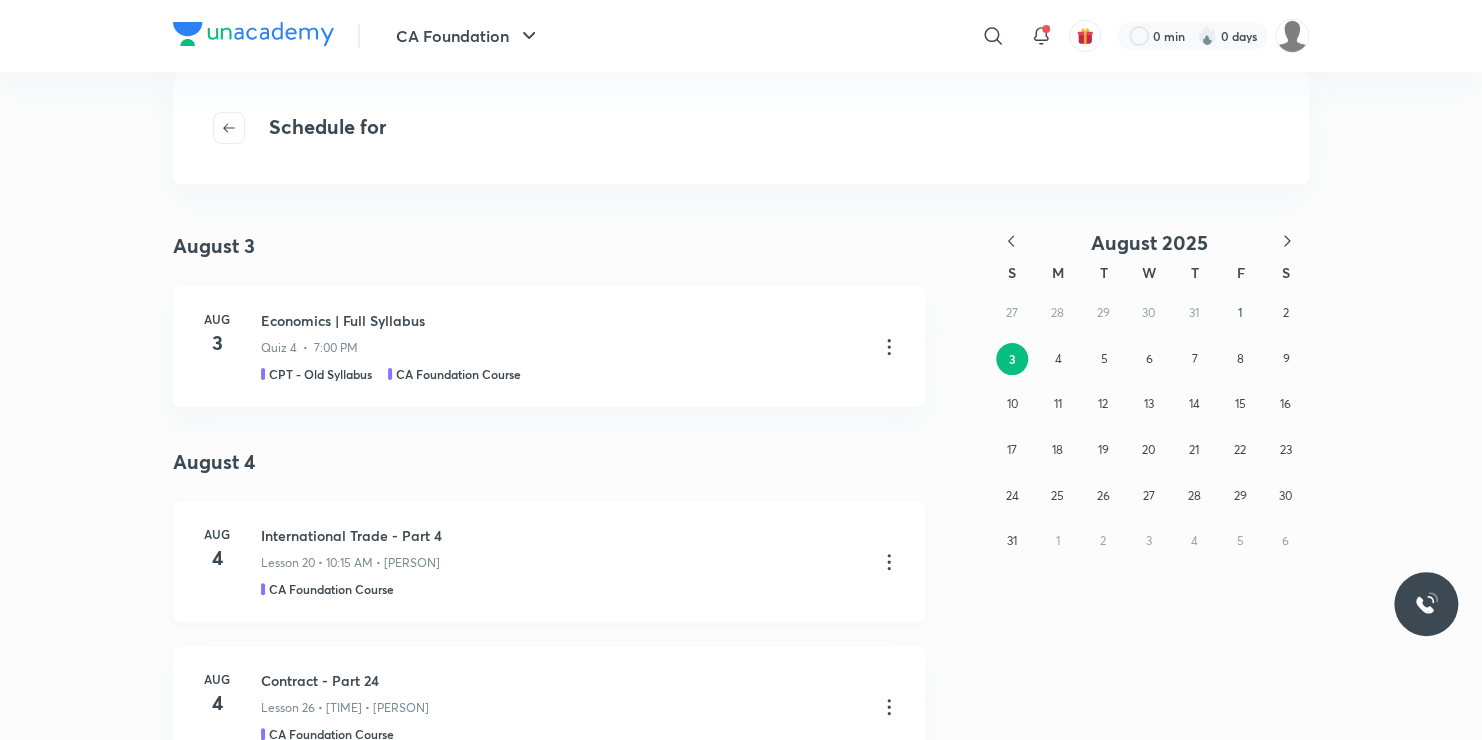 click on "Aug 4 International Trade - Part 4 Lesson 20 • 10:15 AM • [FIRST] [LAST] CA Foundation Course" at bounding box center [549, 561] 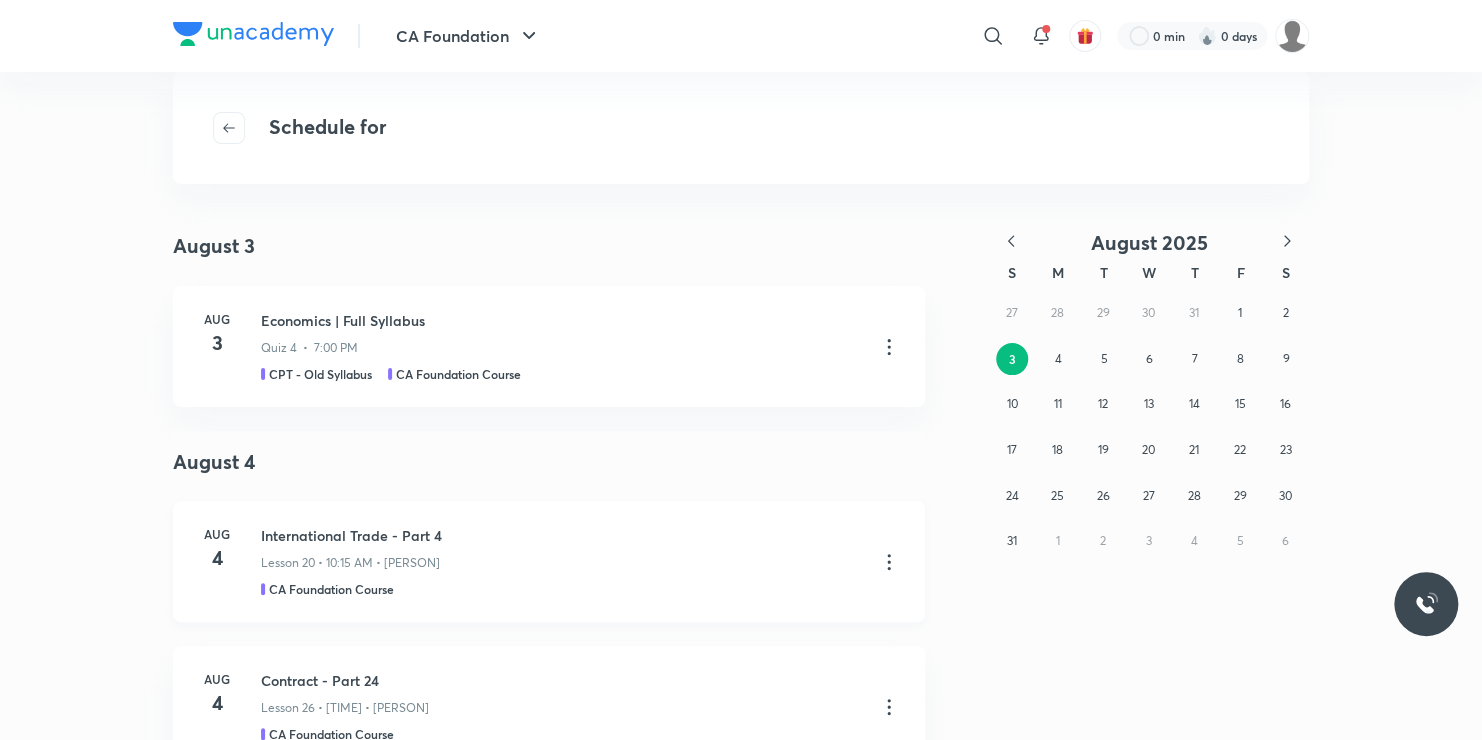 click 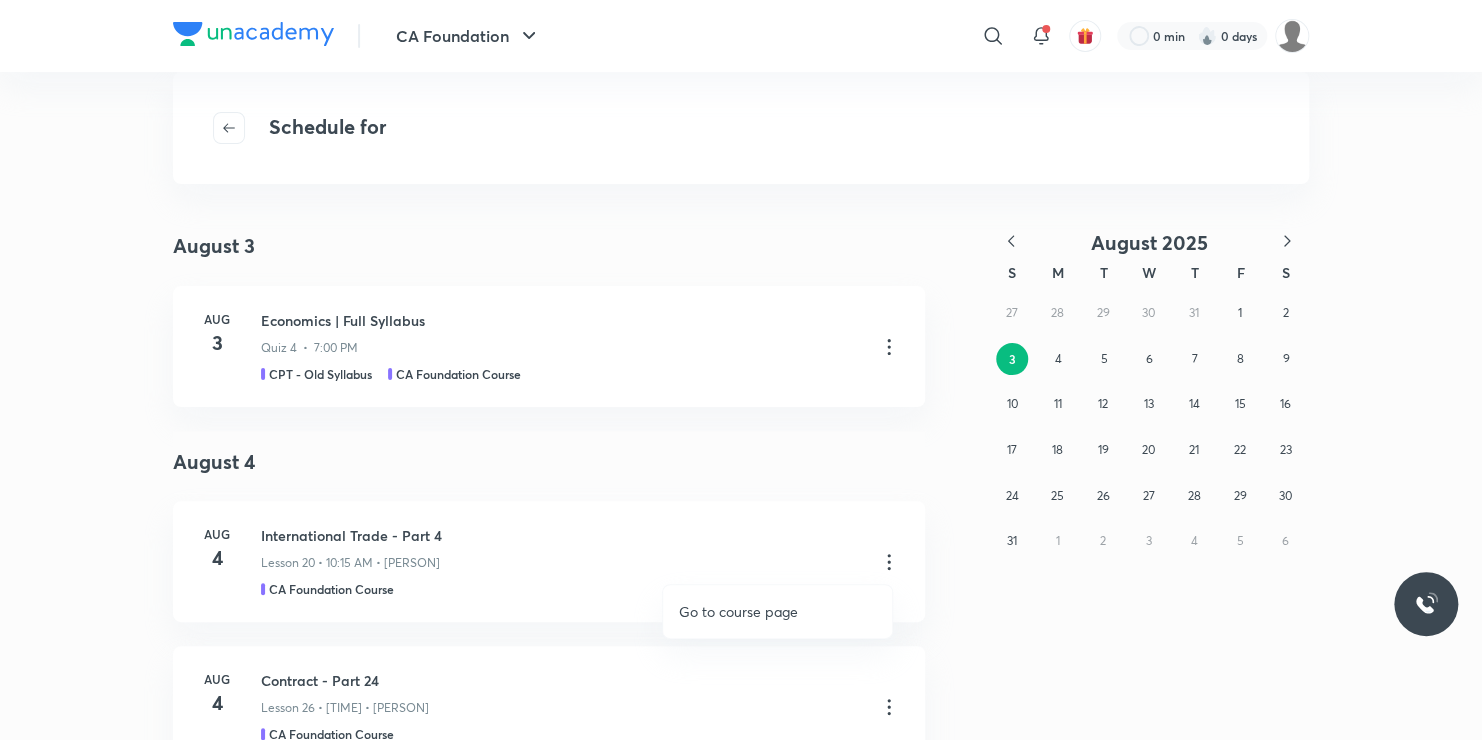 click on "Go to course page" at bounding box center [738, 611] 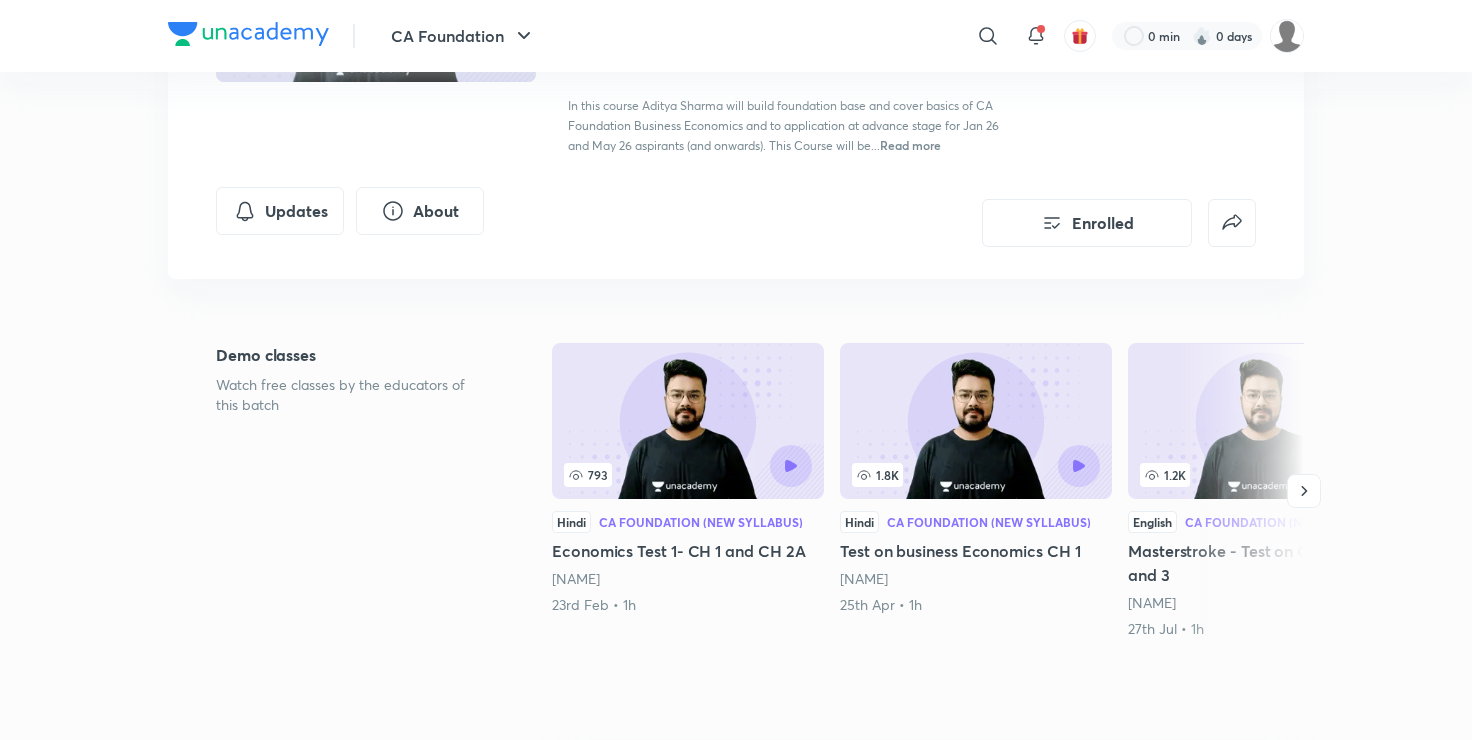scroll, scrollTop: 320, scrollLeft: 0, axis: vertical 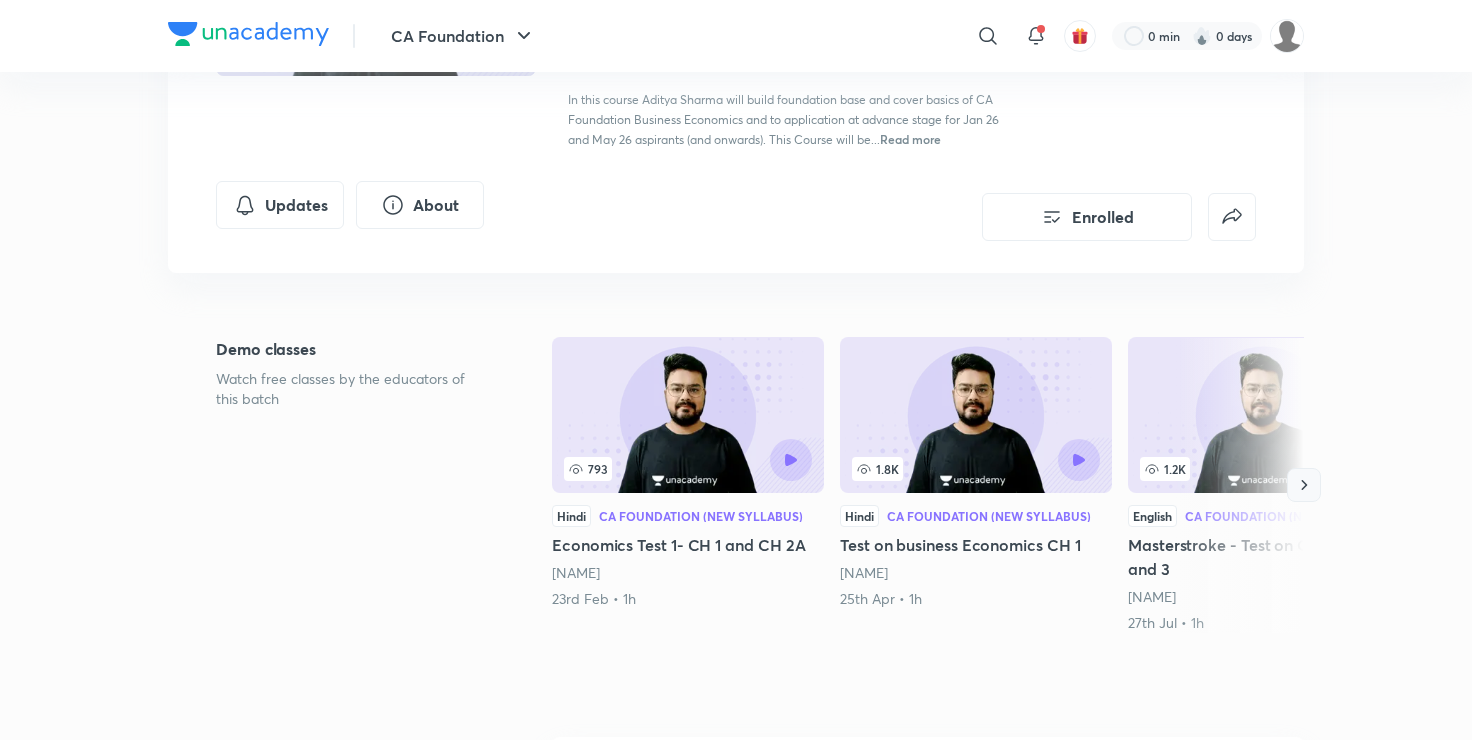 click at bounding box center (1304, 485) 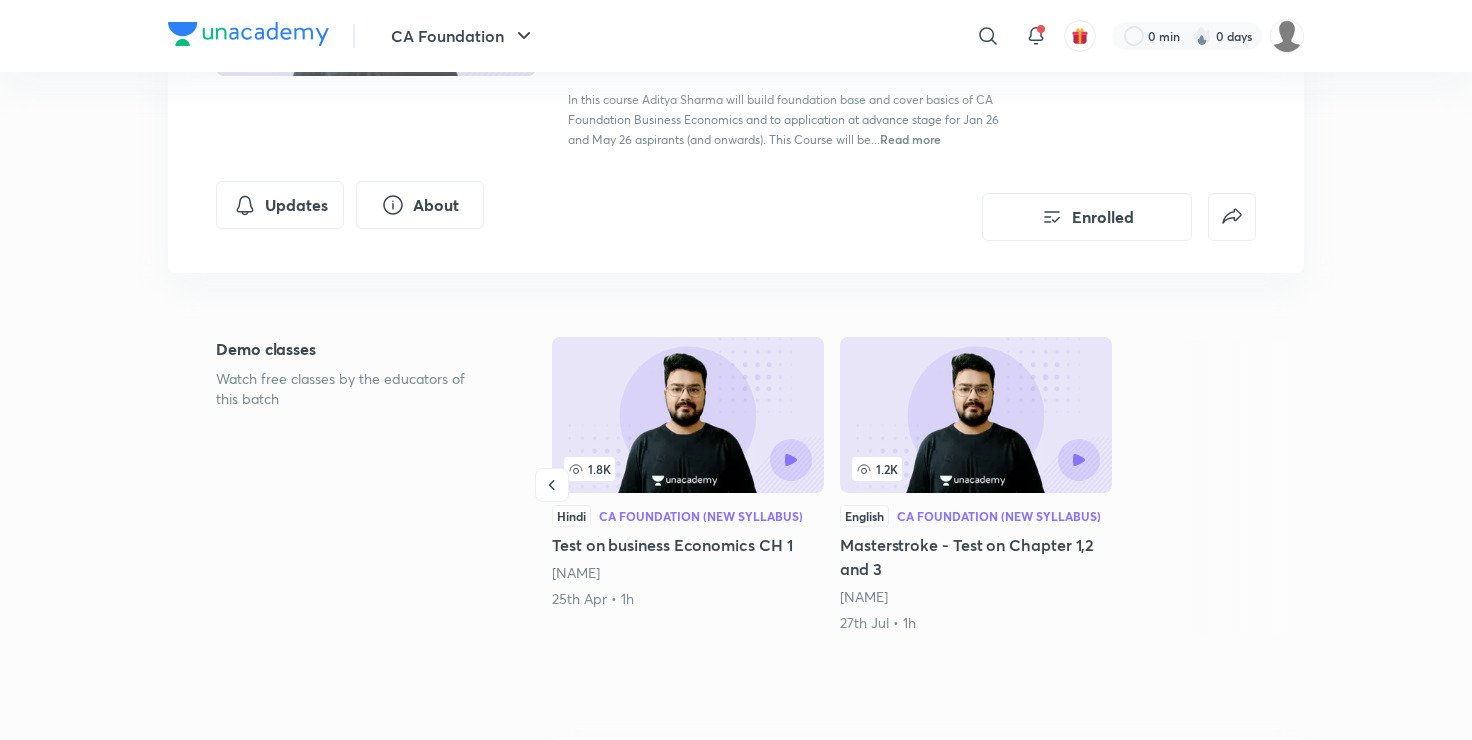 click on "CA Foundation ​ 0 min 0 days CA Foundation Business Economics - Comprehensive Course Enrolled CA Foundation Plus Syllabus CA Foundation Course Hindi CA Foundation Business Economics - Comprehensive Course [FIRST] [LAST] In this course [FIRST] [LAST] will build foundation base and cover basics of CA Foundation Business Economics and to application at advance stage for Jan 26 and May 26 aspirants (and onwards). This Course will be...  Read more Updates About Enrolled Demo classes   Watch free classes by the educators of this batch   793 Hindi CA Foundation (New Syllabus) Economics Test 1- CH 1 and CH 2A [FIRST] [LAST] 23rd Feb • 1h    1.8K Hindi CA Foundation (New Syllabus) Test on business Economics CH 1 [FIRST] [LAST] 25th Apr • 1h    1.2K English CA Foundation (New Syllabus) Masterstroke - Test on Chapter 1,2 and 3 [FIRST] [LAST] 27th Jul • 1h  Week 1 Jul 7 - 13 1 lesson Indian Economy - Part 1 Lesson 1 • Jul 12 • 1h 51m  Week 2 Jul 14 - 20 6 lessons Indian Economy - Part 2 Week 3 Week 4 2" at bounding box center [736, 2521] 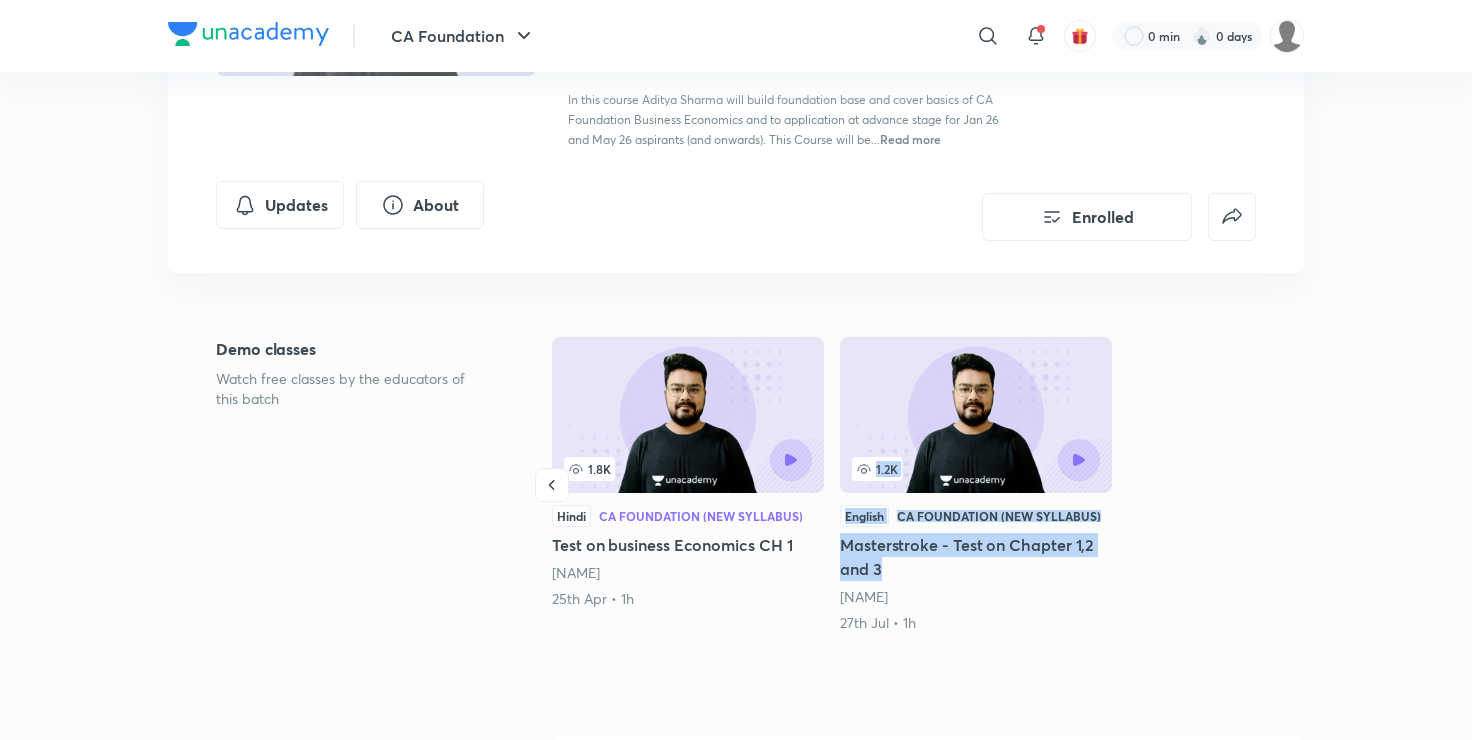 drag, startPoint x: 1305, startPoint y: 472, endPoint x: 1343, endPoint y: 572, distance: 106.97663 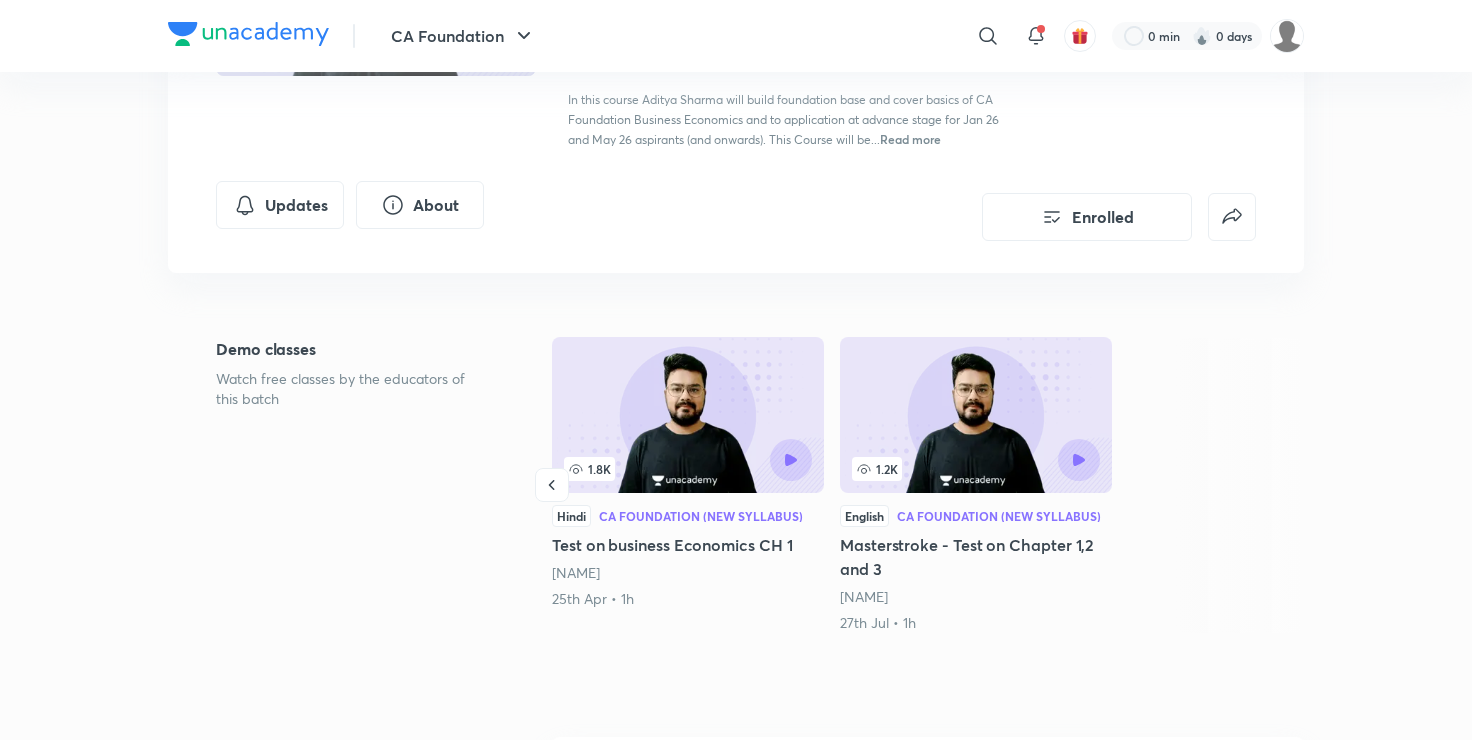drag, startPoint x: 1343, startPoint y: 572, endPoint x: 1473, endPoint y: 268, distance: 330.6297 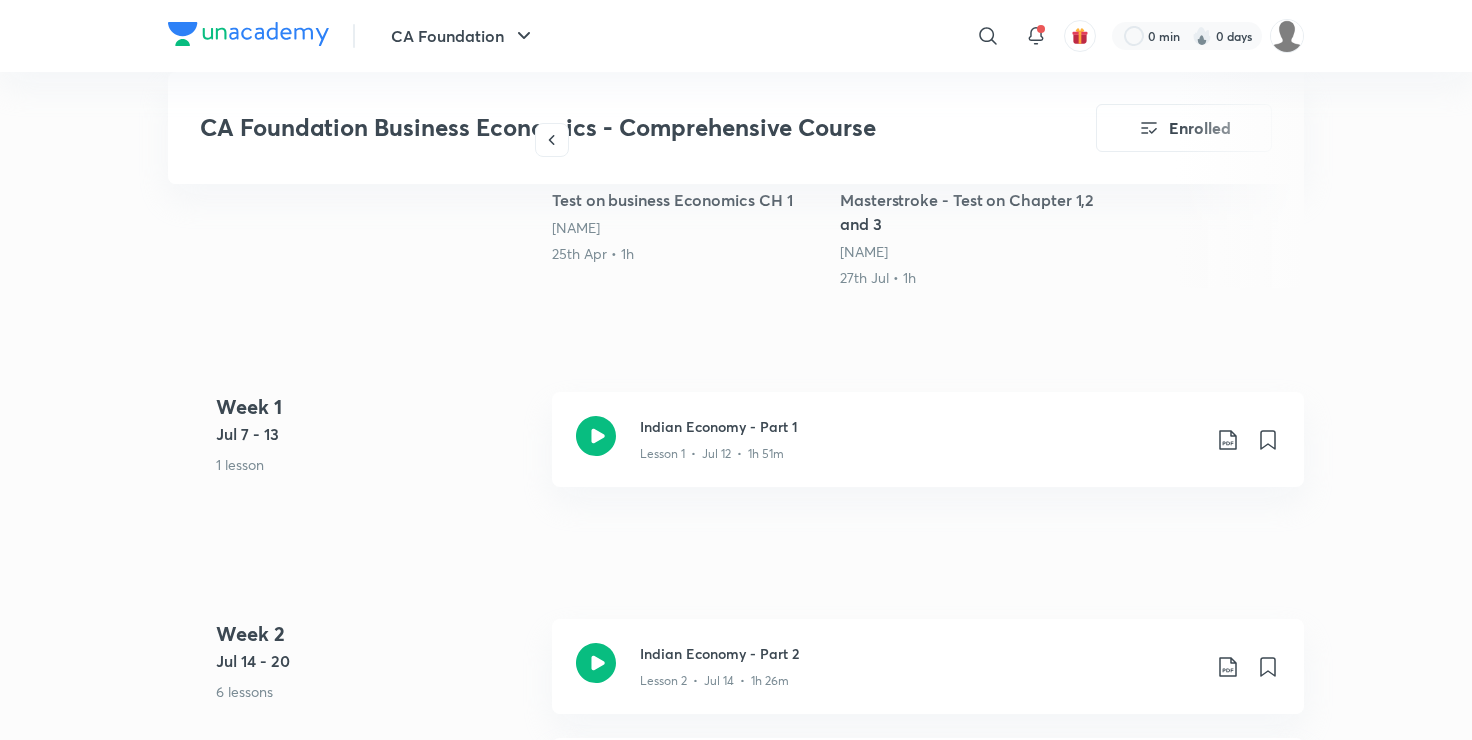 scroll, scrollTop: 680, scrollLeft: 0, axis: vertical 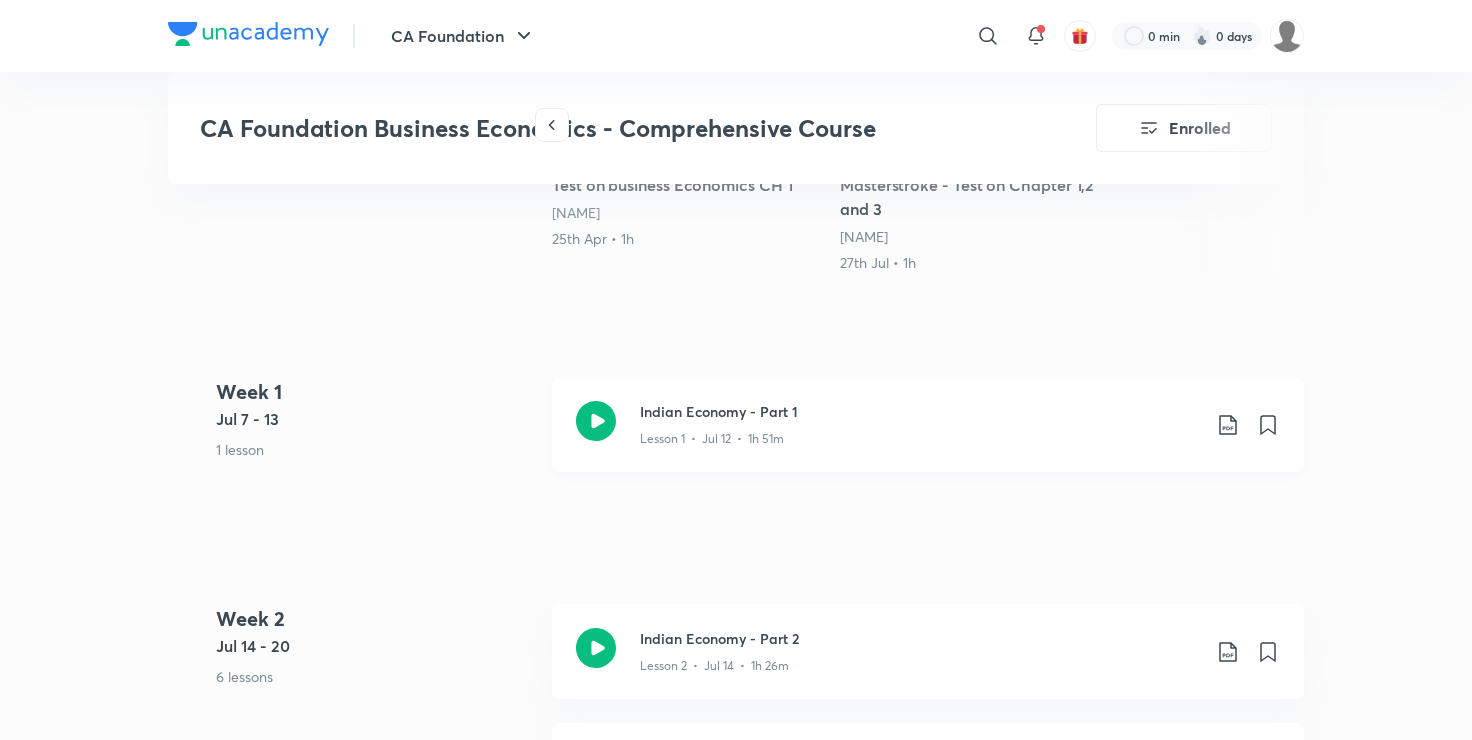 click on "Lesson 1  •  Jul 12  •  1h 51m" at bounding box center (920, 435) 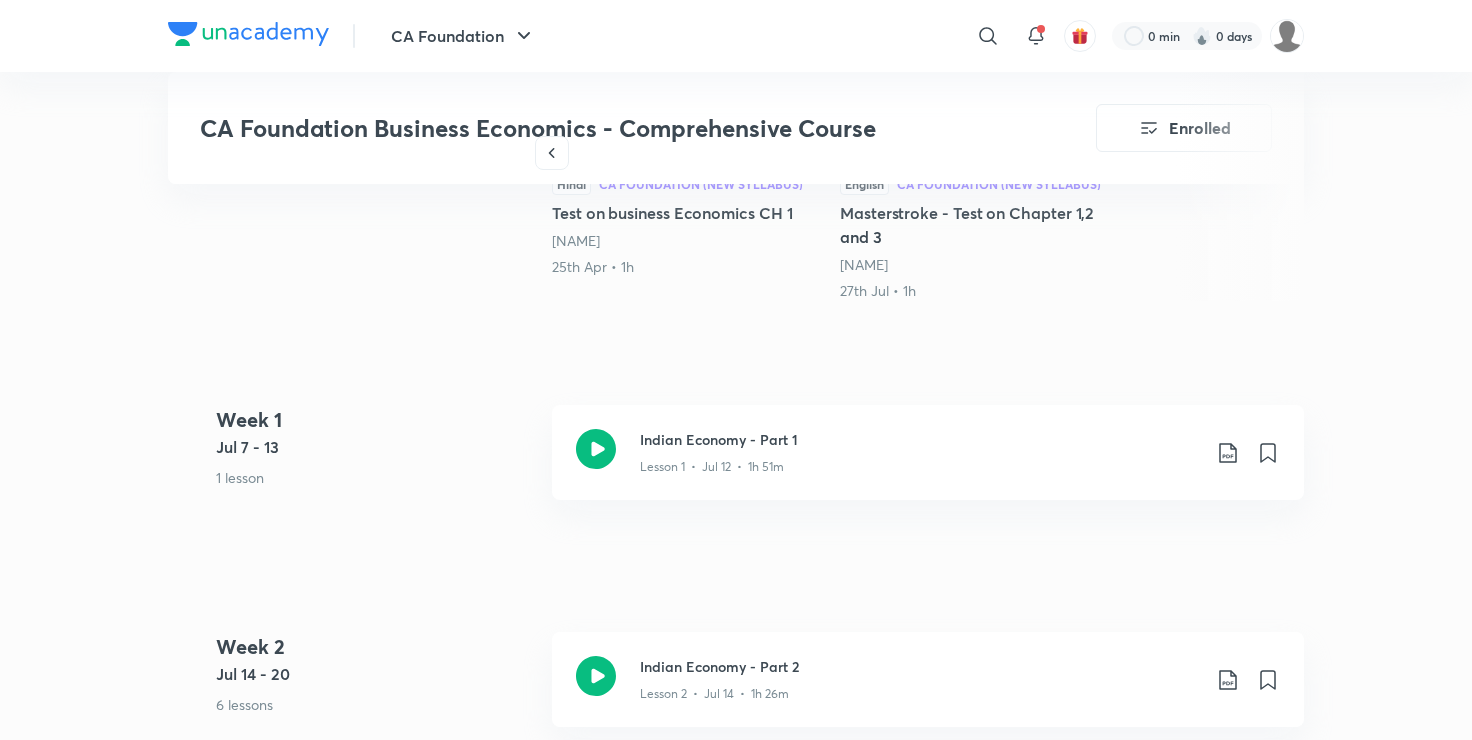 scroll, scrollTop: 650, scrollLeft: 0, axis: vertical 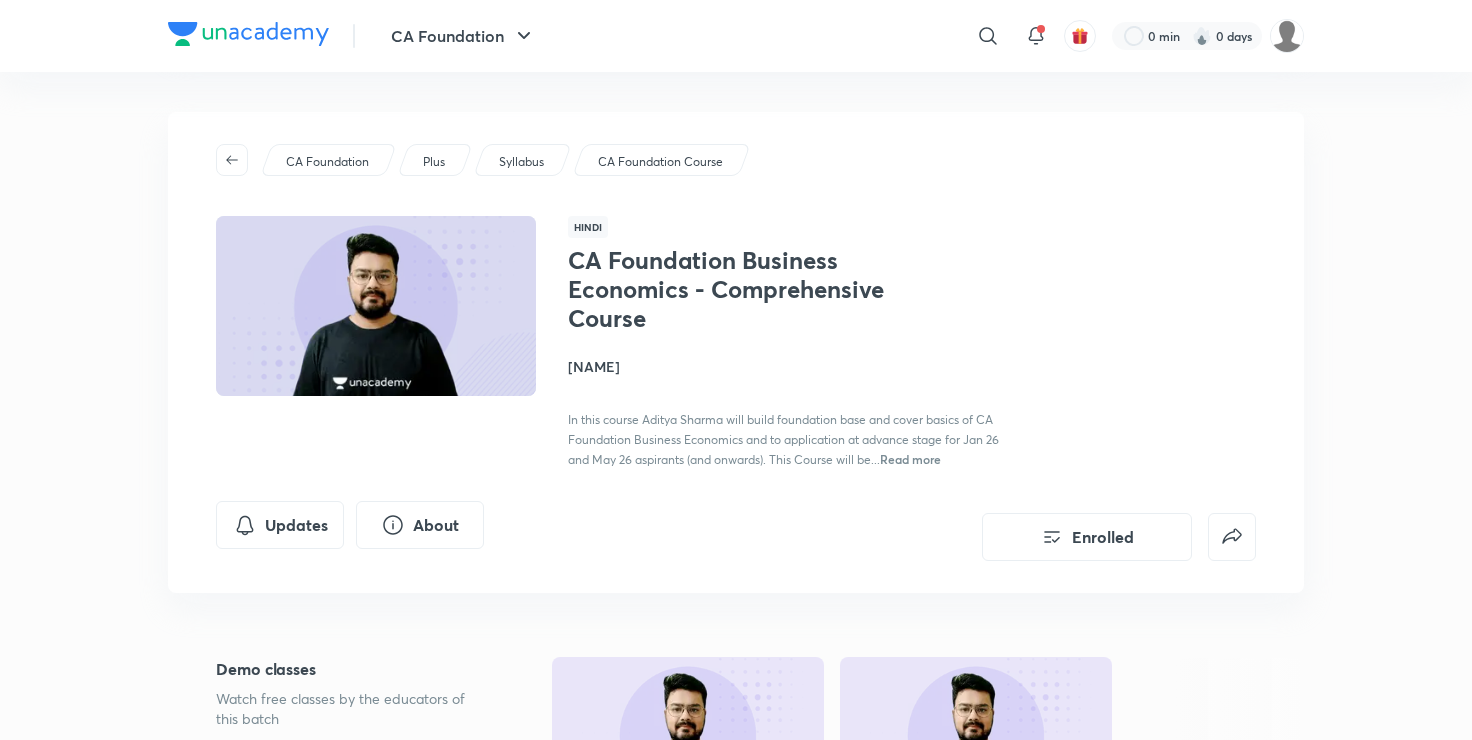 click on "Read more" at bounding box center (910, 459) 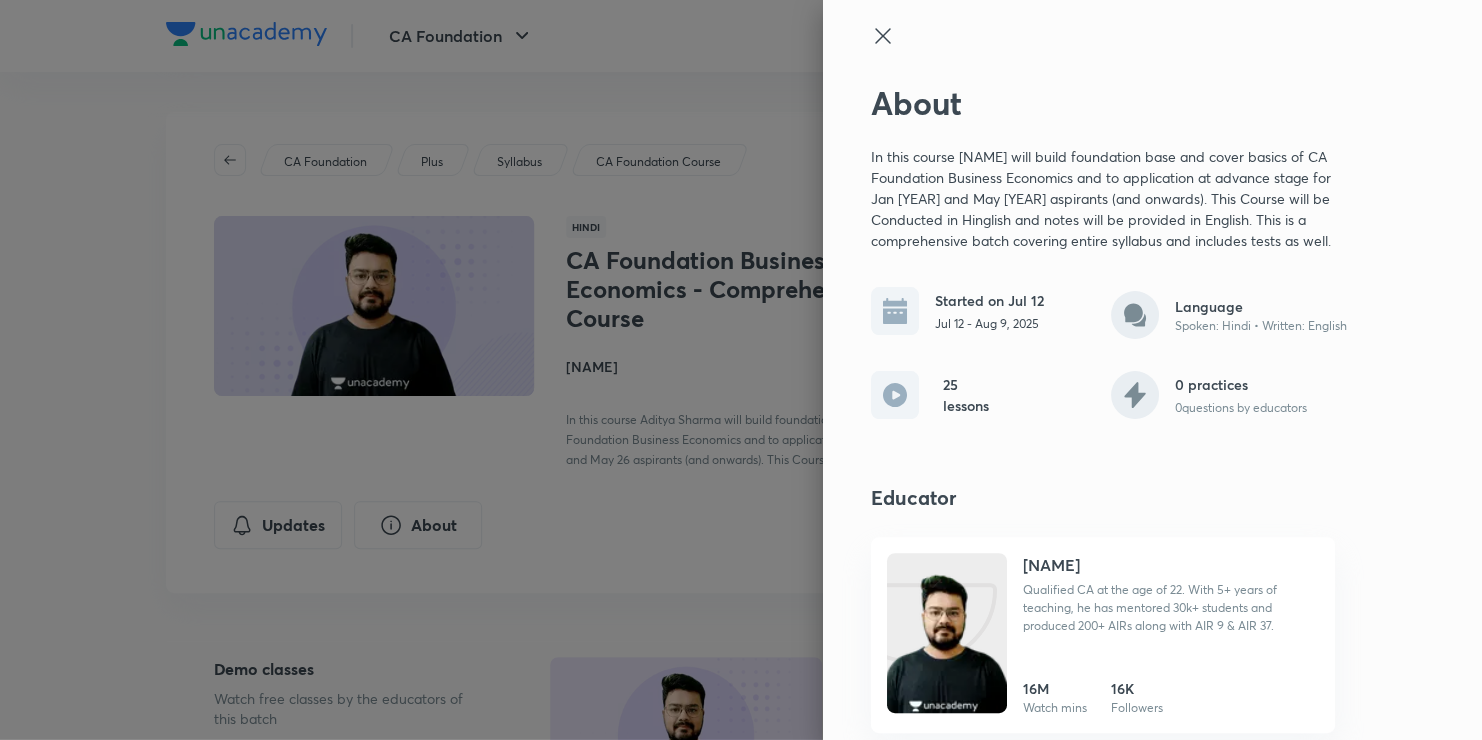 click at bounding box center (741, 370) 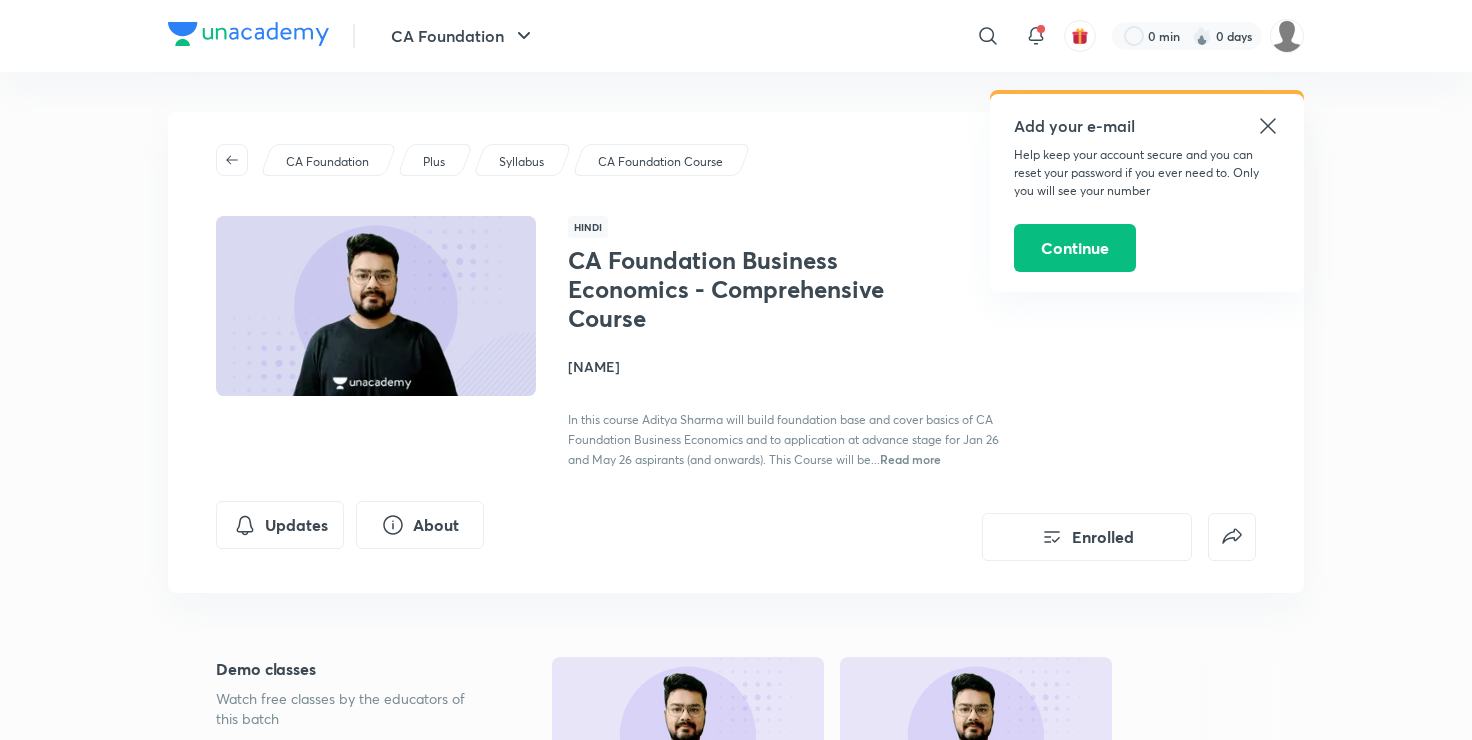 click on "Plus" at bounding box center [434, 162] 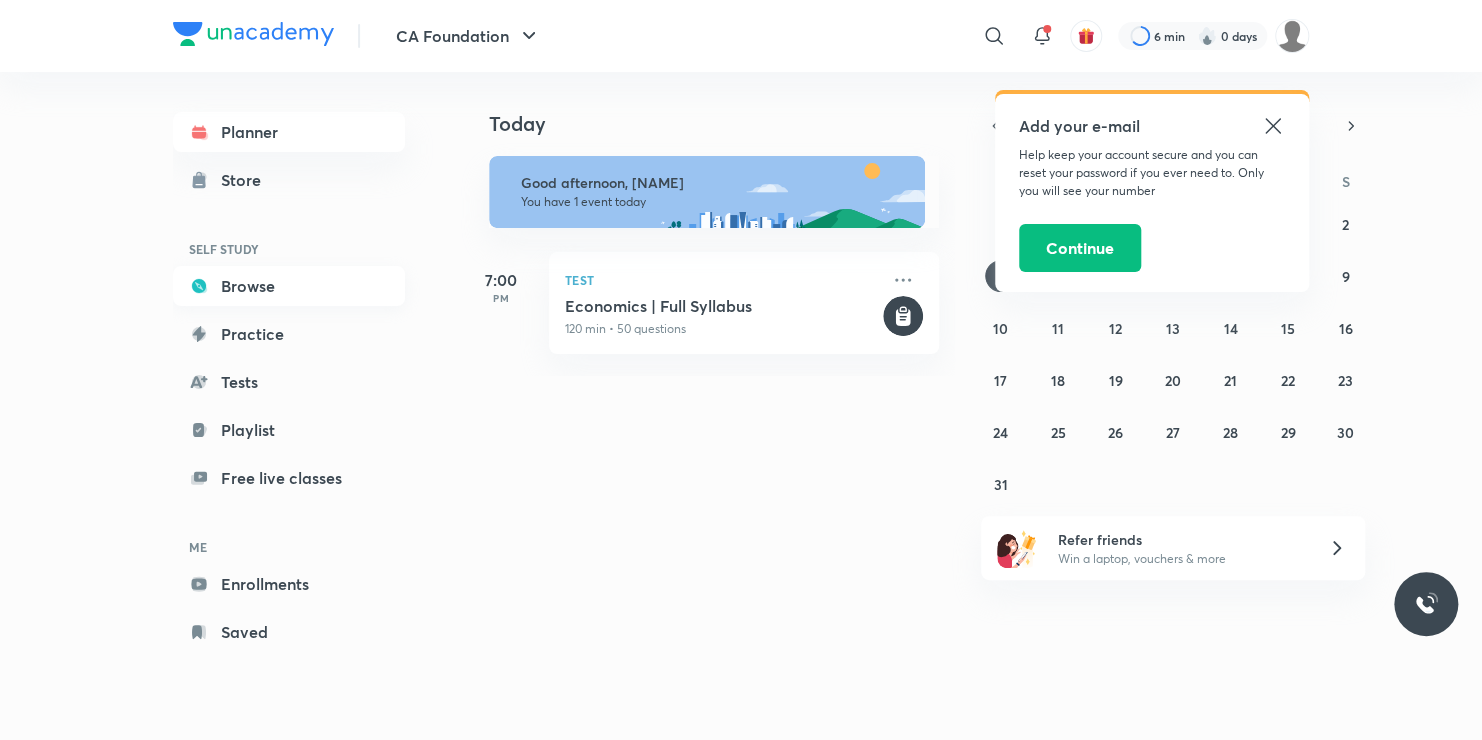 click on "Browse" at bounding box center (289, 286) 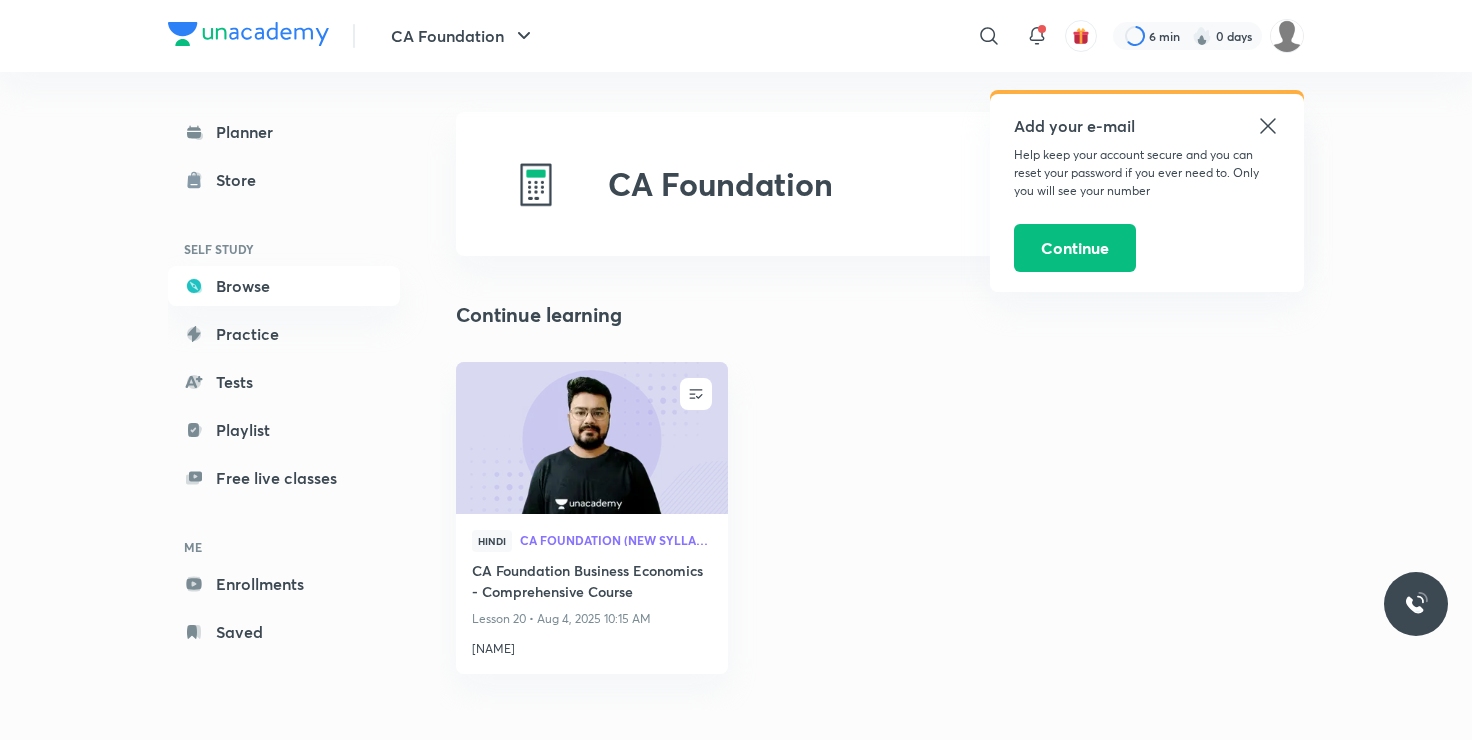 click 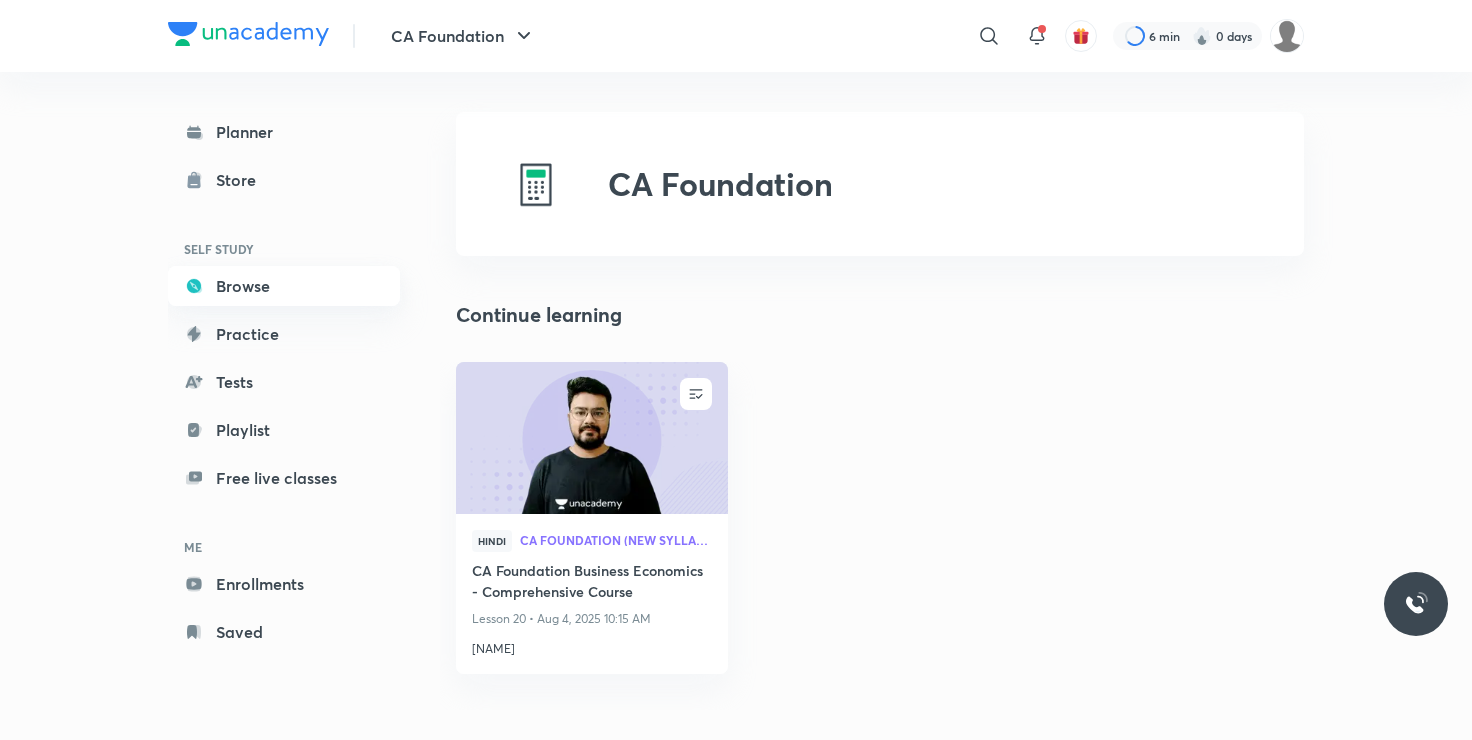 click on "Browse" at bounding box center (284, 286) 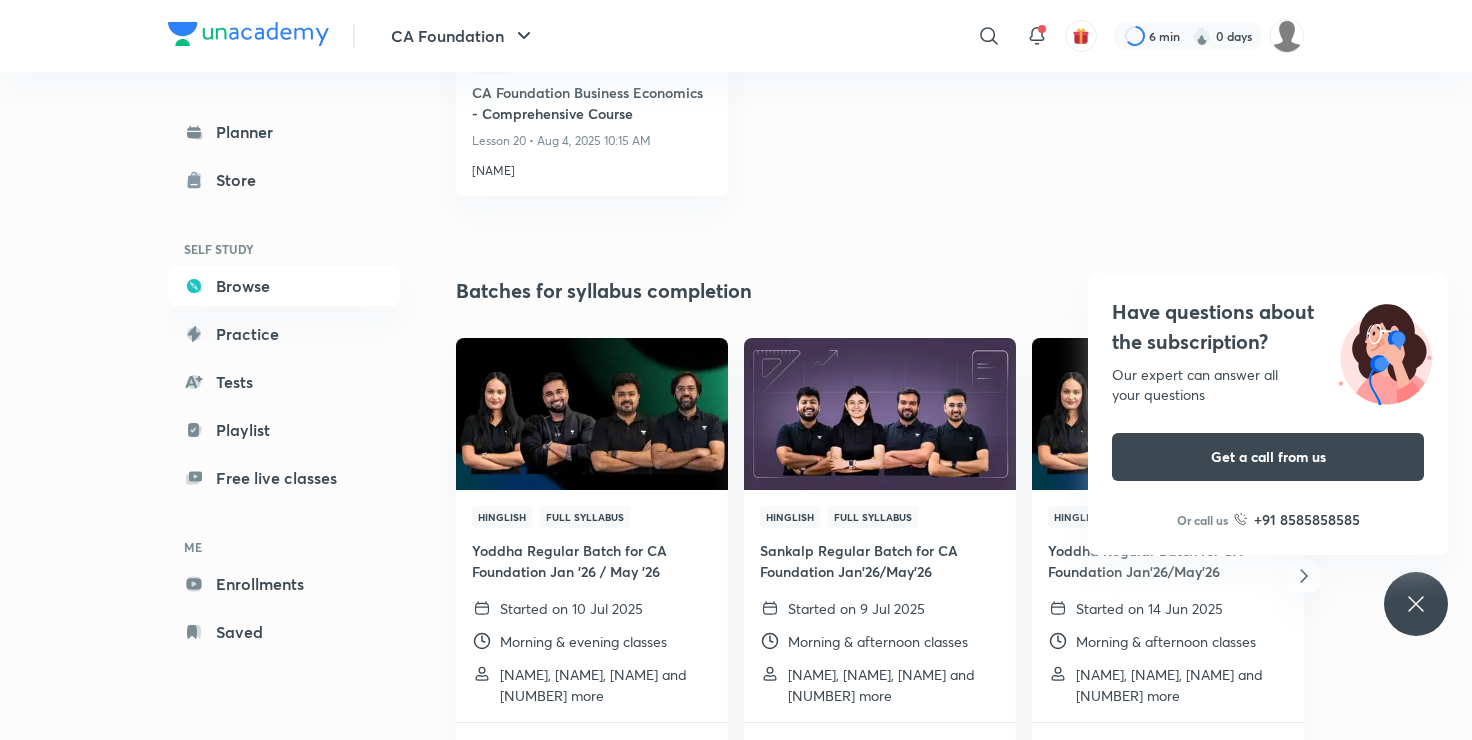 scroll, scrollTop: 480, scrollLeft: 0, axis: vertical 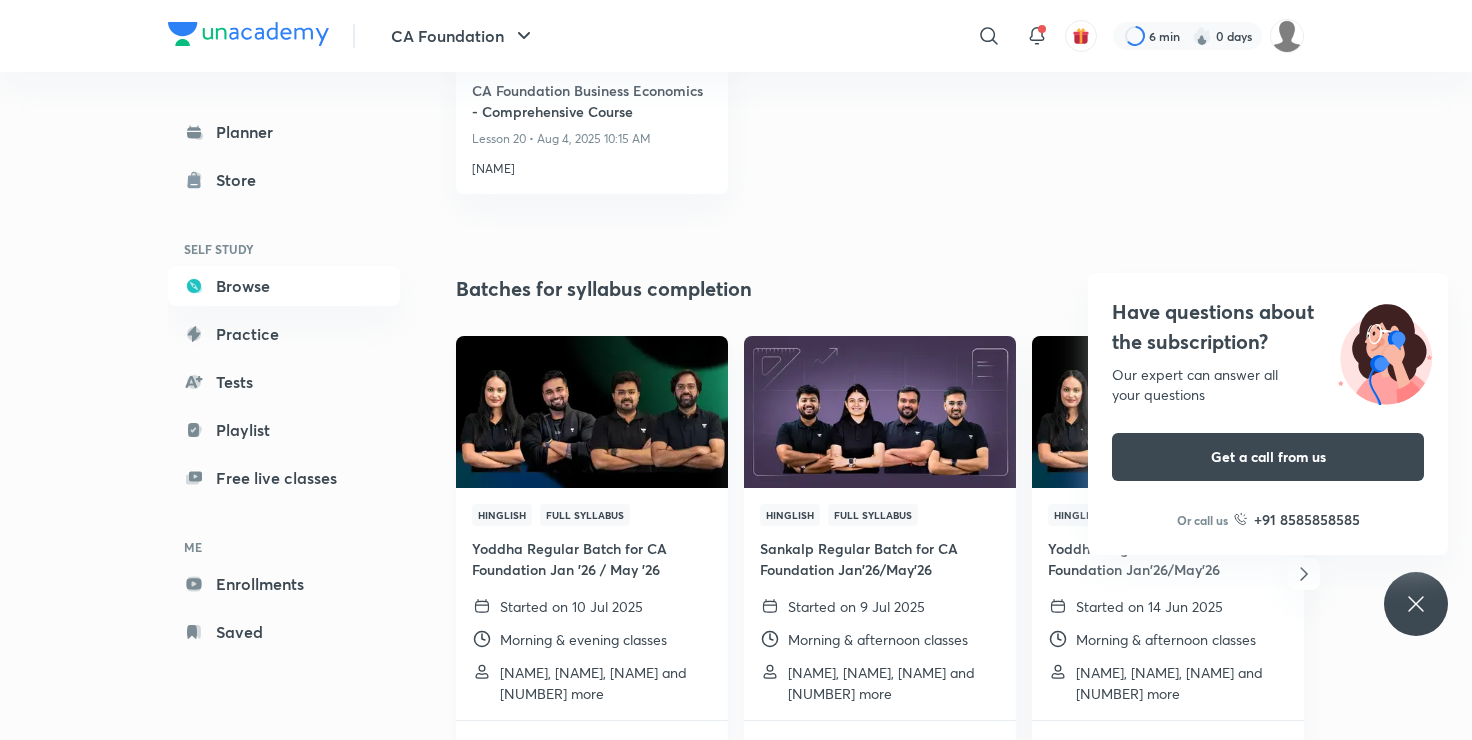 click on "Yoddha Regular Batch for CA Foundation Jan '26 / May '26" at bounding box center [592, 559] 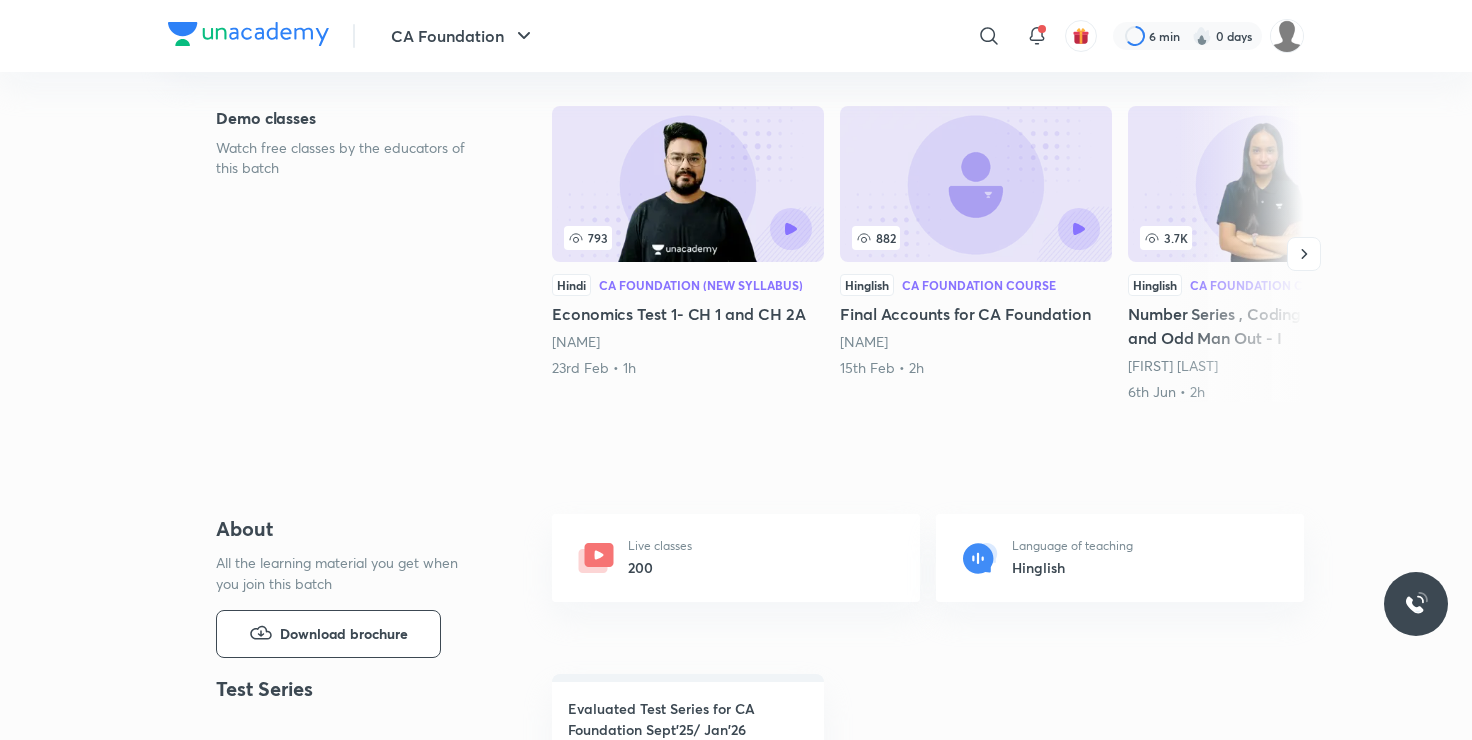 scroll, scrollTop: 0, scrollLeft: 0, axis: both 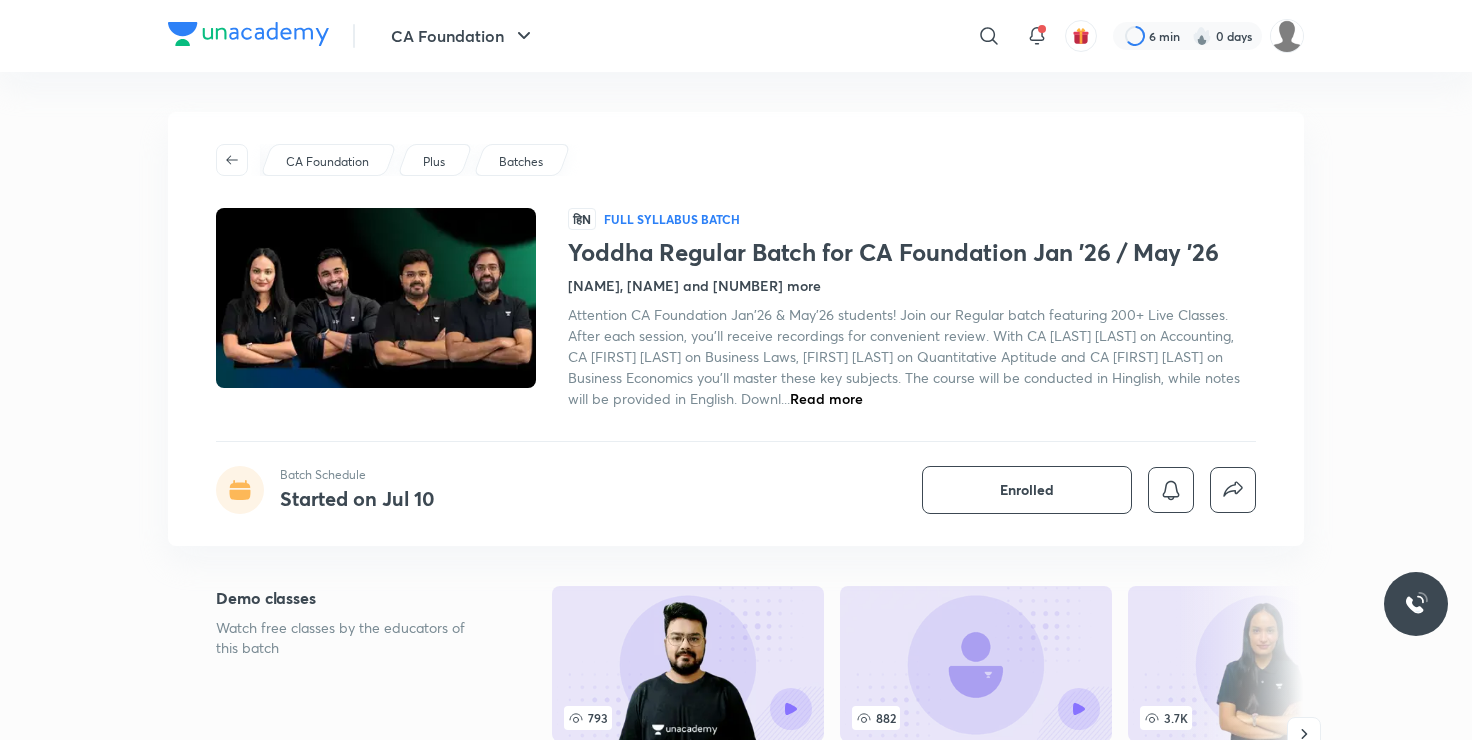 click on "Read more" at bounding box center [826, 398] 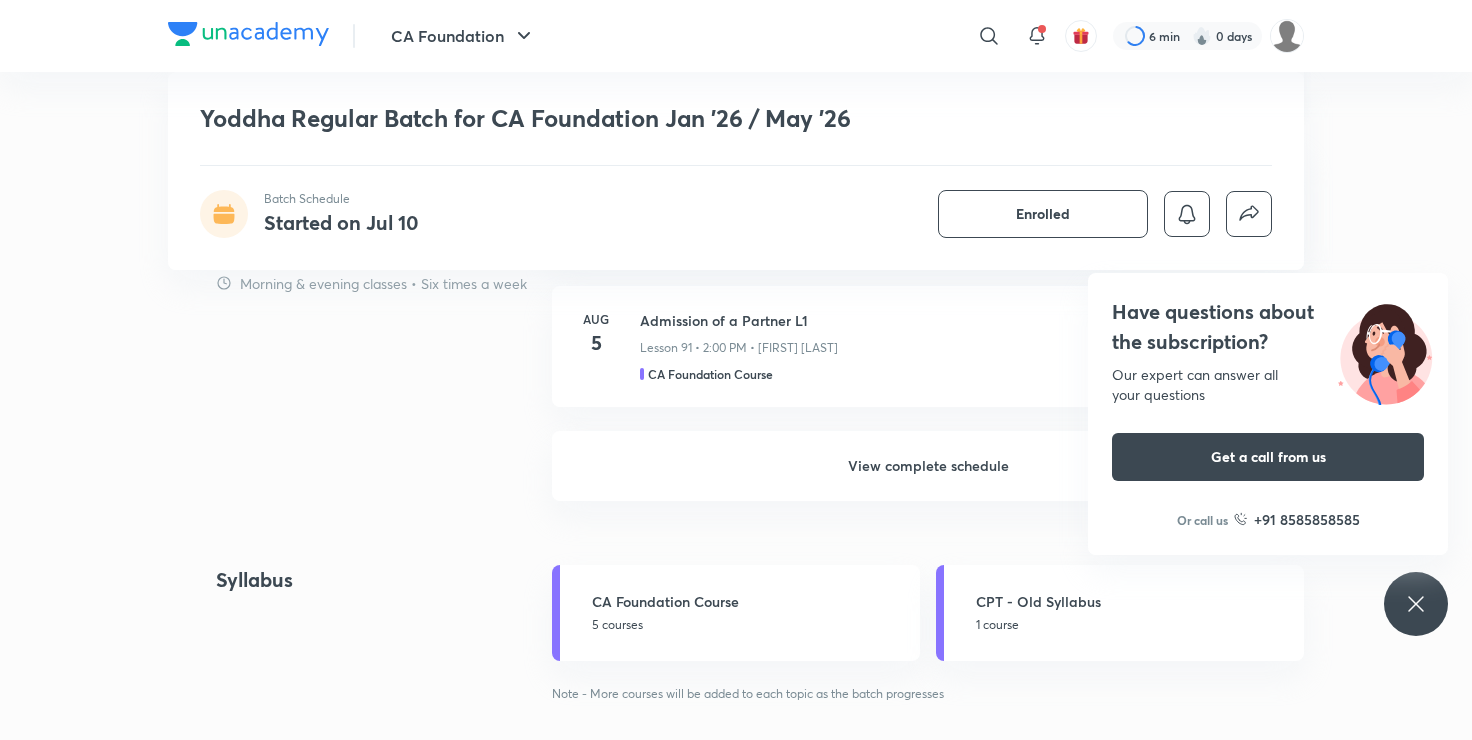 scroll, scrollTop: 1880, scrollLeft: 0, axis: vertical 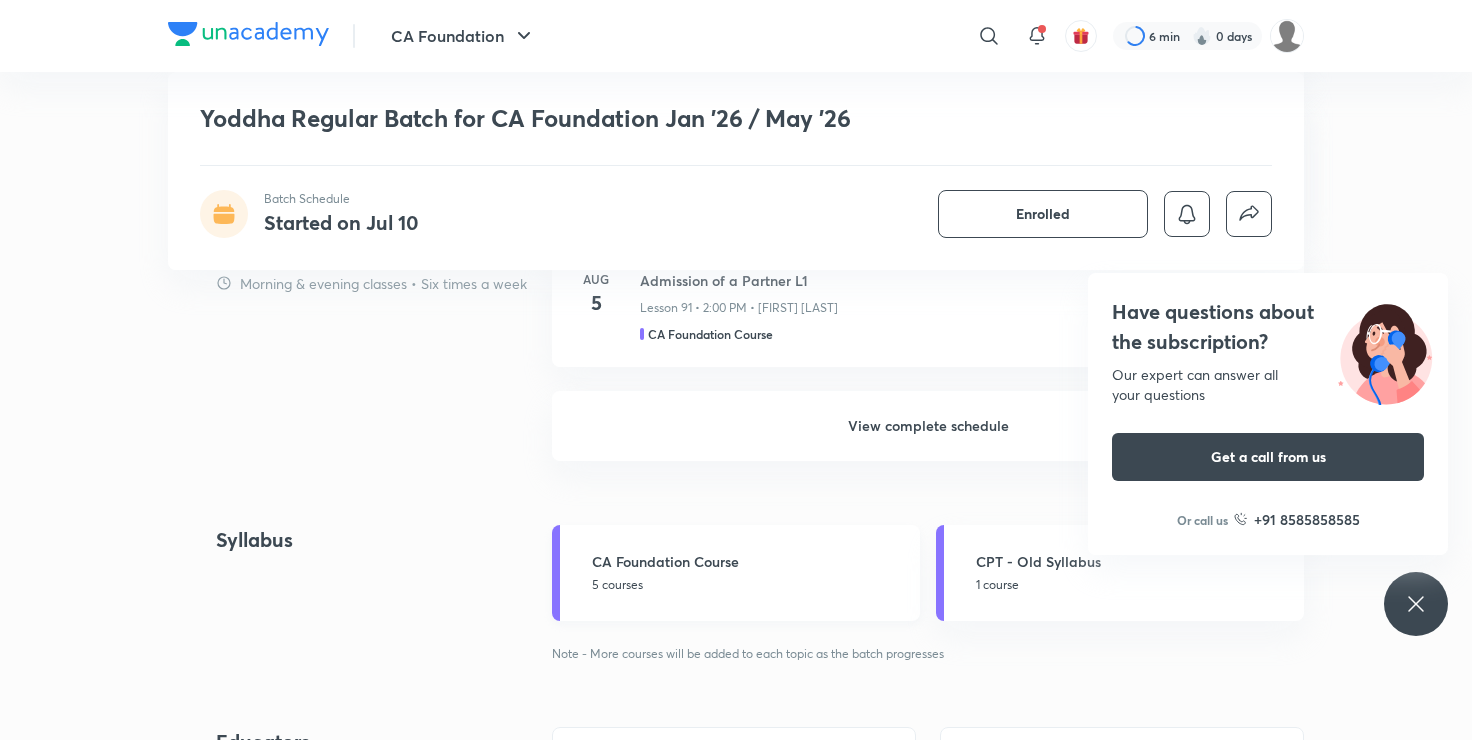 click on "CA Foundation Course" at bounding box center [750, 561] 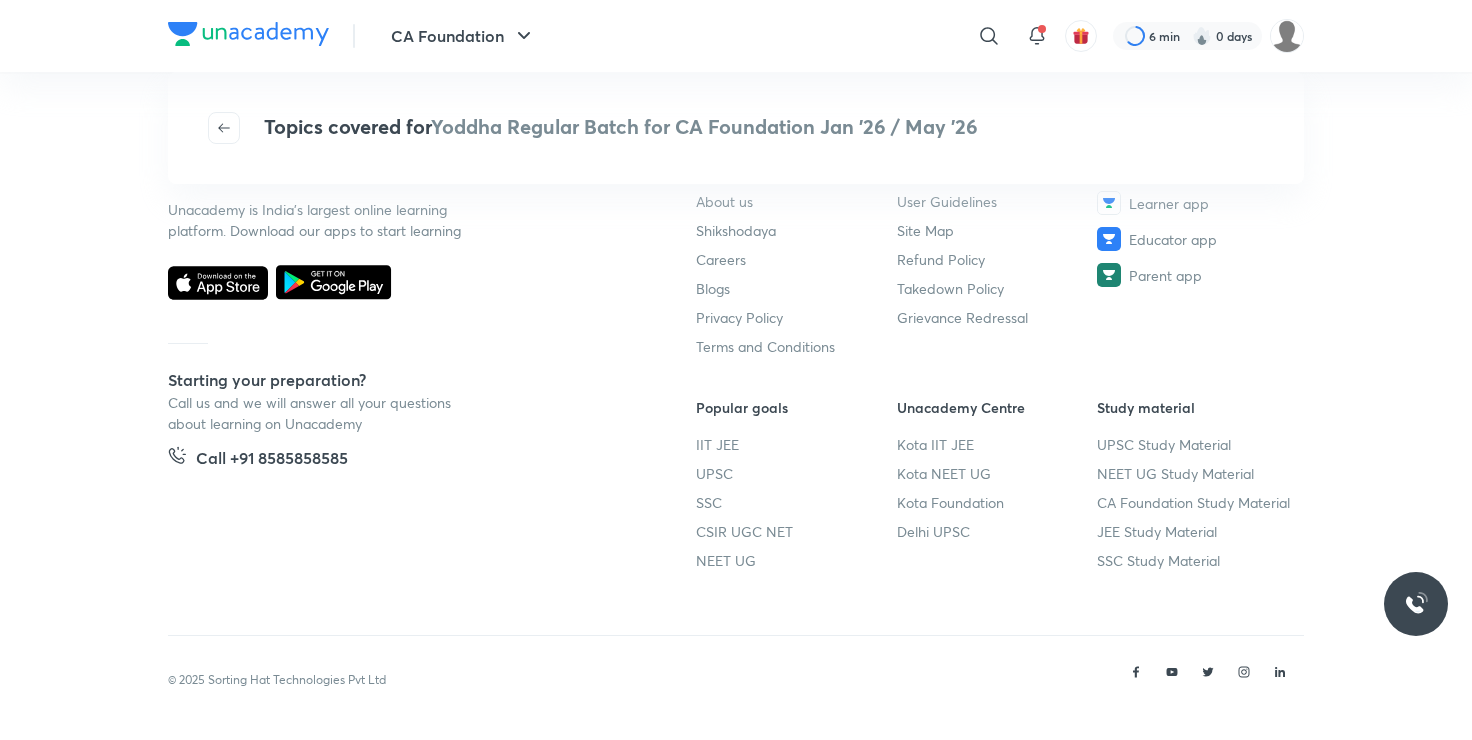 scroll, scrollTop: 0, scrollLeft: 0, axis: both 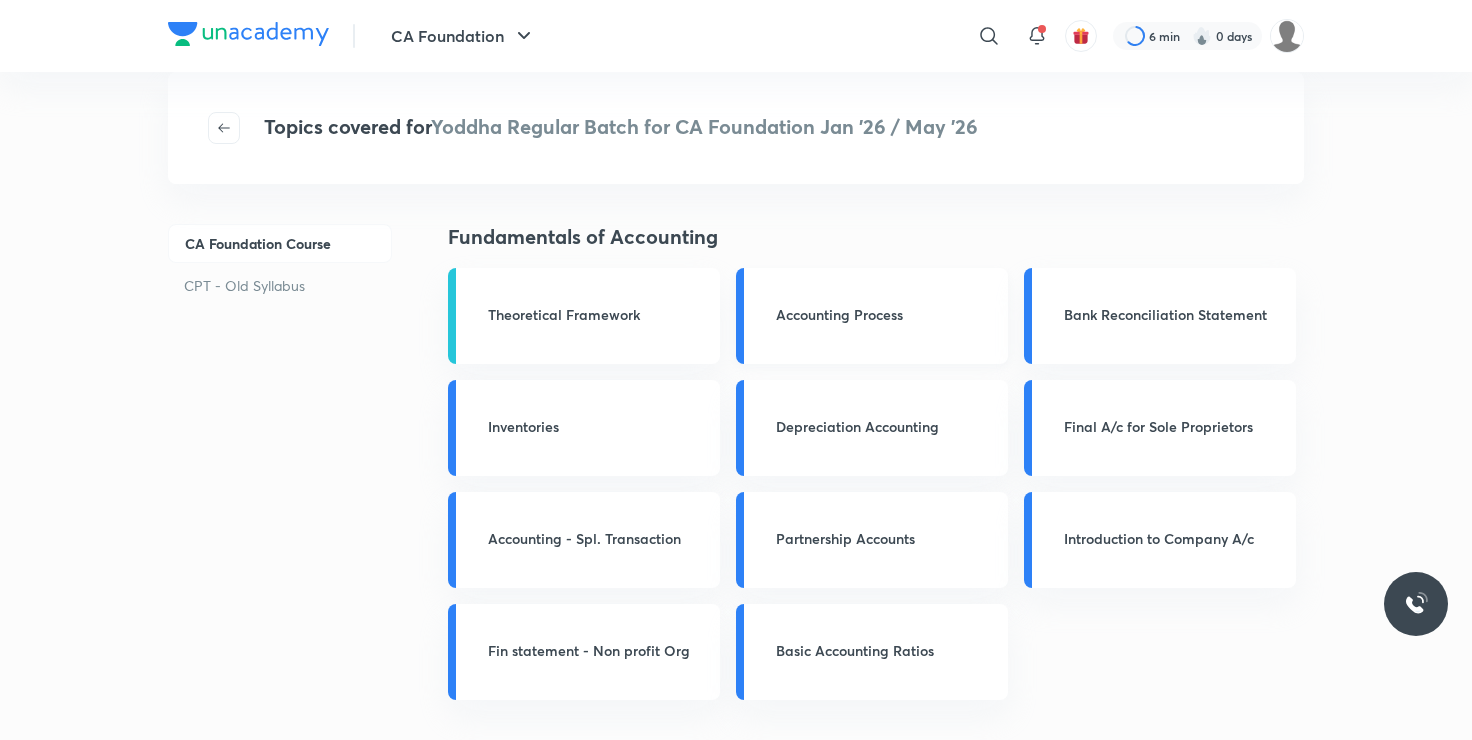 click on "Accounting Process" at bounding box center (872, 316) 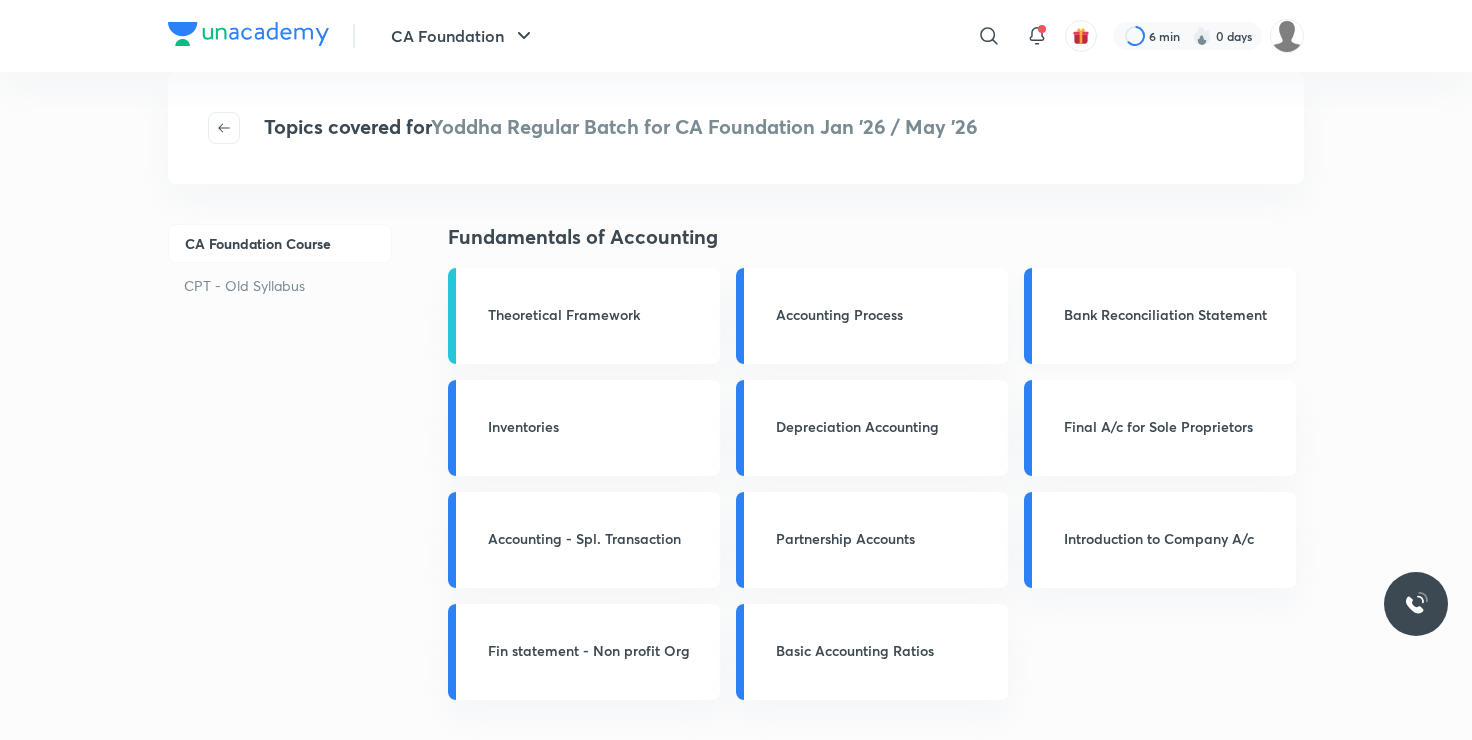 click on "Bank Reconciliation Statement" at bounding box center (1160, 316) 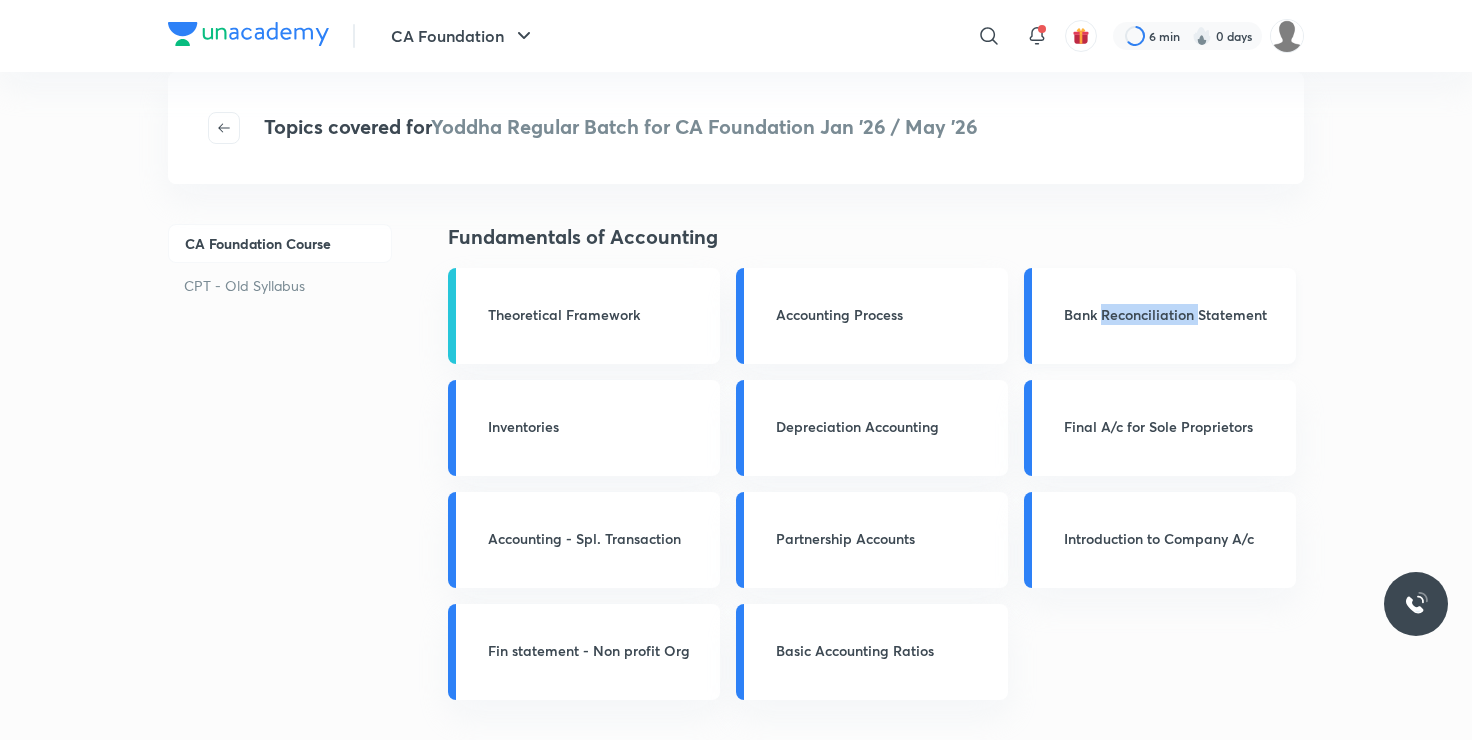 click on "Bank Reconciliation Statement" at bounding box center (1160, 316) 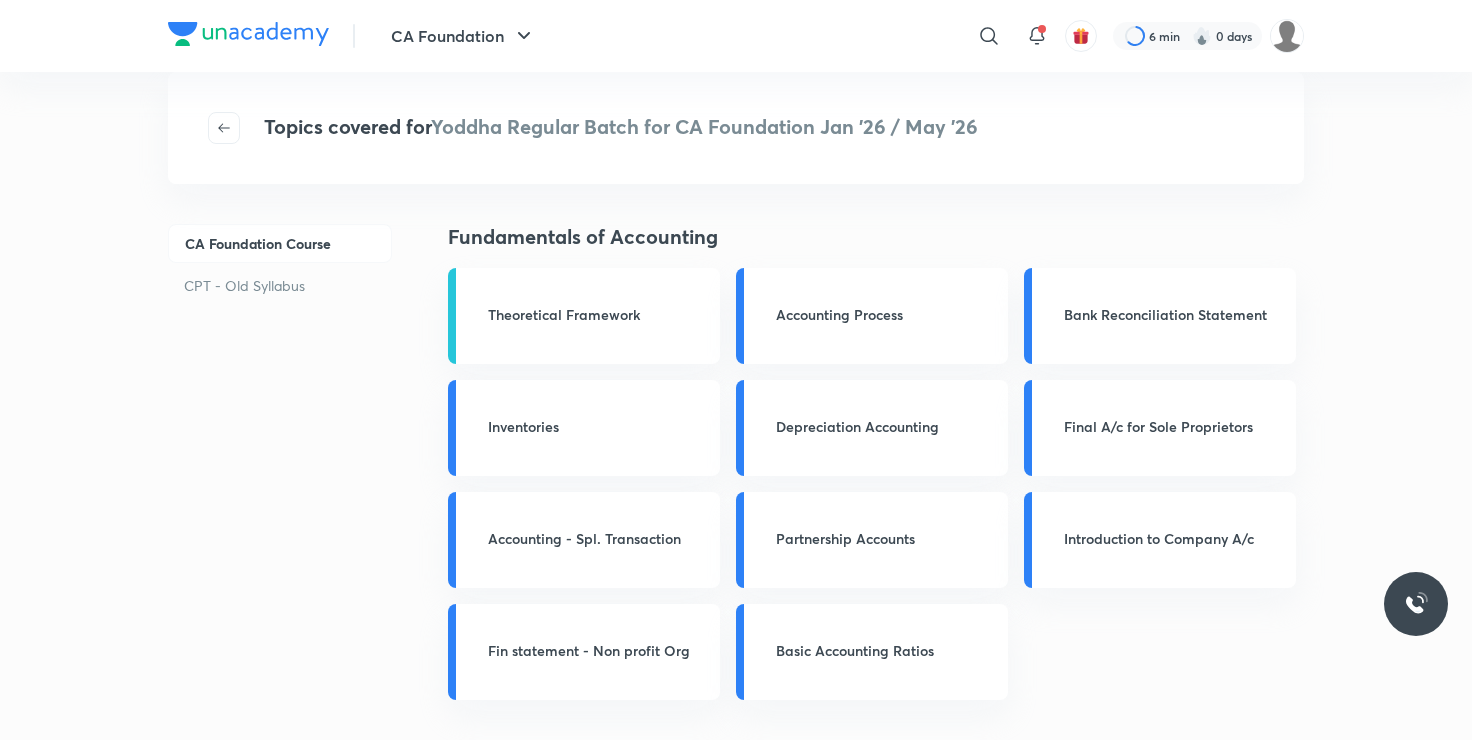 drag, startPoint x: 1130, startPoint y: 285, endPoint x: 1021, endPoint y: 303, distance: 110.47624 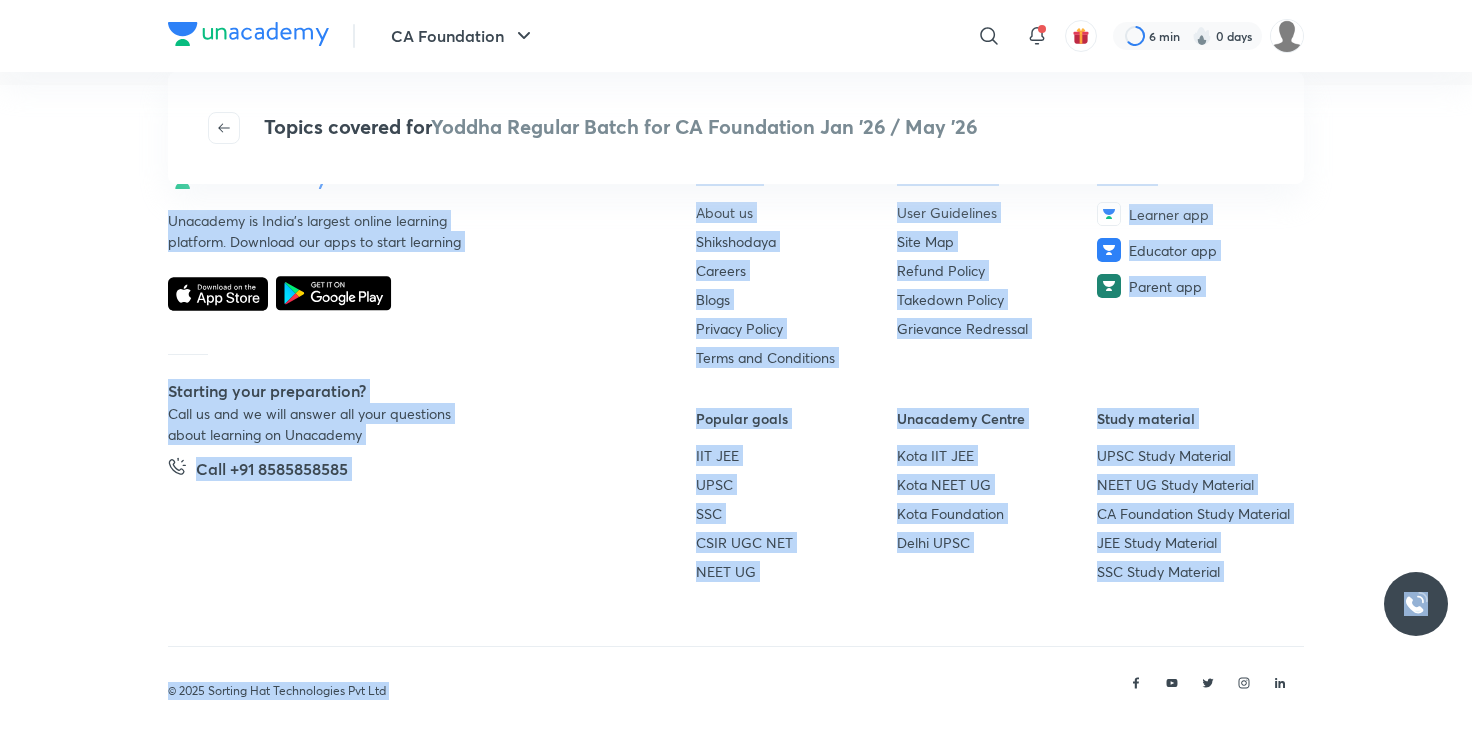 scroll, scrollTop: 1796, scrollLeft: 0, axis: vertical 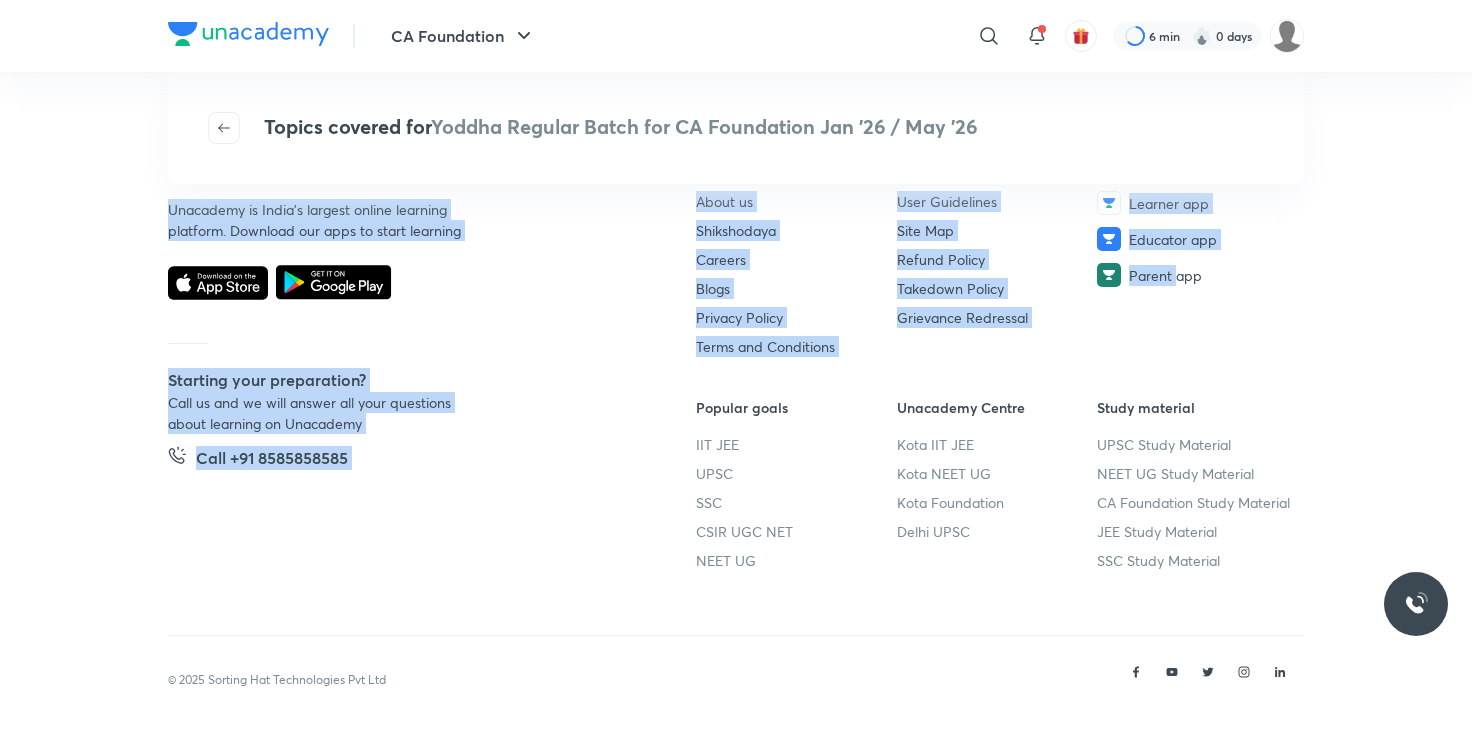drag, startPoint x: 969, startPoint y: 303, endPoint x: 1201, endPoint y: 280, distance: 233.1373 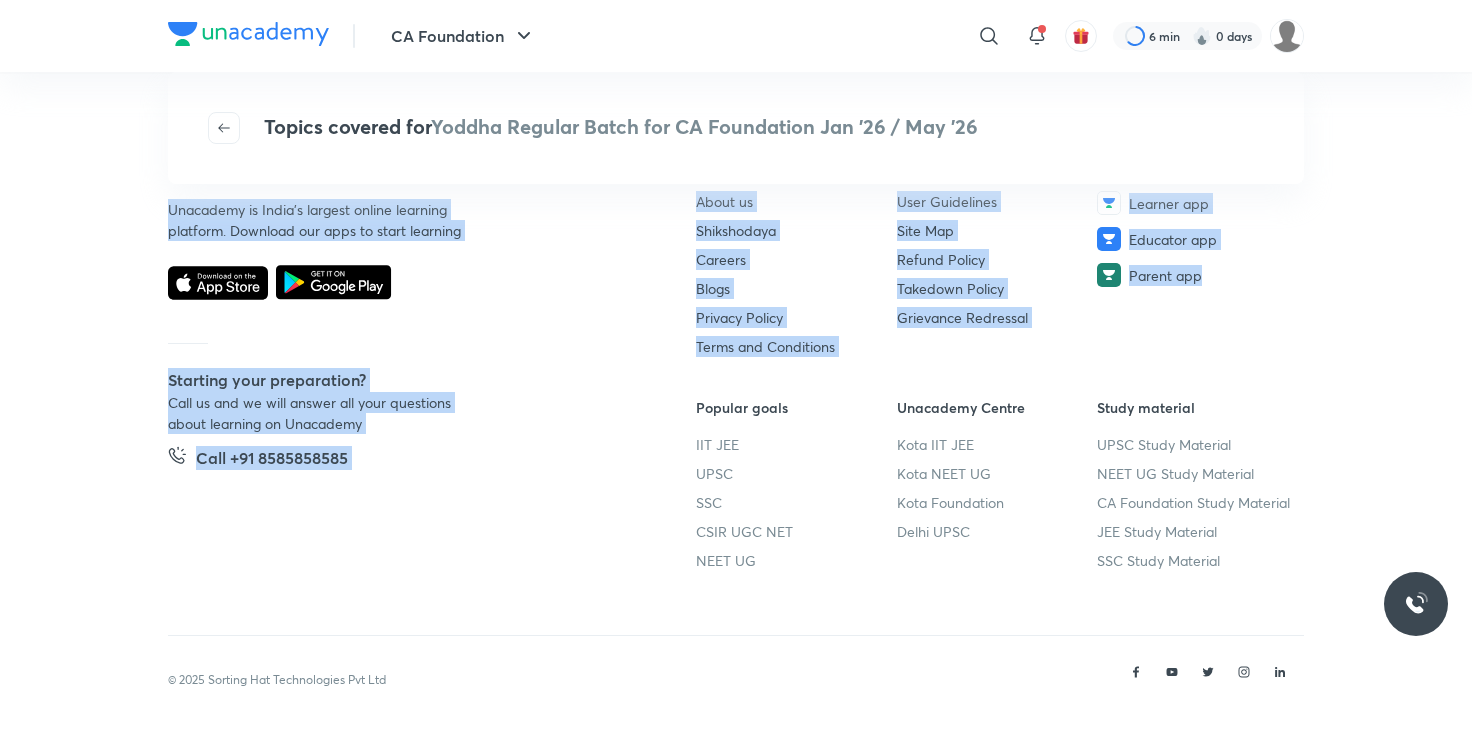 click on "Unacademy is India’s largest online learning platform. Download our apps to start learning Starting your preparation? Call us and we will answer all your questions about learning on Unacademy Call +91 8585858585  Company About us Shikshodaya Careers Blogs Privacy Policy Terms and Conditions Help & support User Guidelines Site Map Refund Policy Takedown Policy Grievance Redressal Products Learner app Educator app Parent app Popular goals IIT JEE UPSC SSC CSIR UGC NET NEET UG Unacademy Centre Kota IIT JEE Kota NEET UG Kota Foundation Delhi UPSC Study material UPSC Study Material NEET UG Study Material CA Foundation Study Material JEE Study Material SSC Study Material © 2025 Sorting Hat Technologies Pvt Ltd" at bounding box center [736, 407] 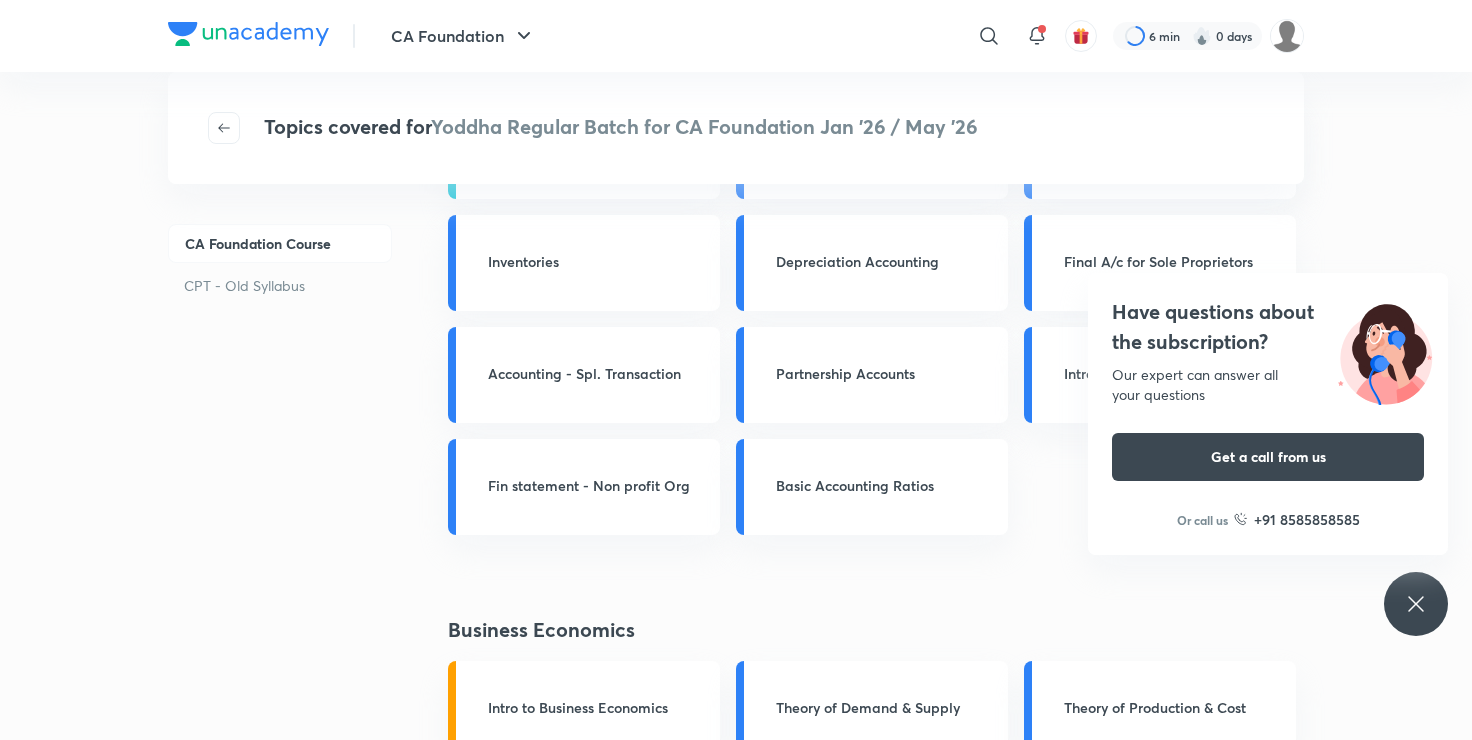 scroll, scrollTop: 0, scrollLeft: 0, axis: both 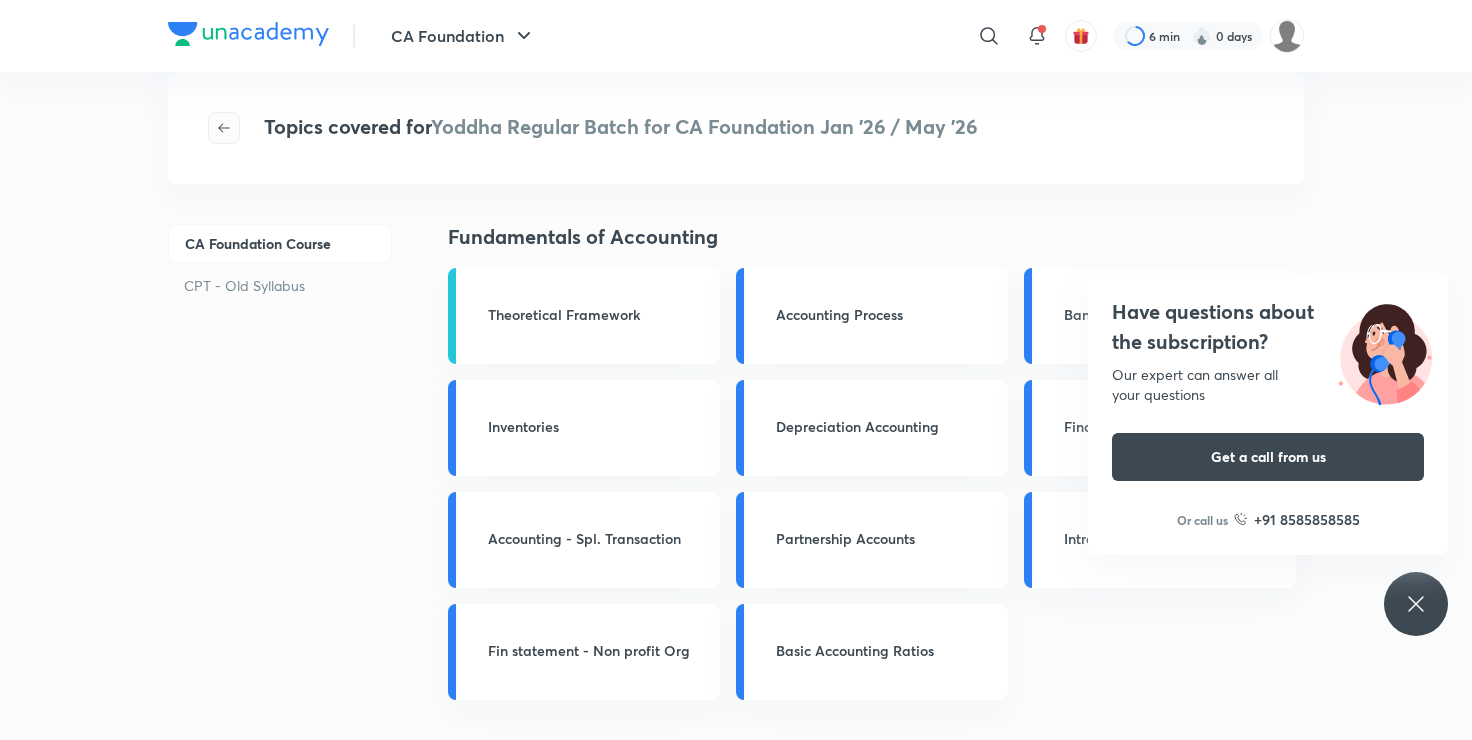 click at bounding box center [224, 128] 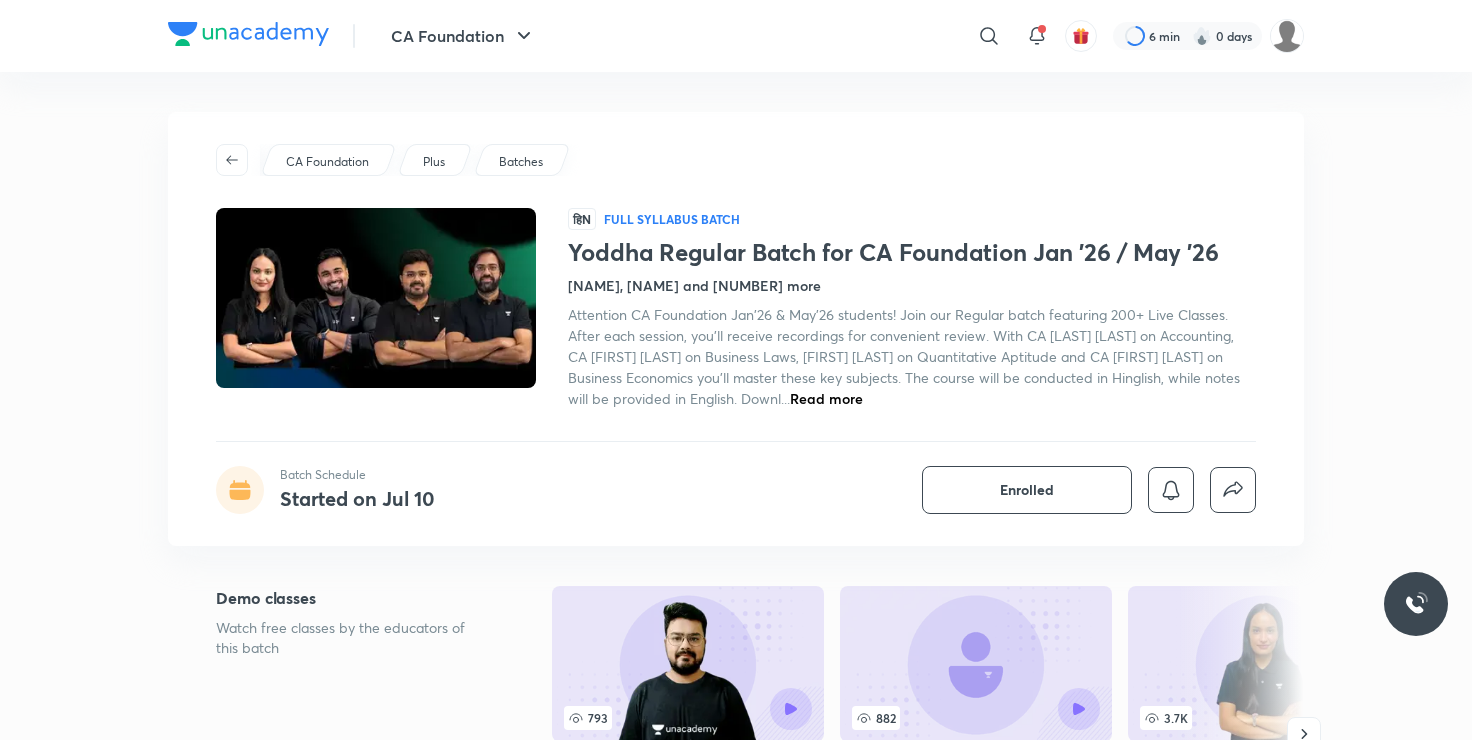 click on "Batches" at bounding box center (521, 162) 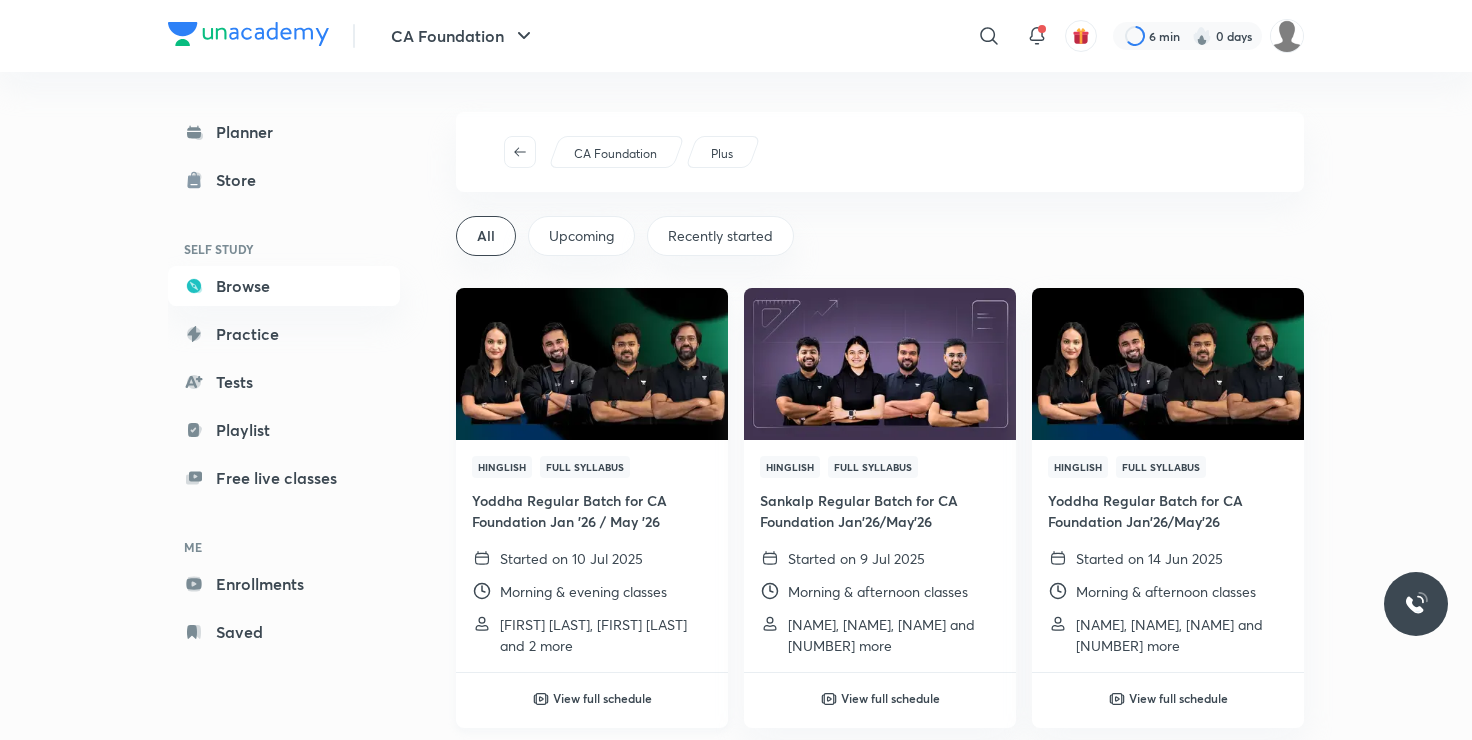 click on "View full schedule" at bounding box center (602, 698) 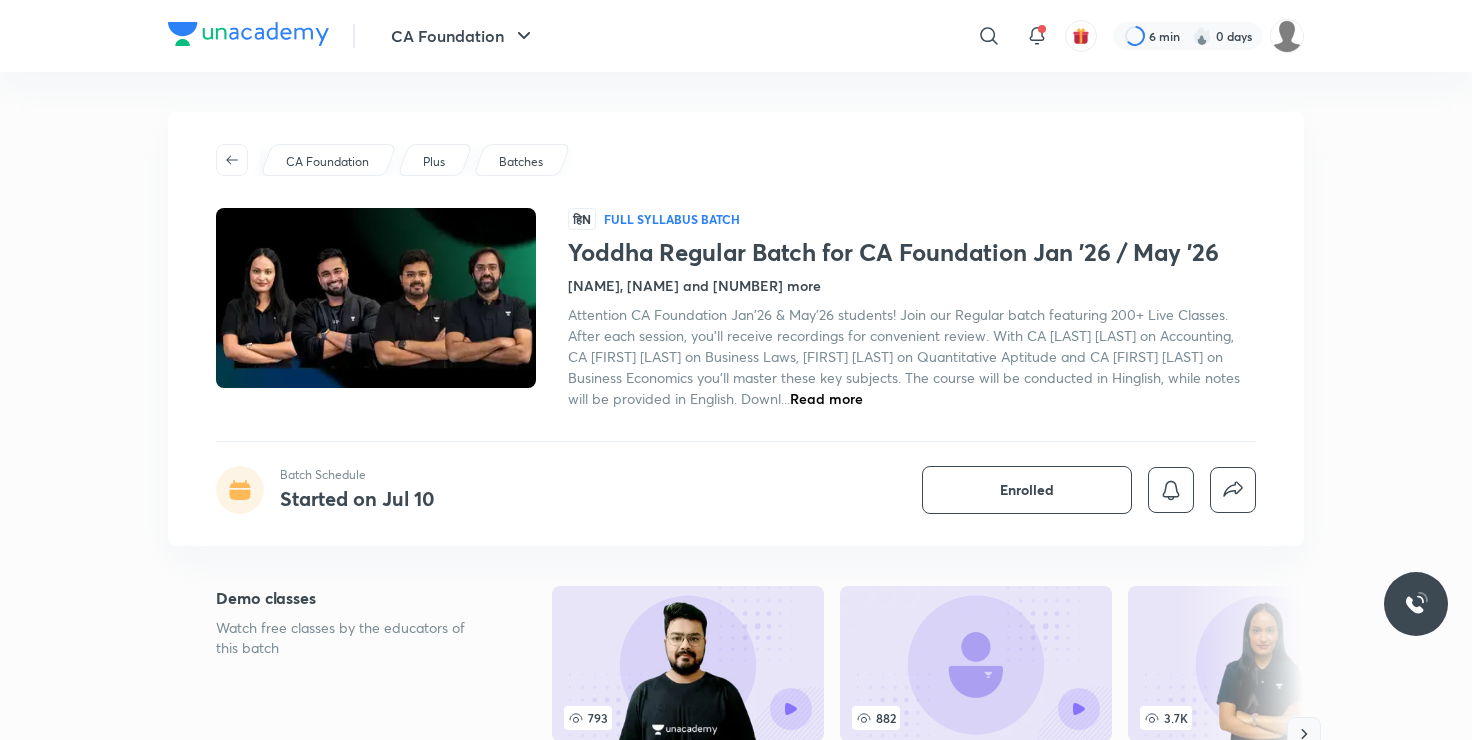 click 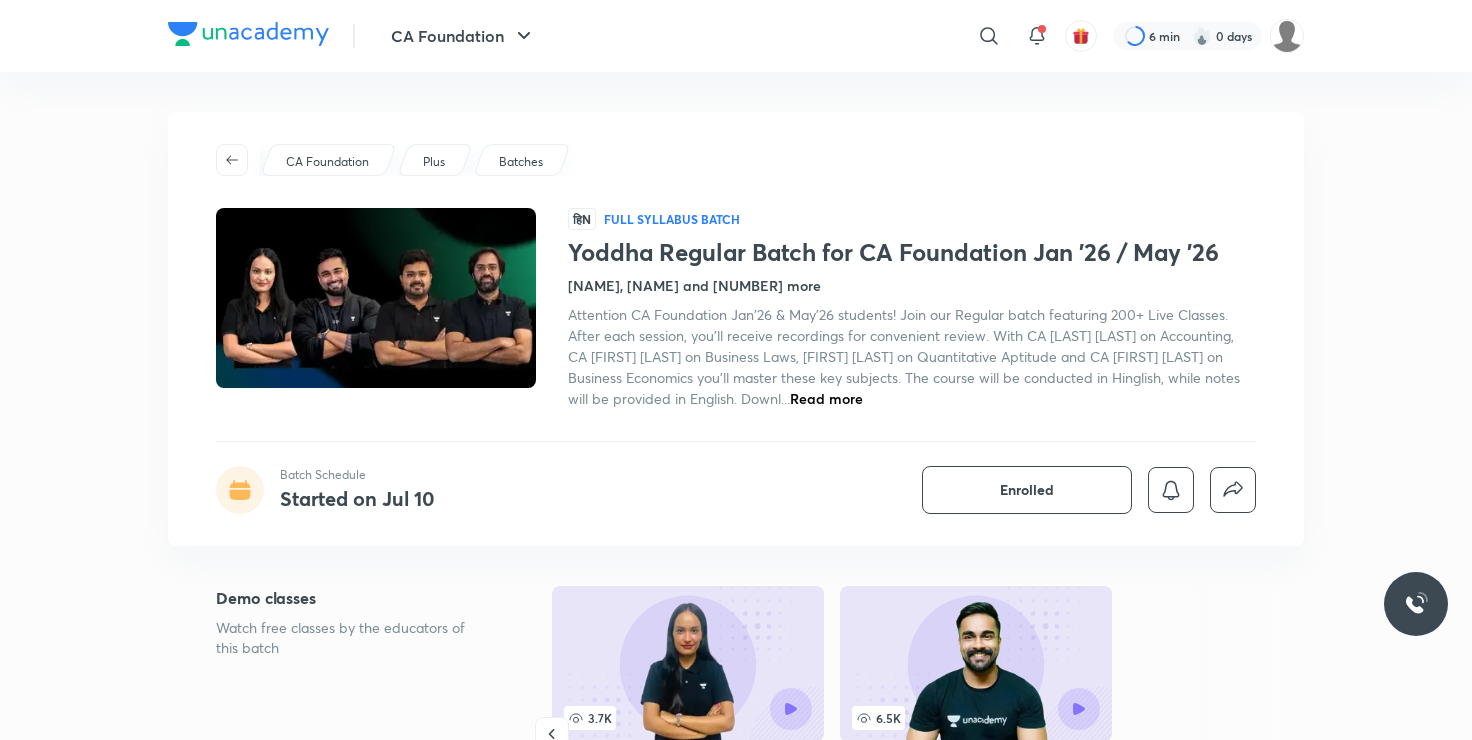 click on "CA Foundation ​ [TIME] [DAYS] Yoddha Regular Batch for CA Foundation Jan '[YEAR]' / May '[YEAR]' Batch Schedule Started on [DATE] Enrolled CA Foundation Plus Batches हिN Full Syllabus Batch Yoddha Regular Batch for CA Foundation Jan '[YEAR]' / May '[YEAR]'  [NAME], [NAME] and [NUMBER] more Attention CA Foundation Jan'[YEAR]' • May'[YEAR]' students! Join our Regular batch featuring [NUMBER]+ Live Classes. After each session, you'll receive recordings for convenient review. With CA [NAME] on Accounting, CA [NAME] on Business Laws, [NAME] on Quantitative Aptitude and CA [NAME] on Business Economics you'll master these key subjects. The course will be conducted in Hinglish, while notes will be provided in English. Downl...  Read more Batch Schedule Started on [DATE] Enrolled Demo classes   Watch free classes by the educators of this batch   [VIEWS] Hindi CA Foundation (New Syllabus) Economics Test 1- CH 1 and CH 2A [NAME] [DATE] • [TIME]    [VIEWS] Hinglish CA Foundation Course [NAME] [DATE] • [TIME]" at bounding box center (736, 2570) 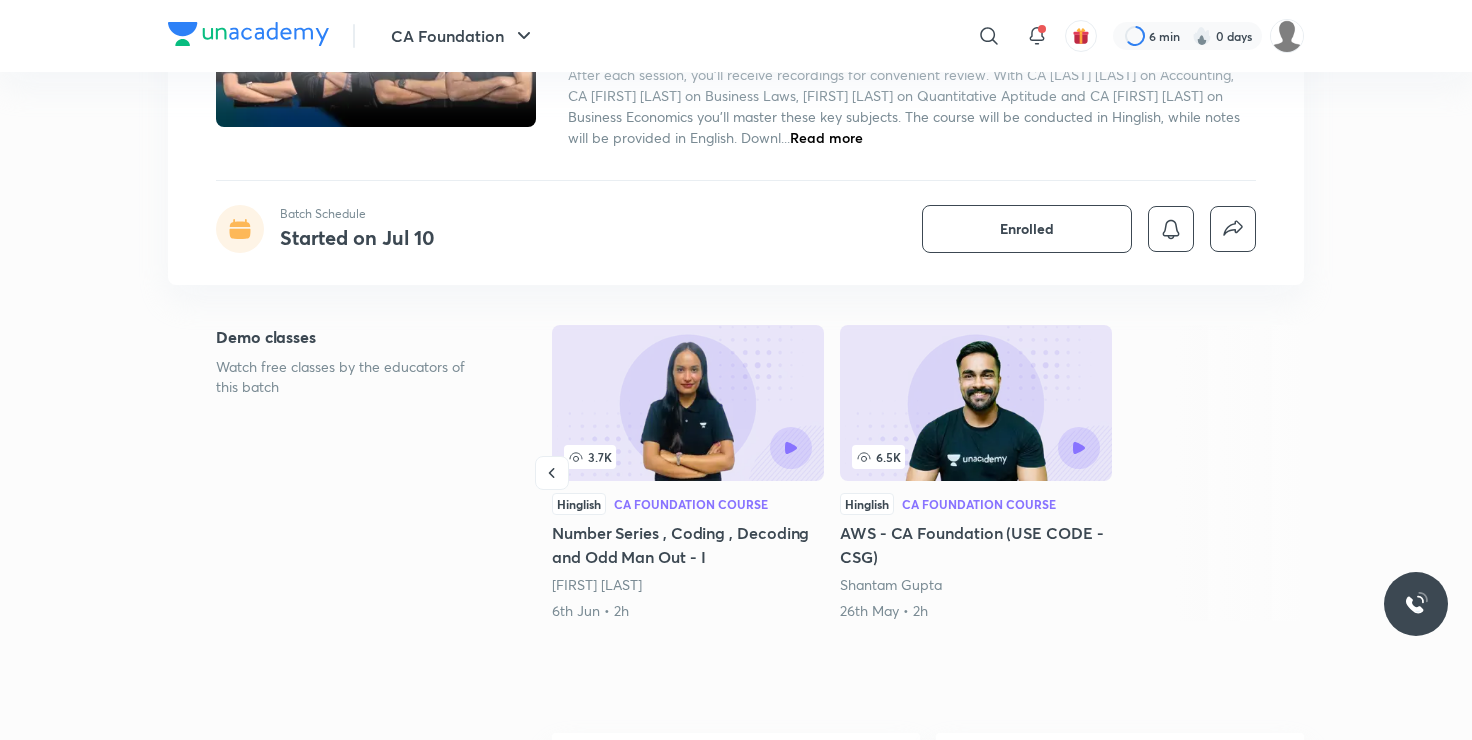 scroll, scrollTop: 280, scrollLeft: 0, axis: vertical 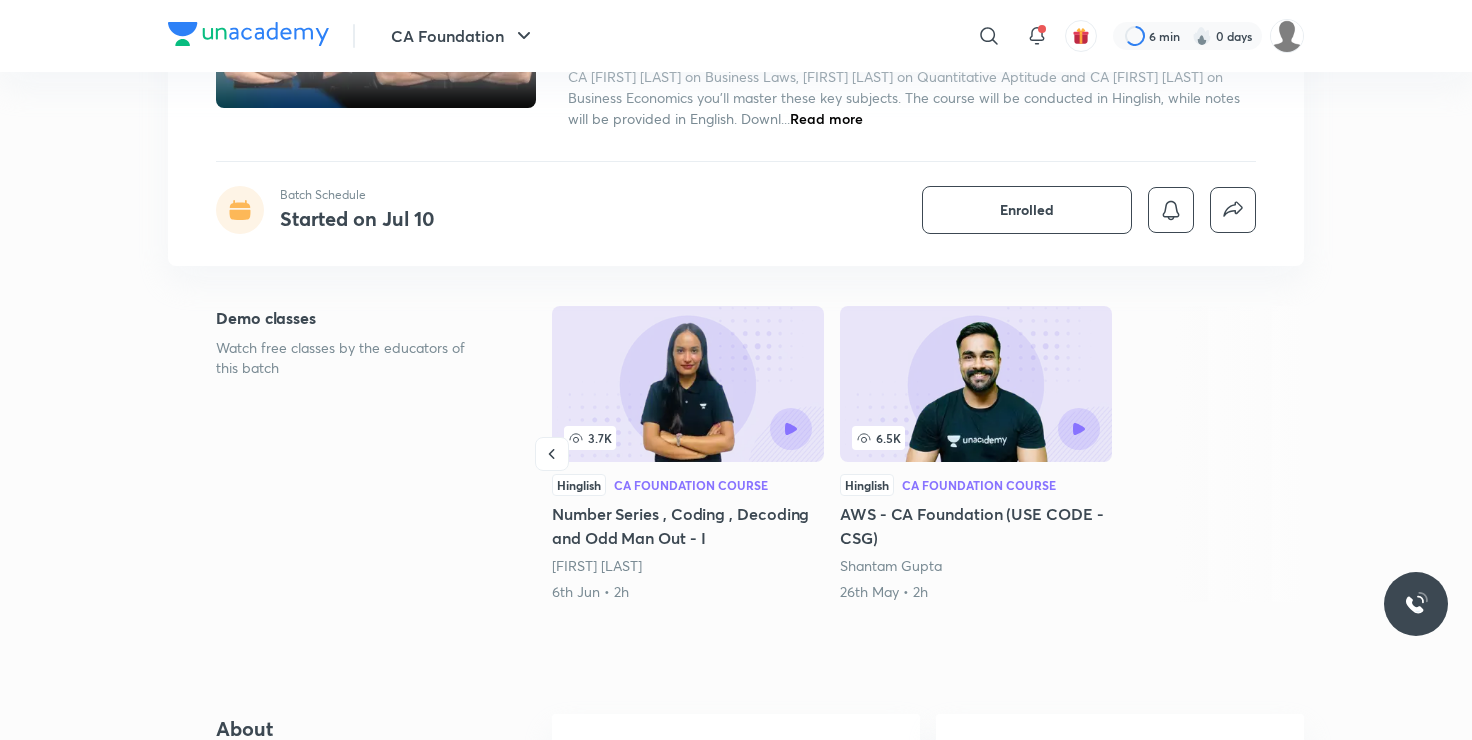 click at bounding box center [976, 384] 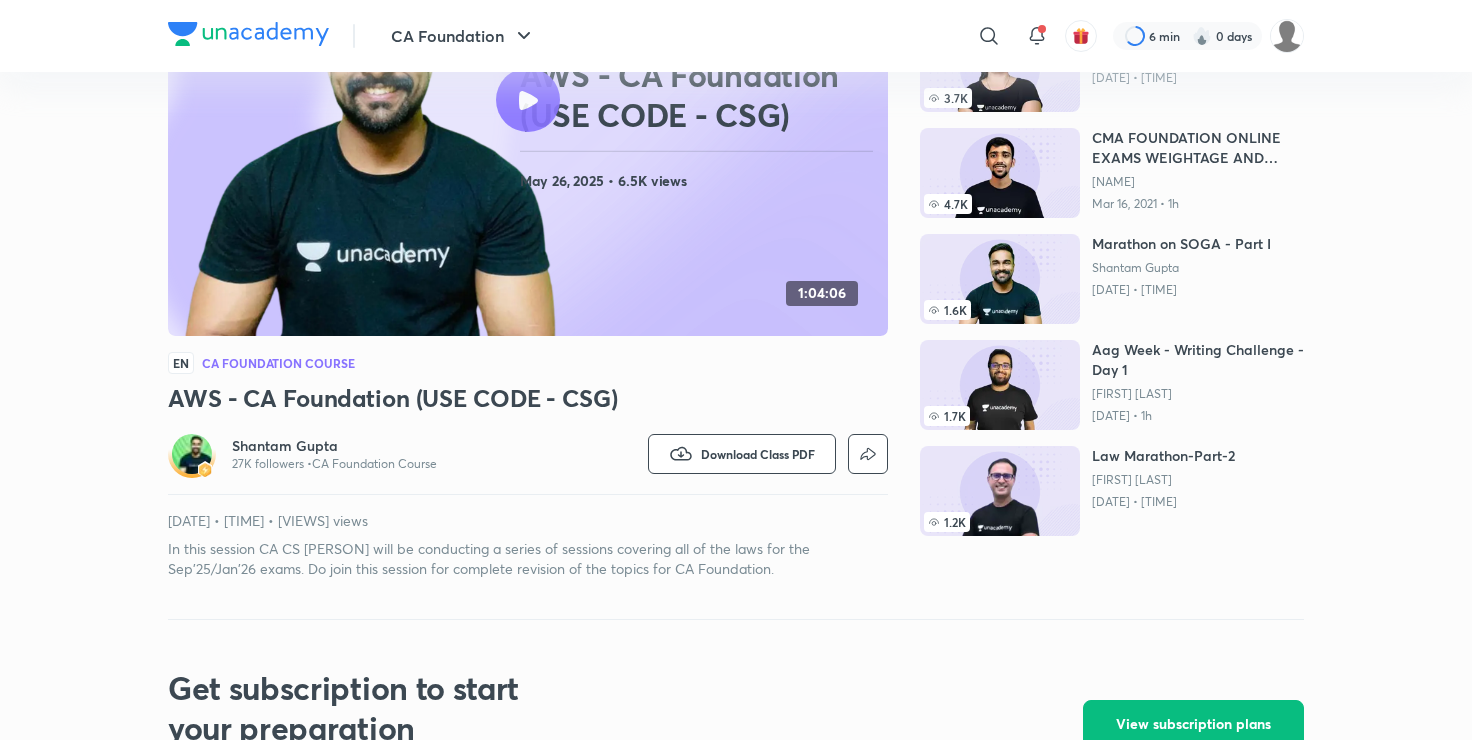 scroll, scrollTop: 0, scrollLeft: 0, axis: both 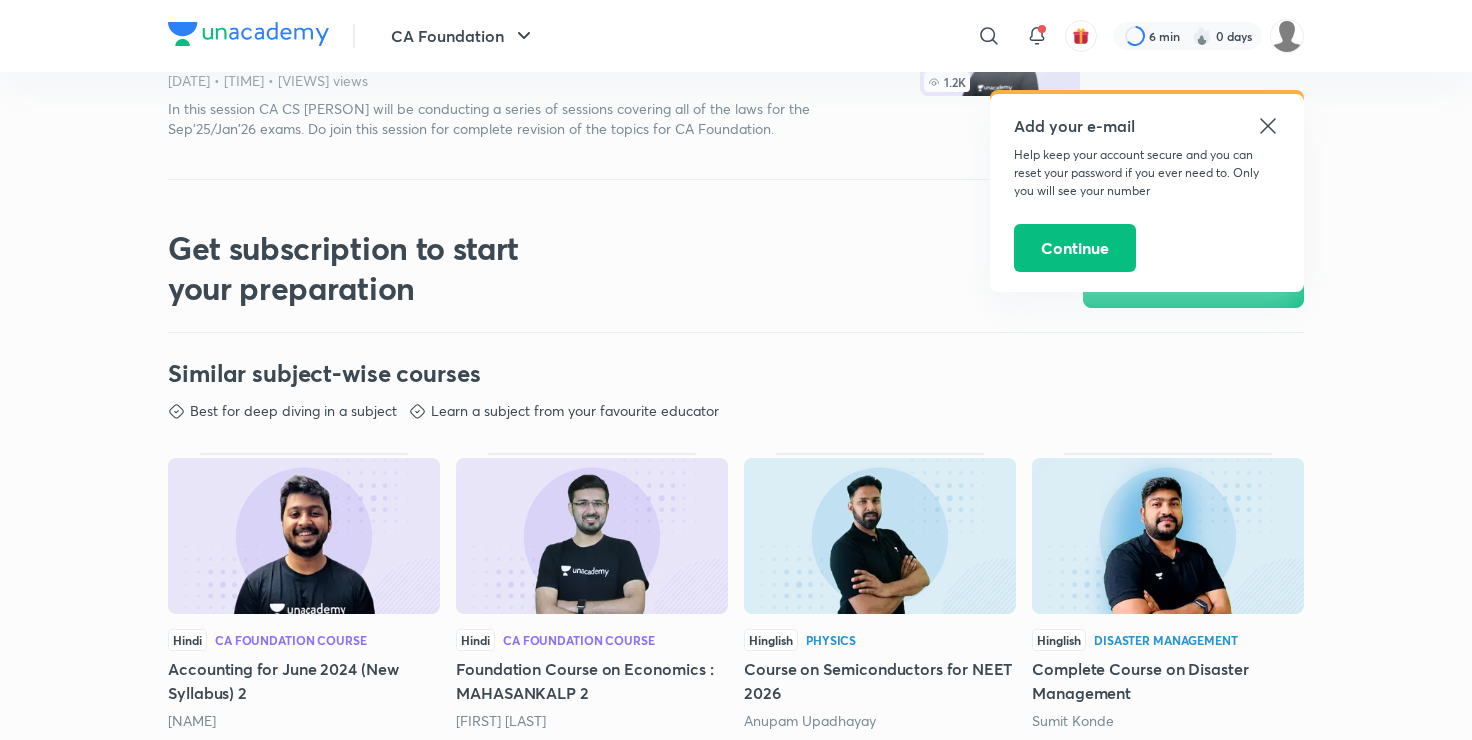 click 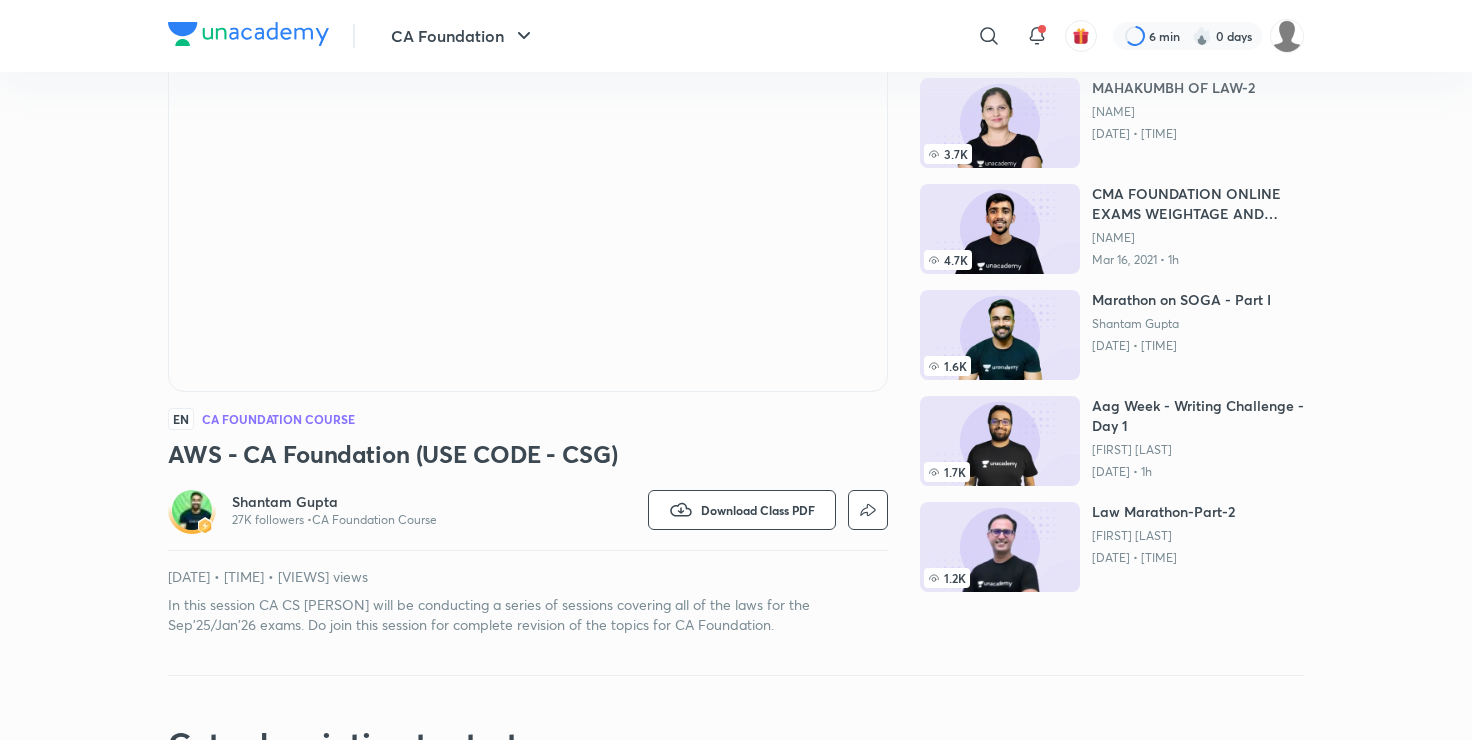 scroll, scrollTop: 0, scrollLeft: 0, axis: both 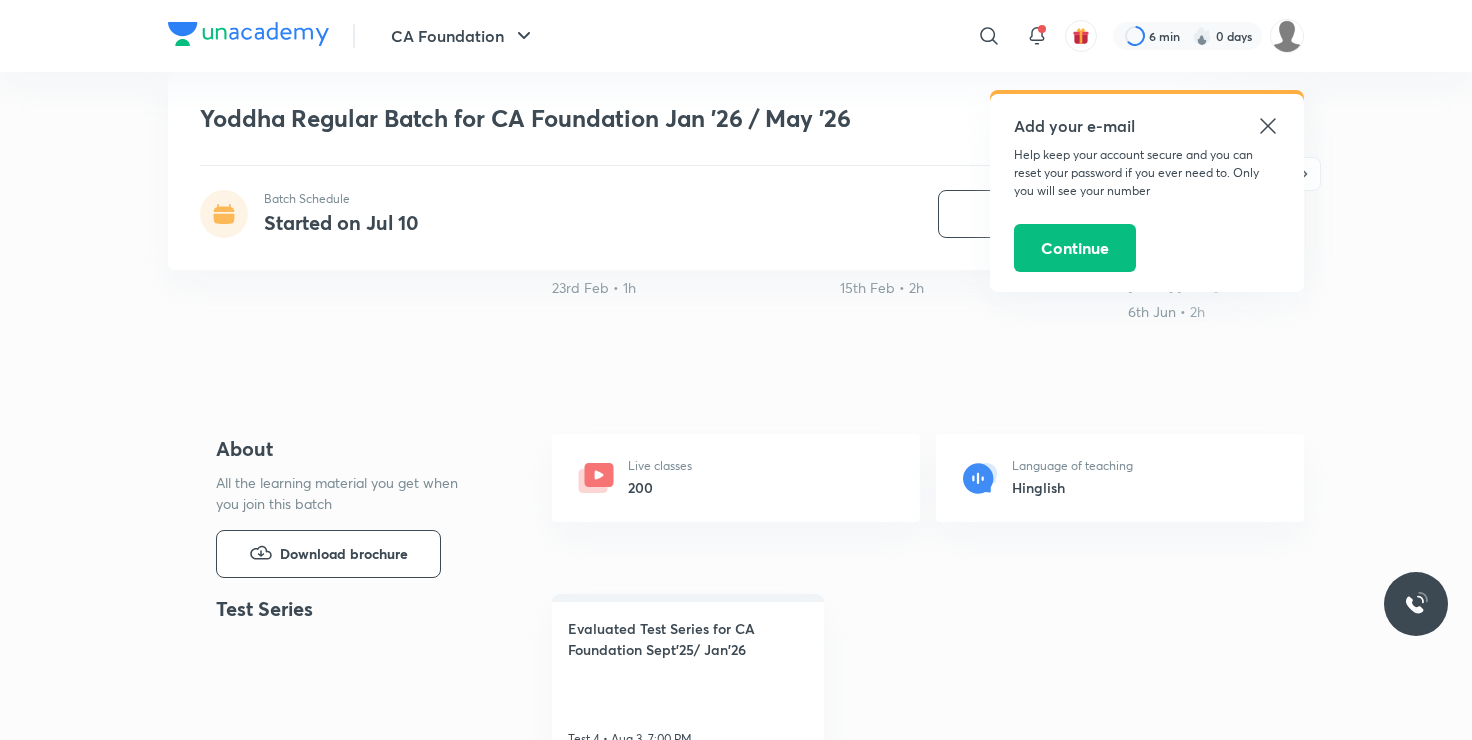 click on "Live classes 200" at bounding box center (736, 478) 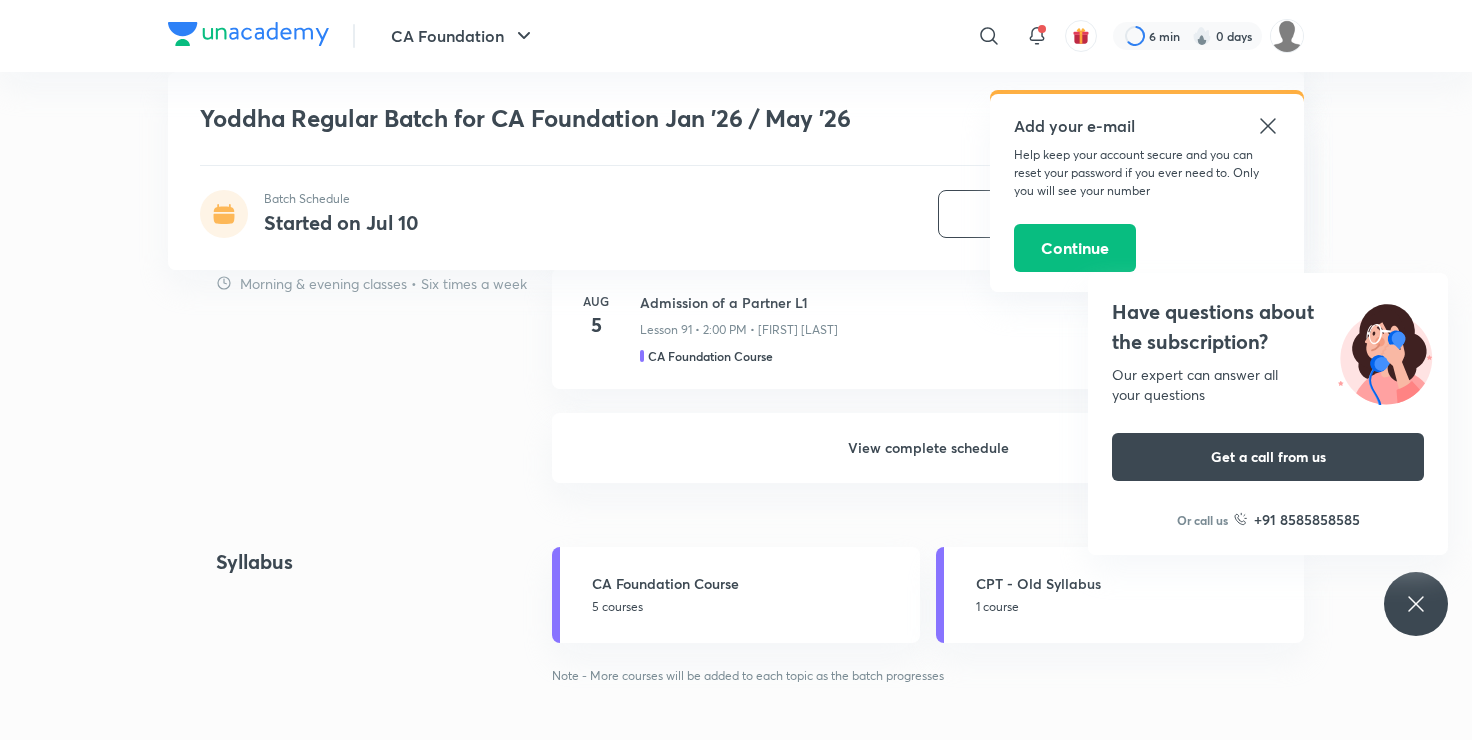 scroll, scrollTop: 1840, scrollLeft: 0, axis: vertical 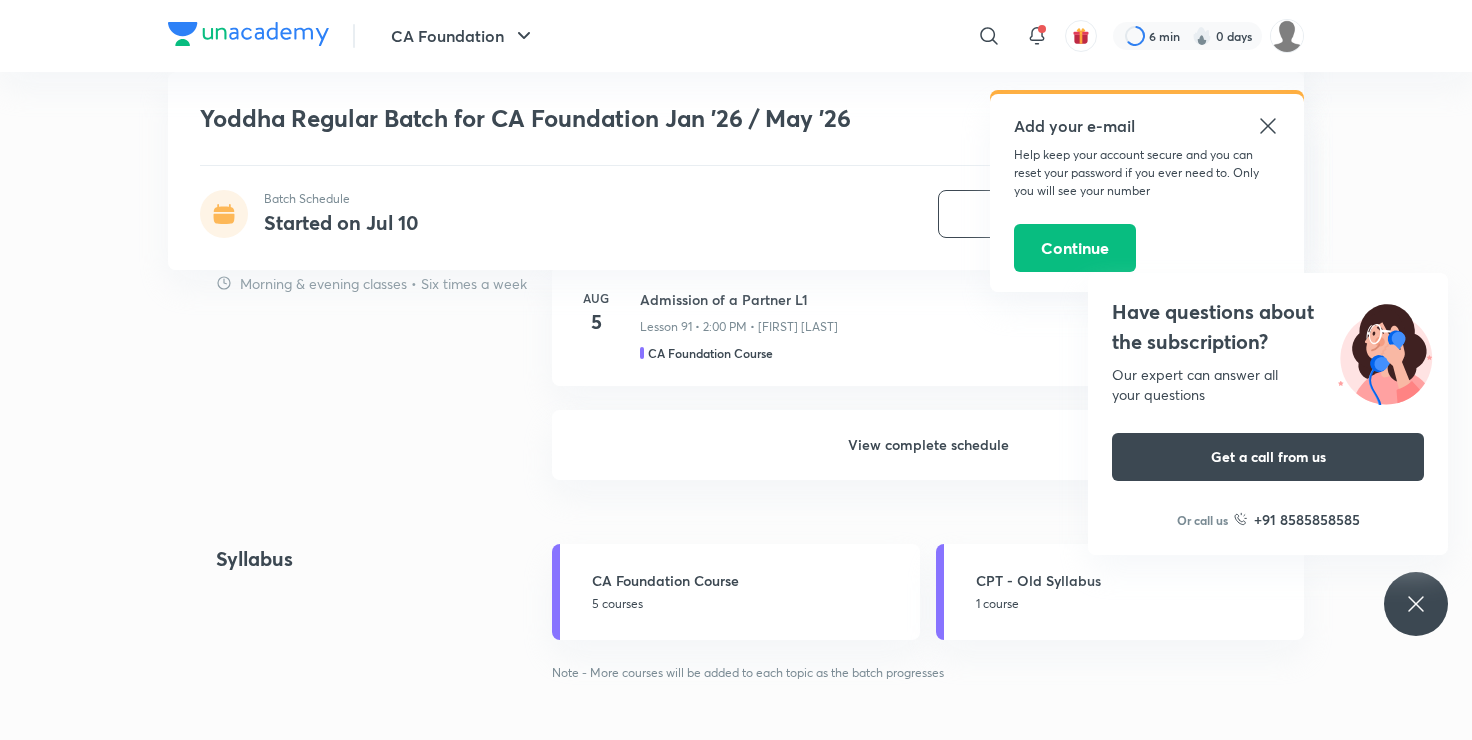 click on "View complete schedule" at bounding box center (928, 445) 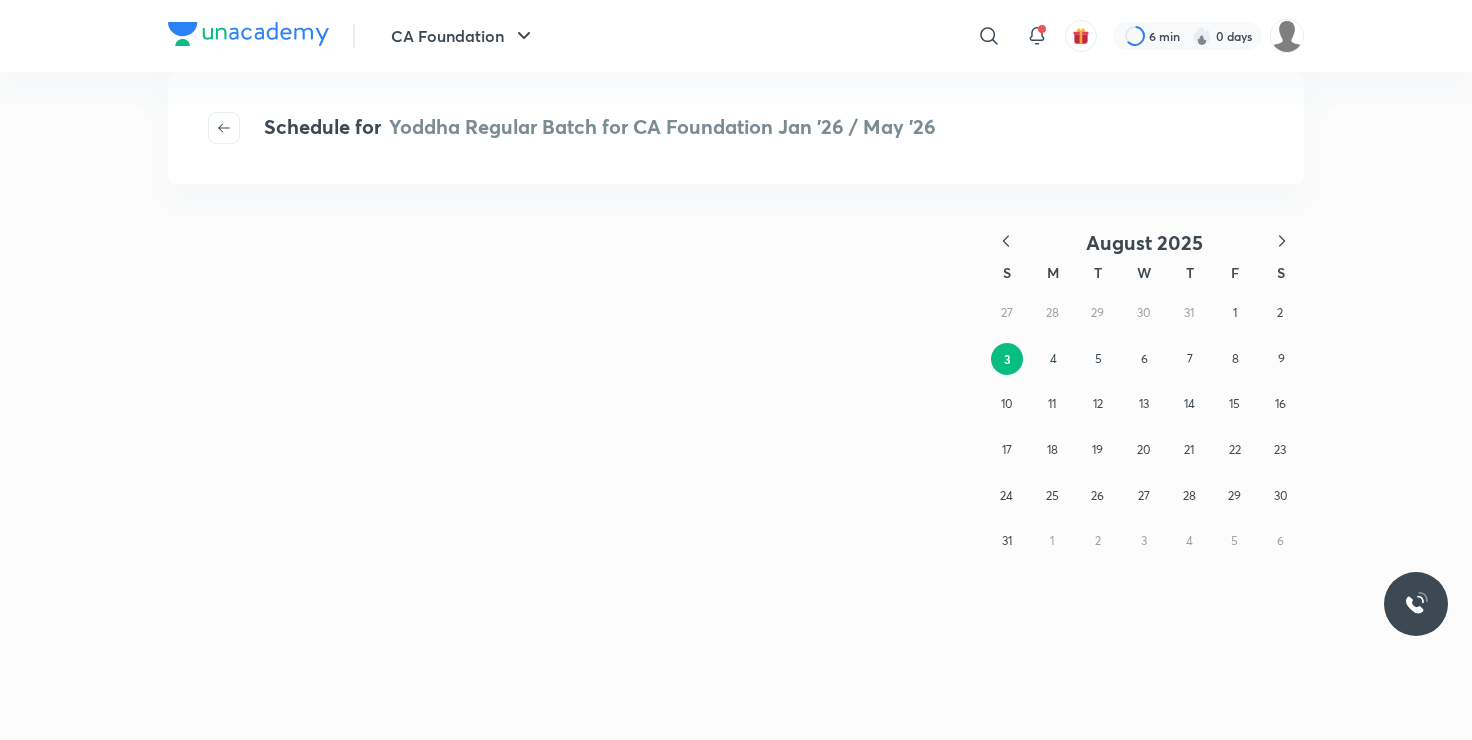 scroll, scrollTop: 0, scrollLeft: 0, axis: both 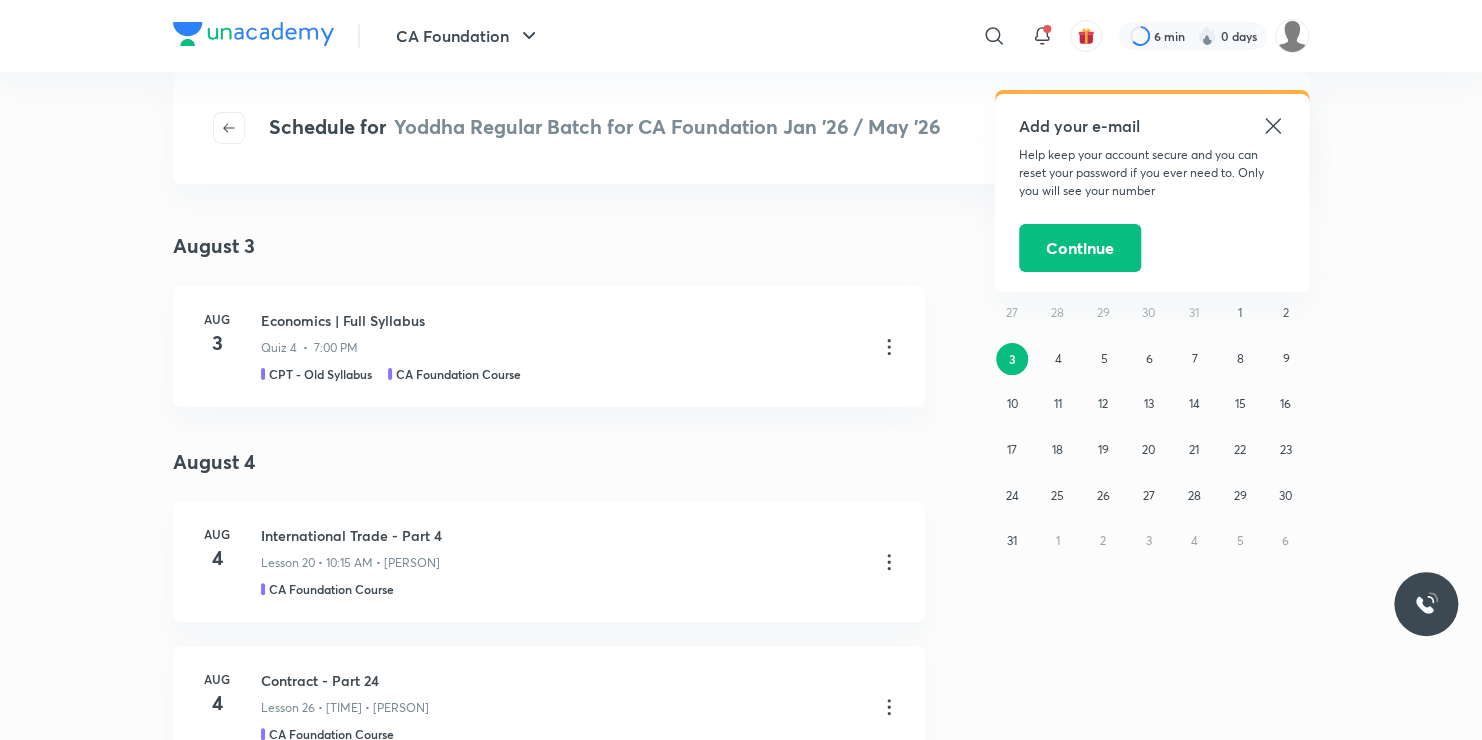 click on "27 28 29 30 31 1 2 3 4 5 6 7 8 9 10 11 12 13 14 15 16 17 18 19 20 21 22 23 24 25 26 27 28 29 30 31 1 2 3 4 5 6" at bounding box center (1149, 427) 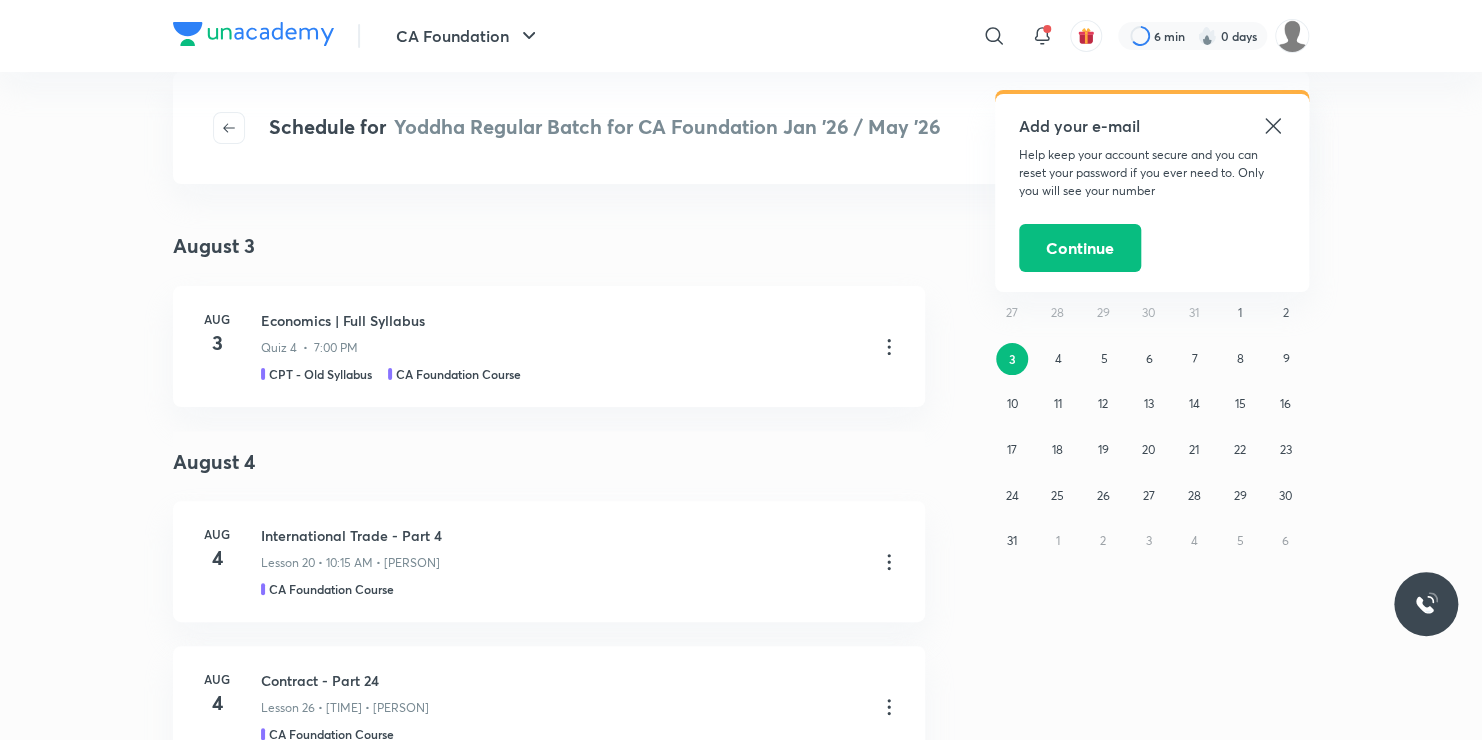click on "27 28 29 30 31 1 2 3 4 5 6 7 8 9 10 11 12 13 14 15 16 17 18 19 20 21 22 23 24 25 26 27 28 29 30 31 1 2 3 4 5 6" at bounding box center (1149, 427) 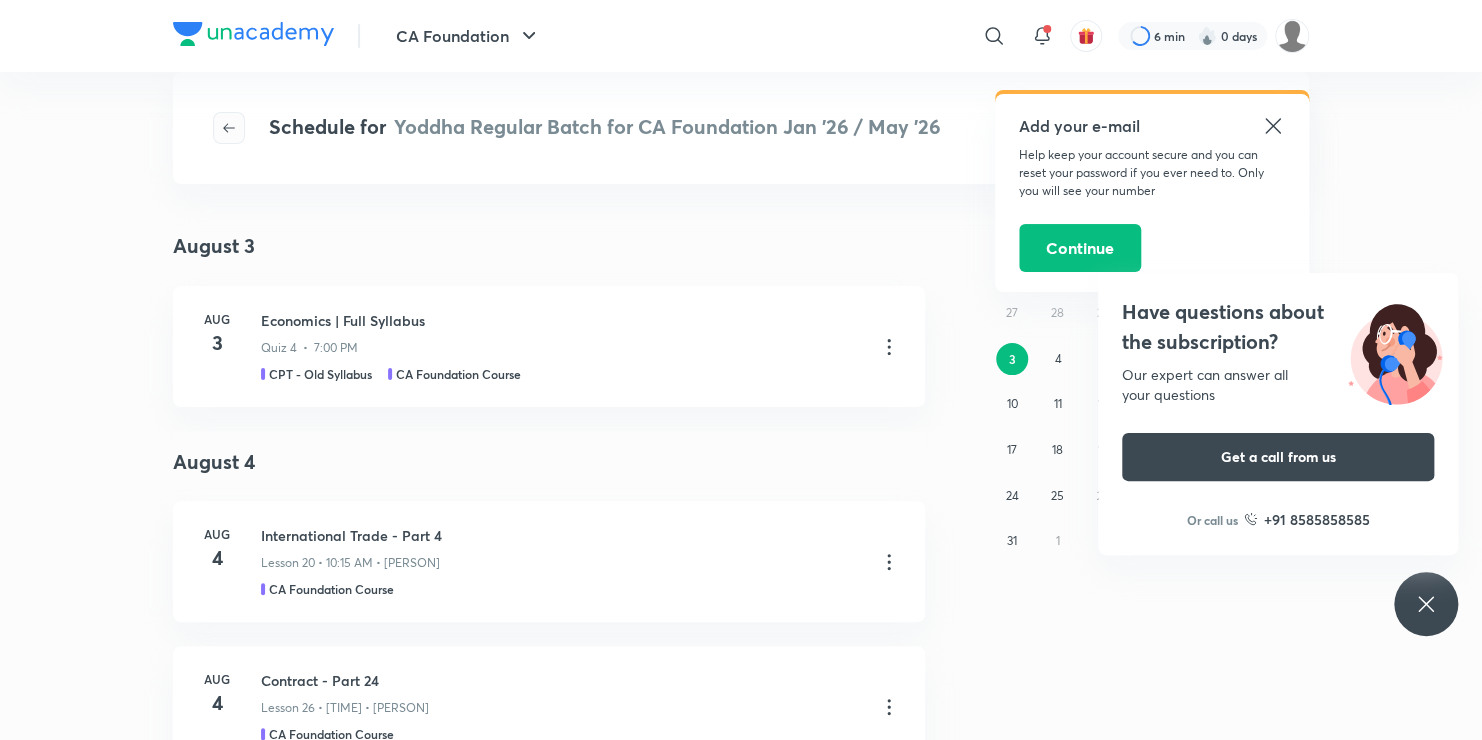 click 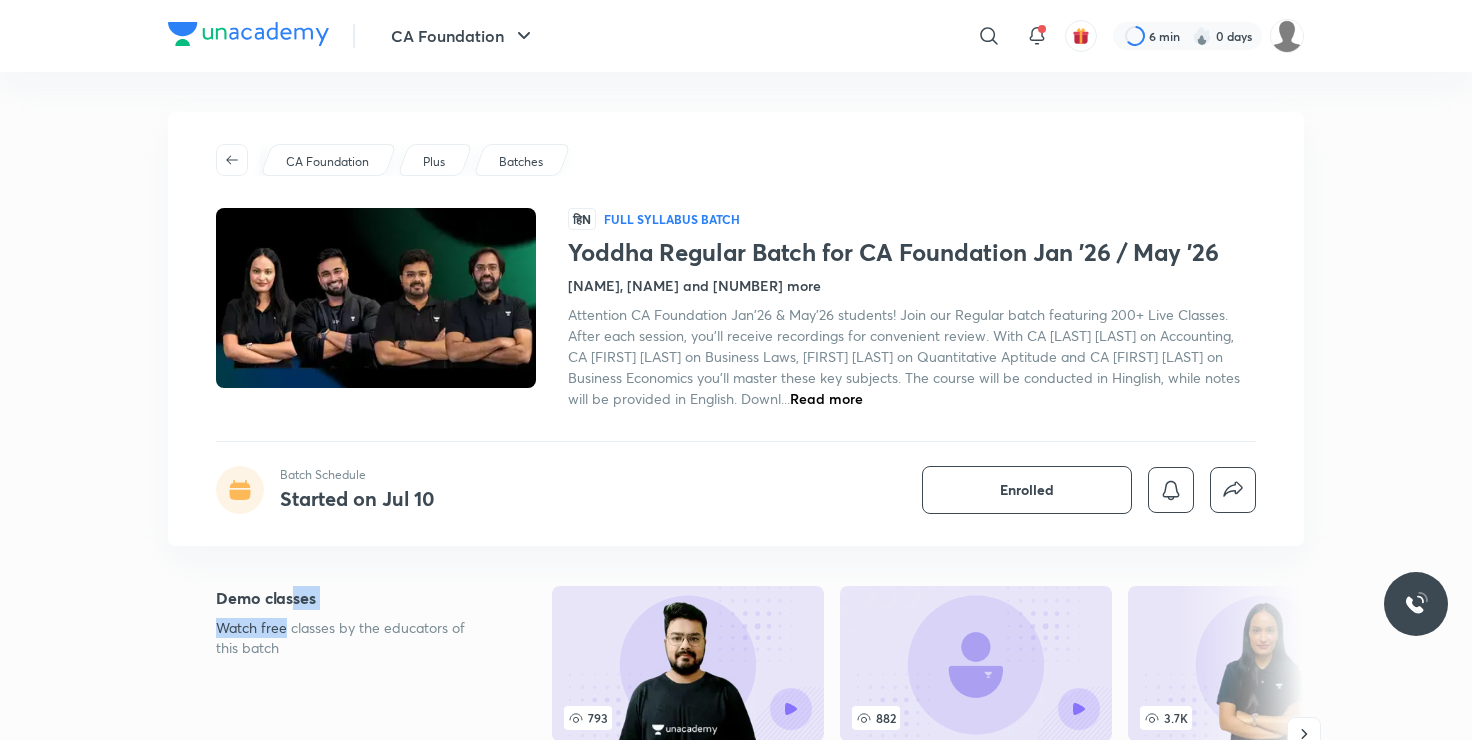 drag, startPoint x: 291, startPoint y: 586, endPoint x: 286, endPoint y: 617, distance: 31.400637 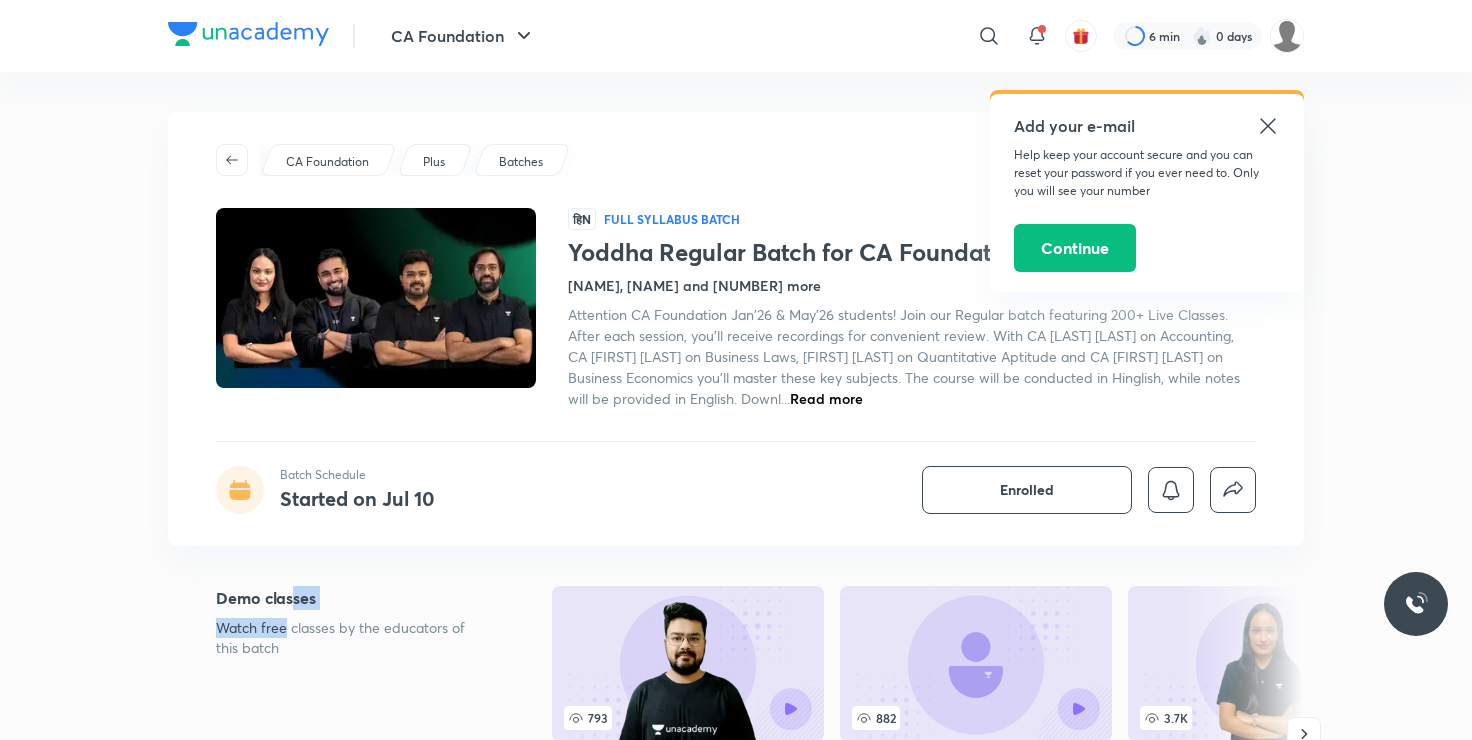 click on "Demo classes   Watch free classes by the educators of this batch" at bounding box center (352, 738) 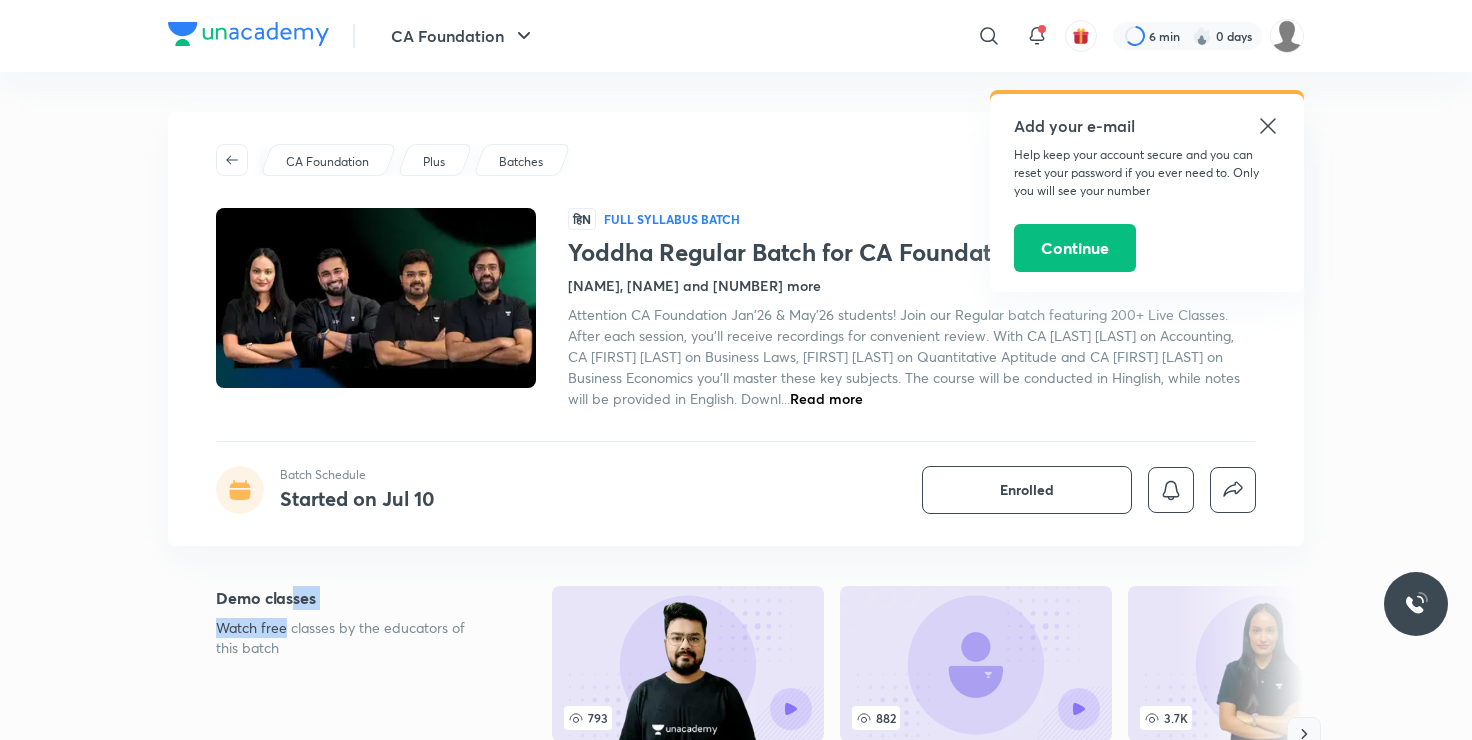 click 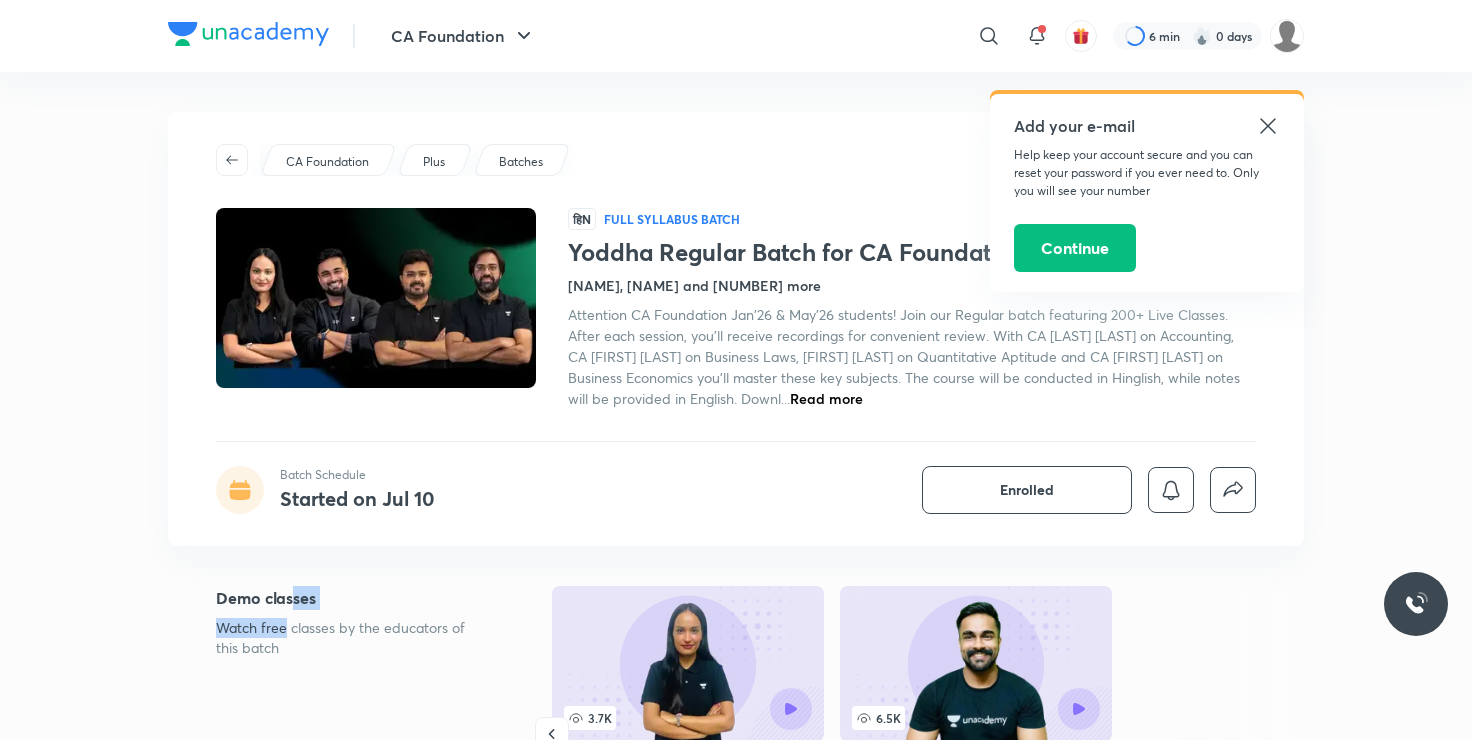 click at bounding box center (1240, 734) 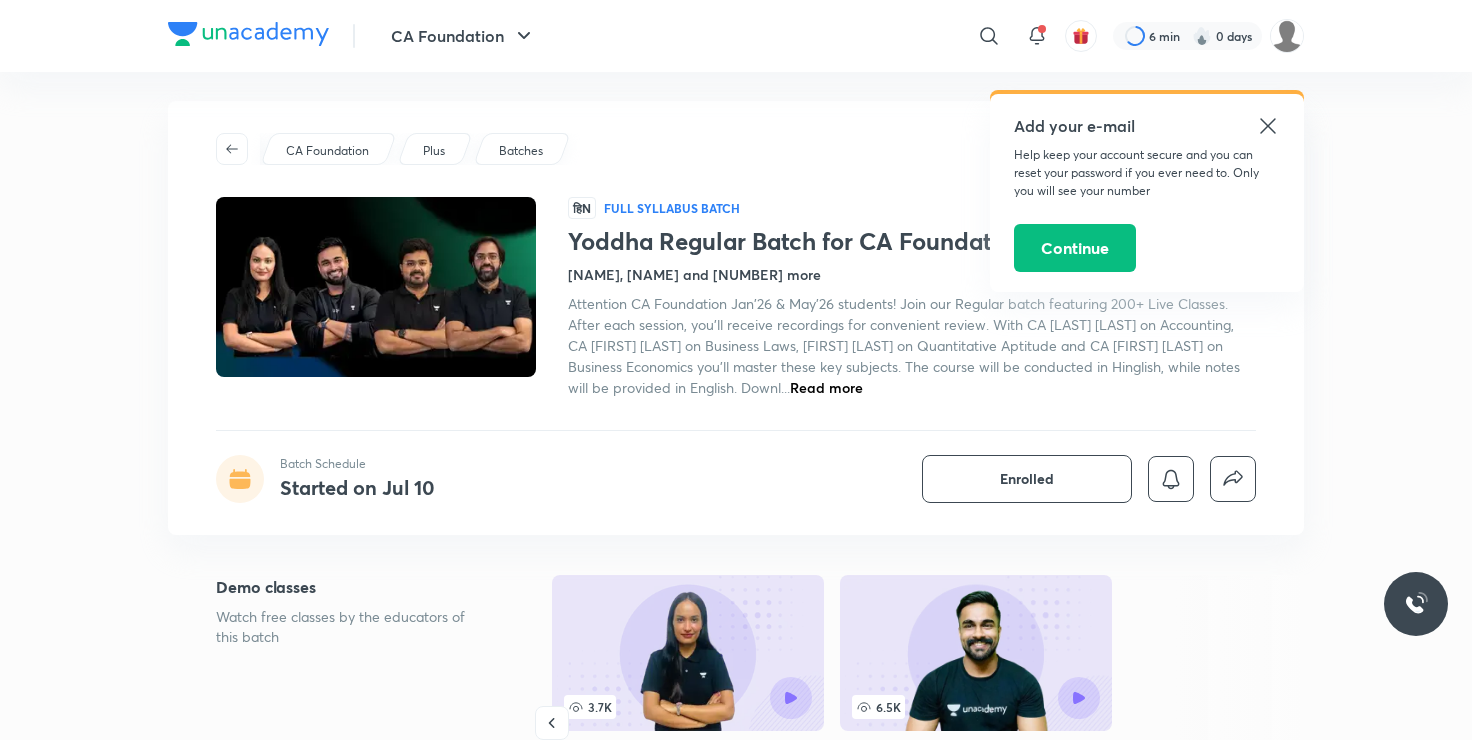 click at bounding box center (1240, 723) 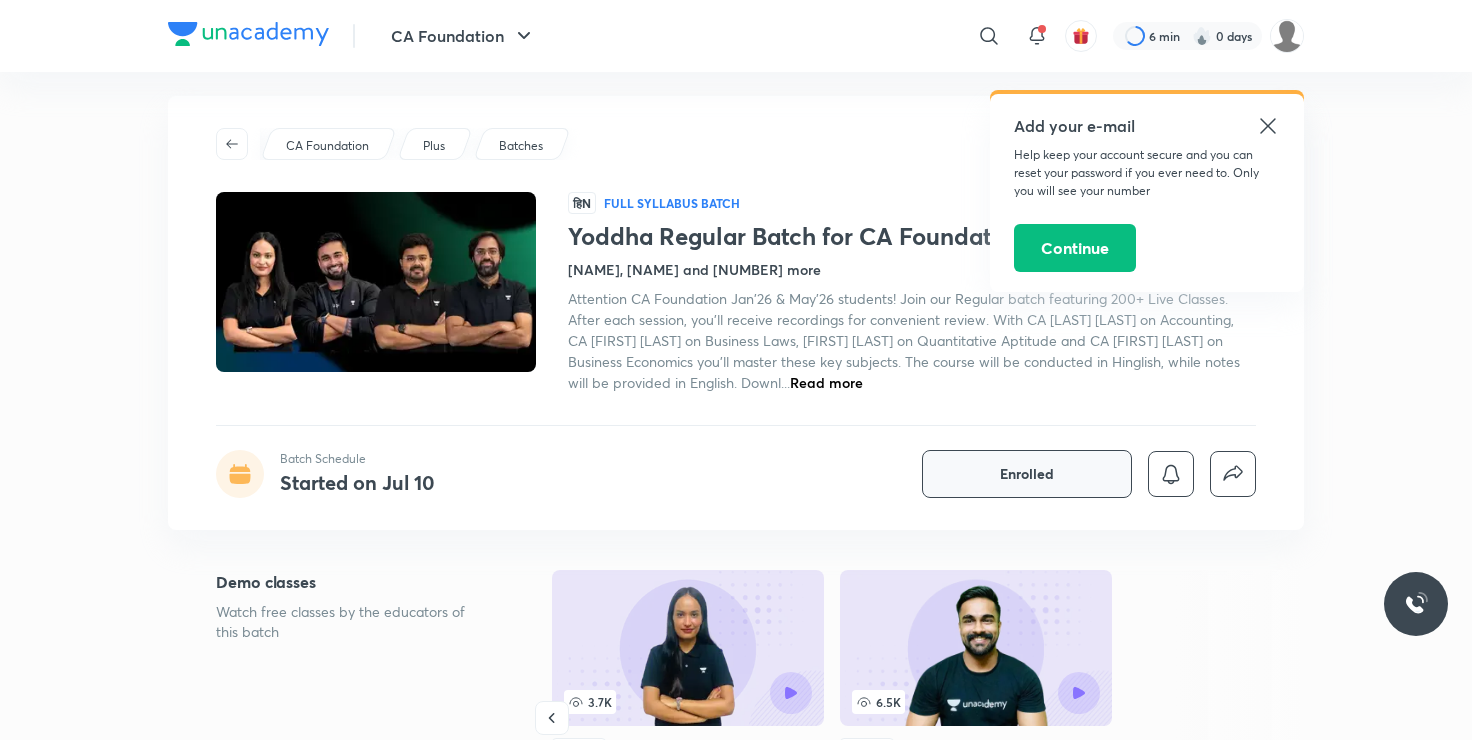 click on "Enrolled" at bounding box center (1027, 474) 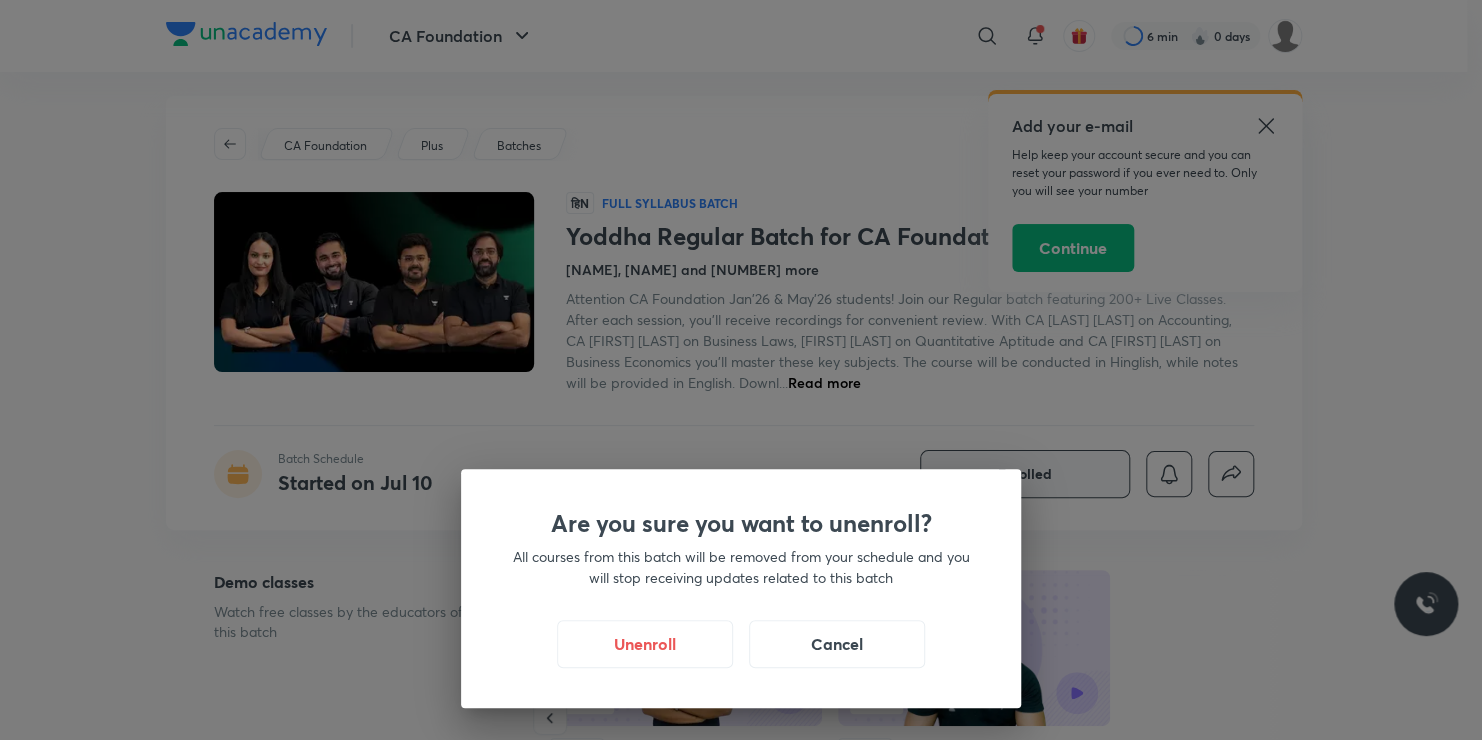 click on "Are you sure you want to unenroll? All courses from this batch will be removed from your schedule and you will stop receiving updates related to this batch Unenroll Cancel" at bounding box center (741, 370) 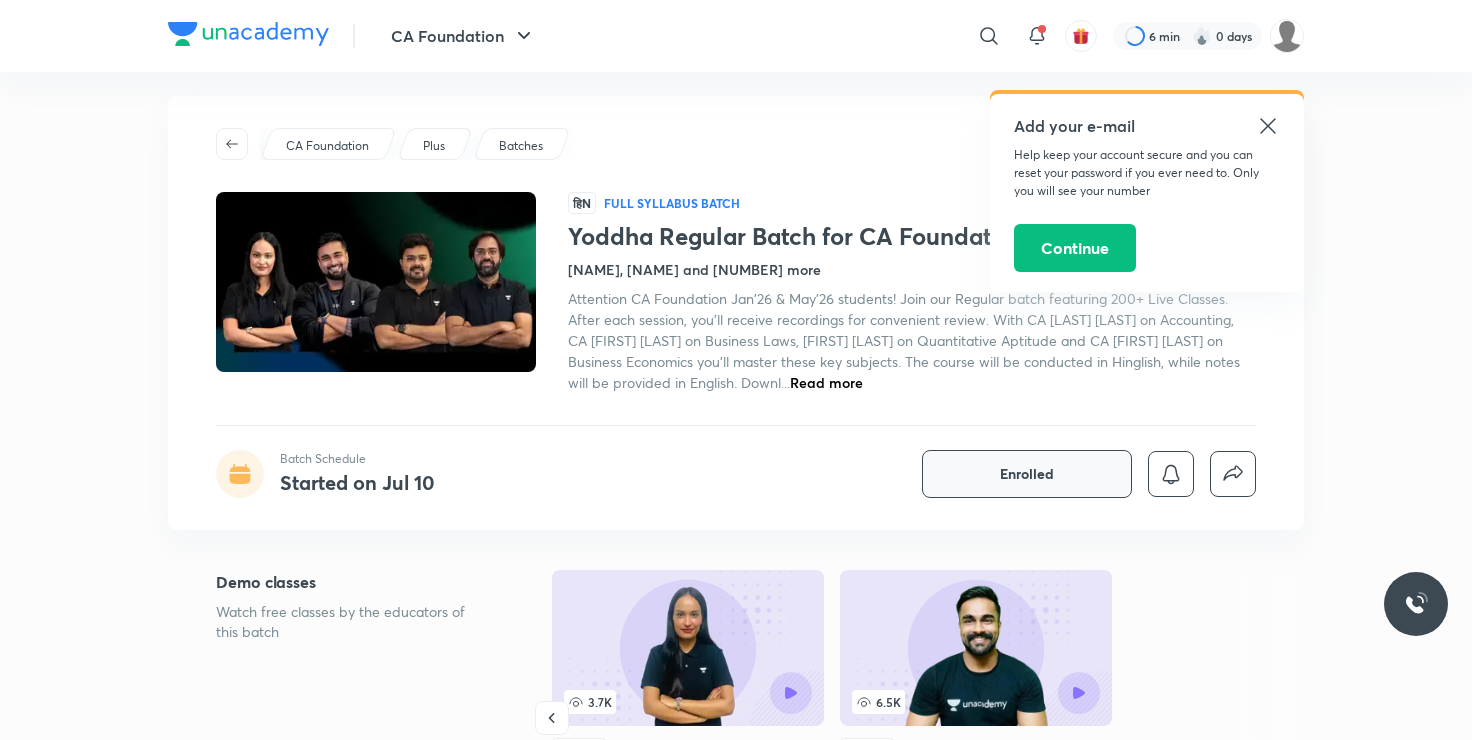 type 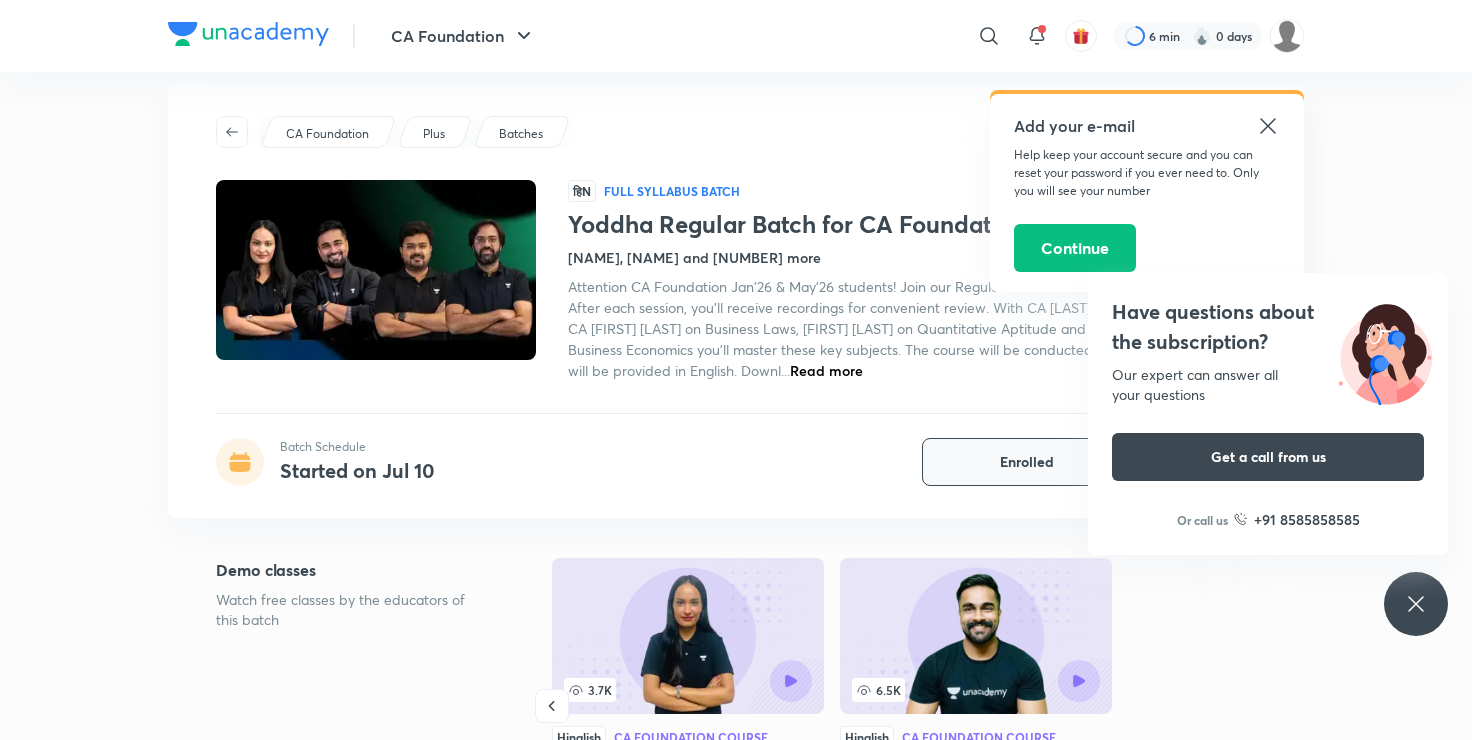 scroll, scrollTop: 0, scrollLeft: 0, axis: both 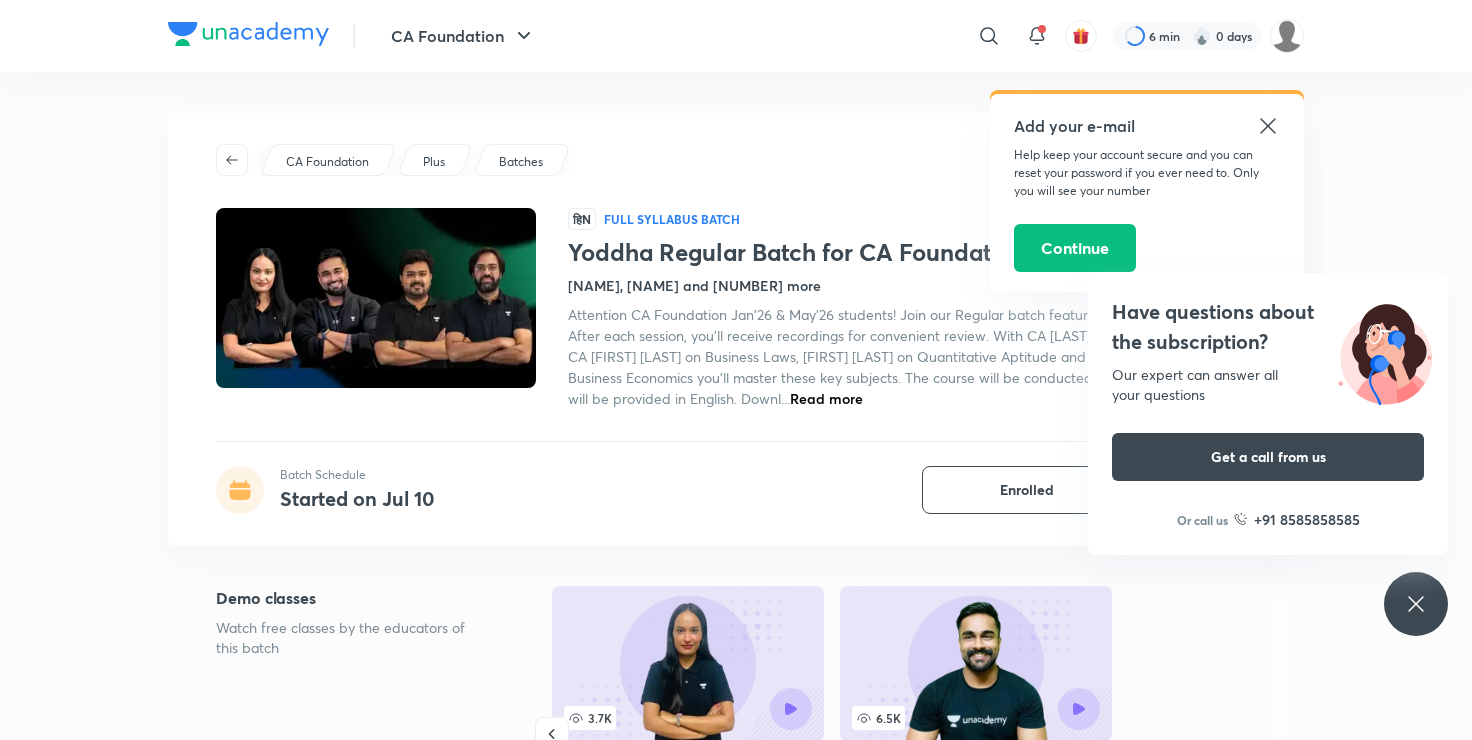 click at bounding box center (238, 160) 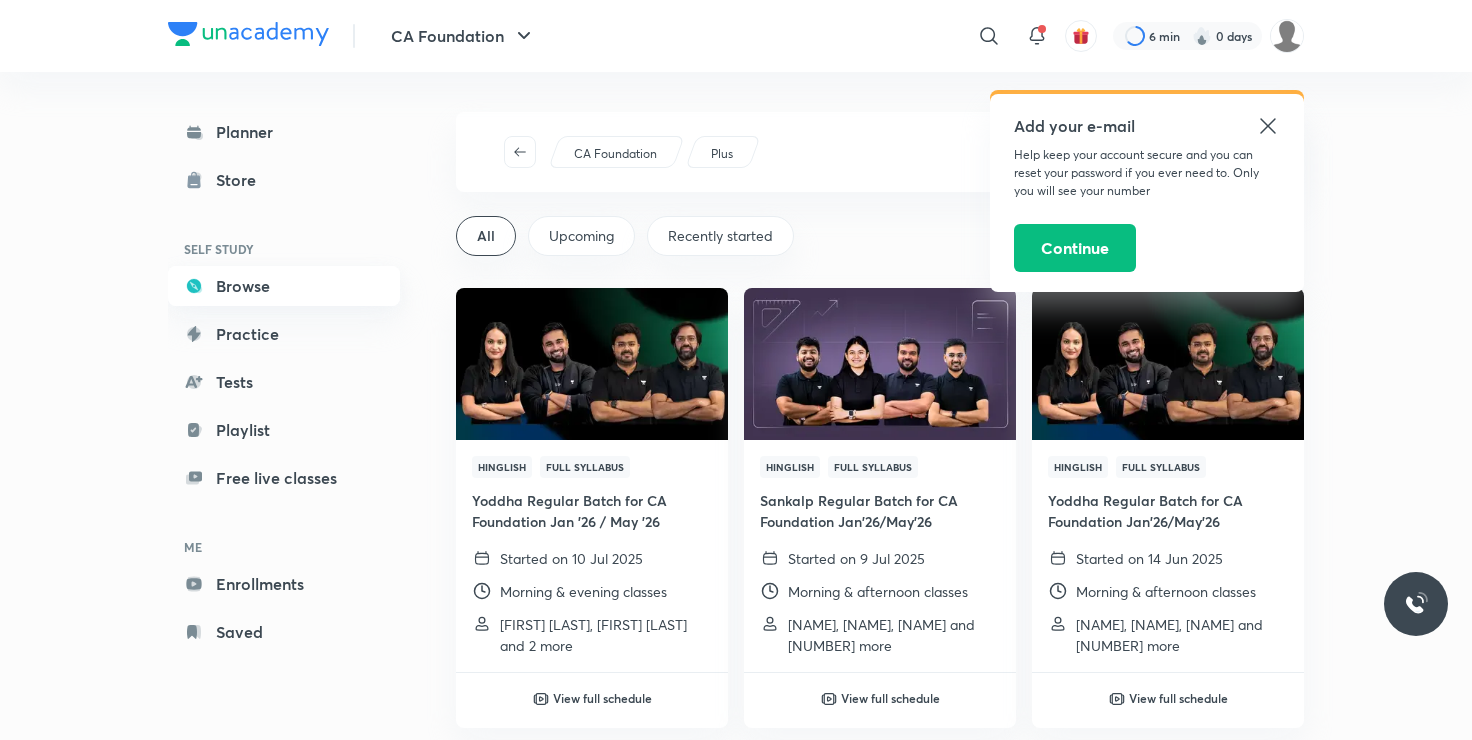 click on "Browse" at bounding box center (284, 286) 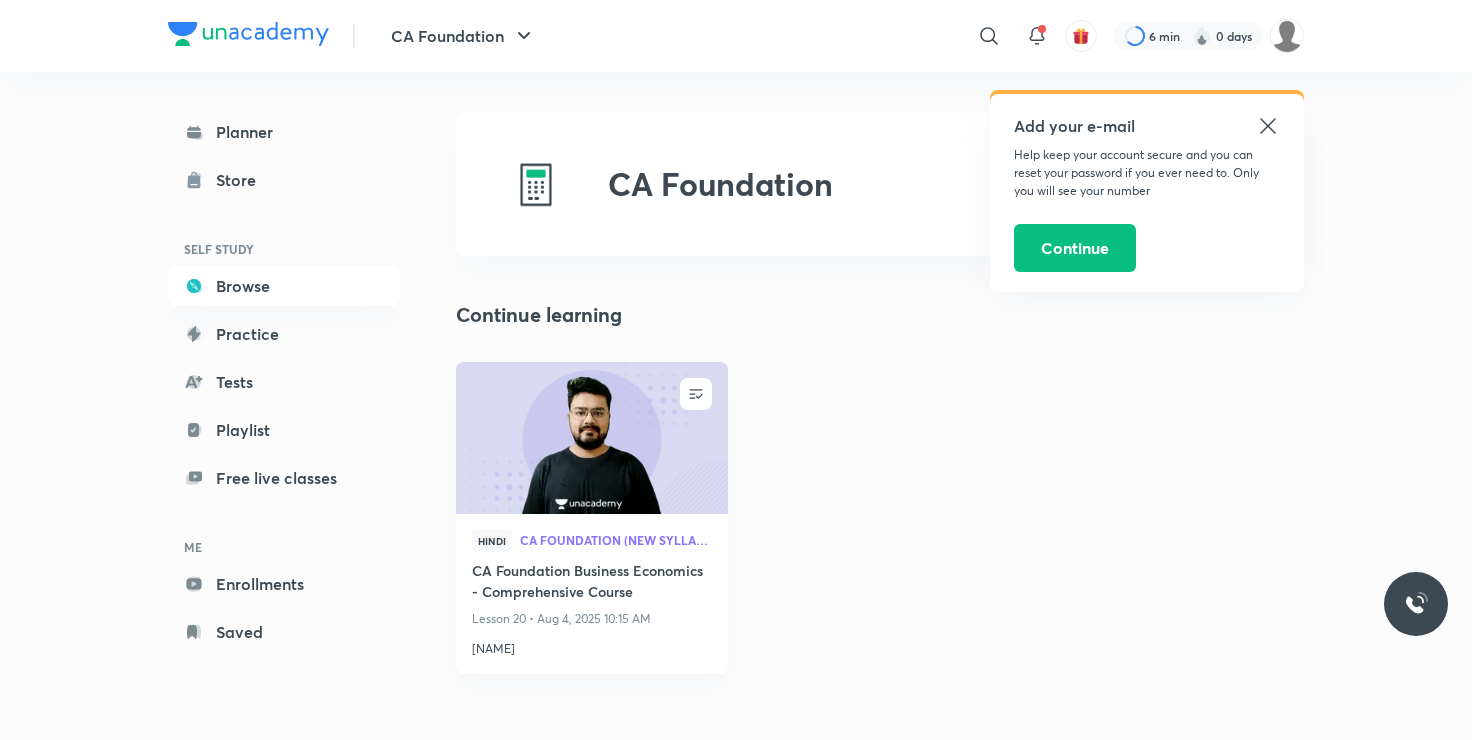 click on "UNENROLL Hindi CA Foundation (New Syllabus) CA Foundation Business Economics - Comprehensive Course Lesson 20 • Aug 4, 2025 10:15 AM [FIRST] [LAST]" at bounding box center [880, 536] 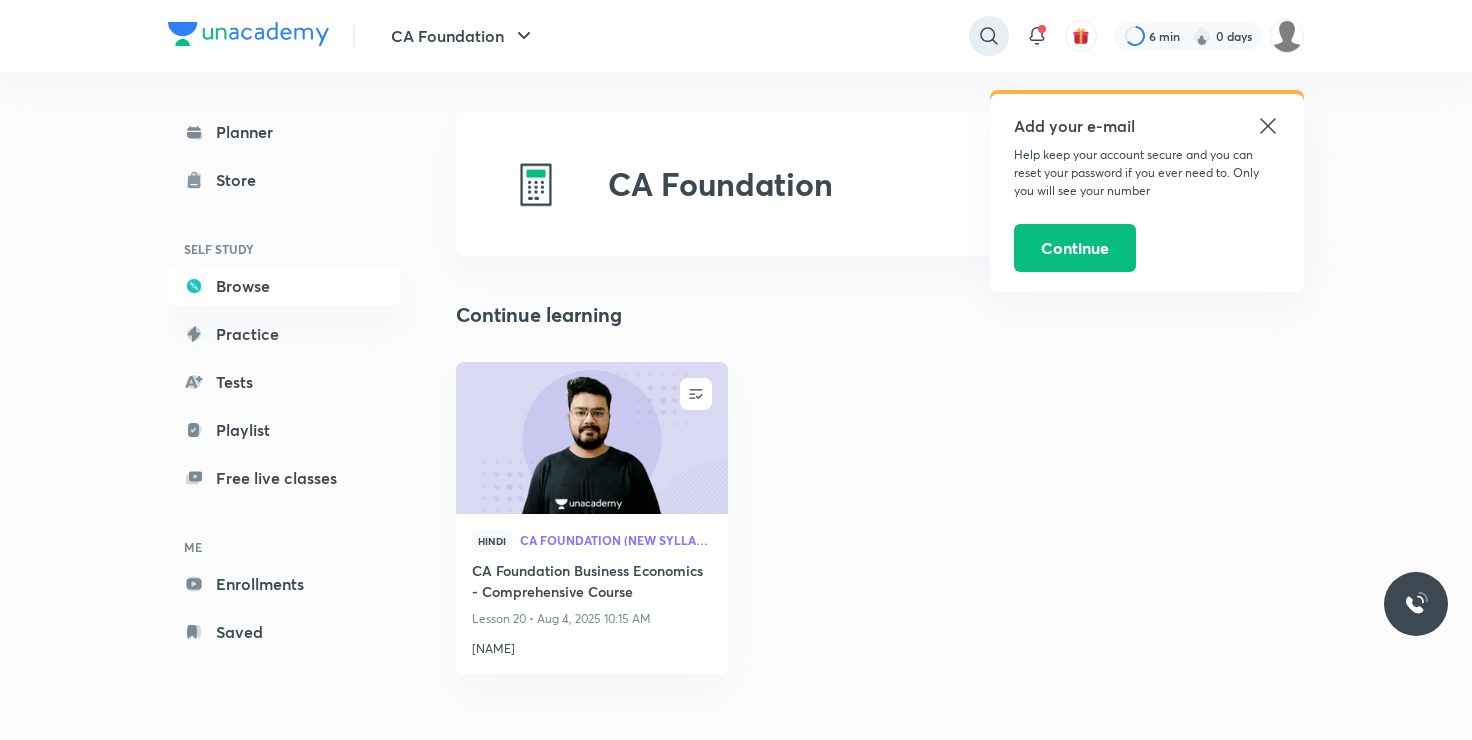 click 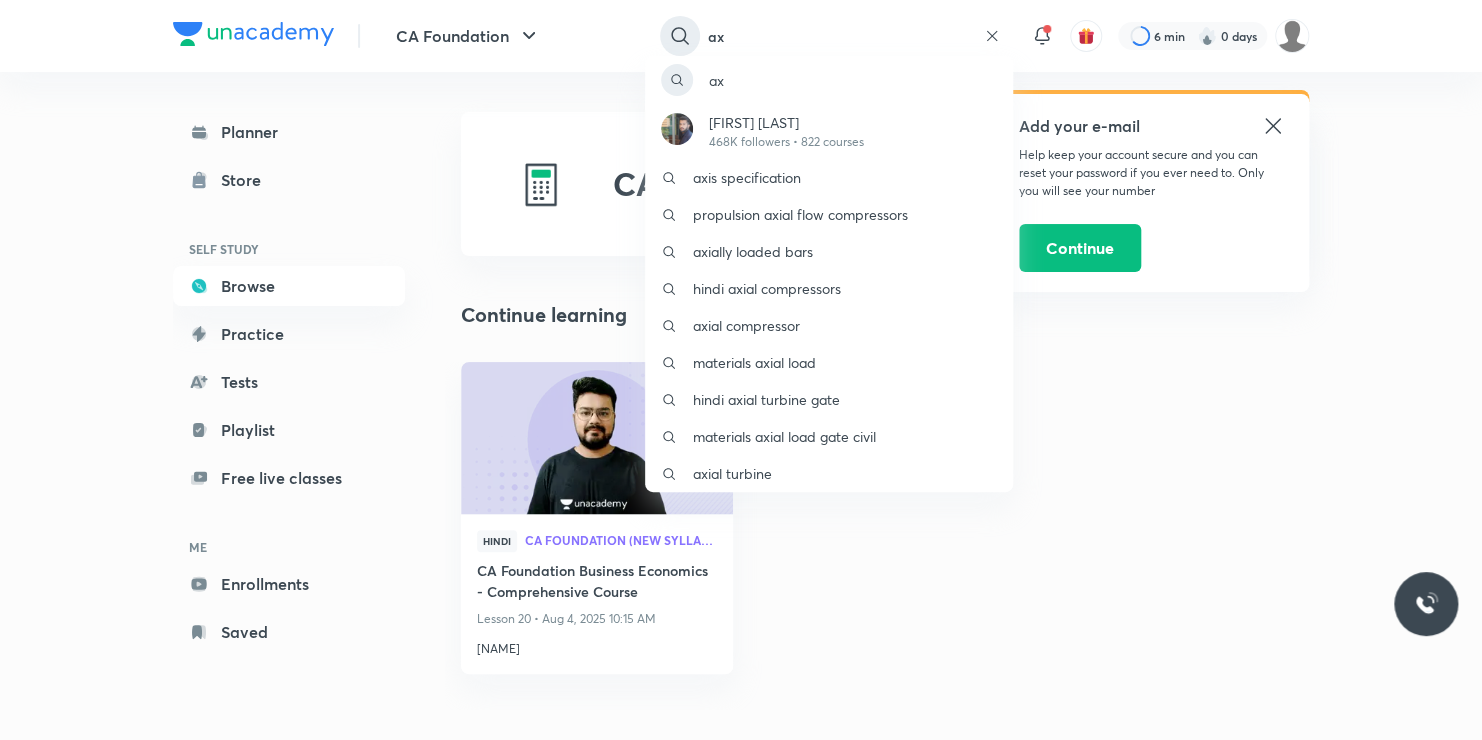 type on "ax" 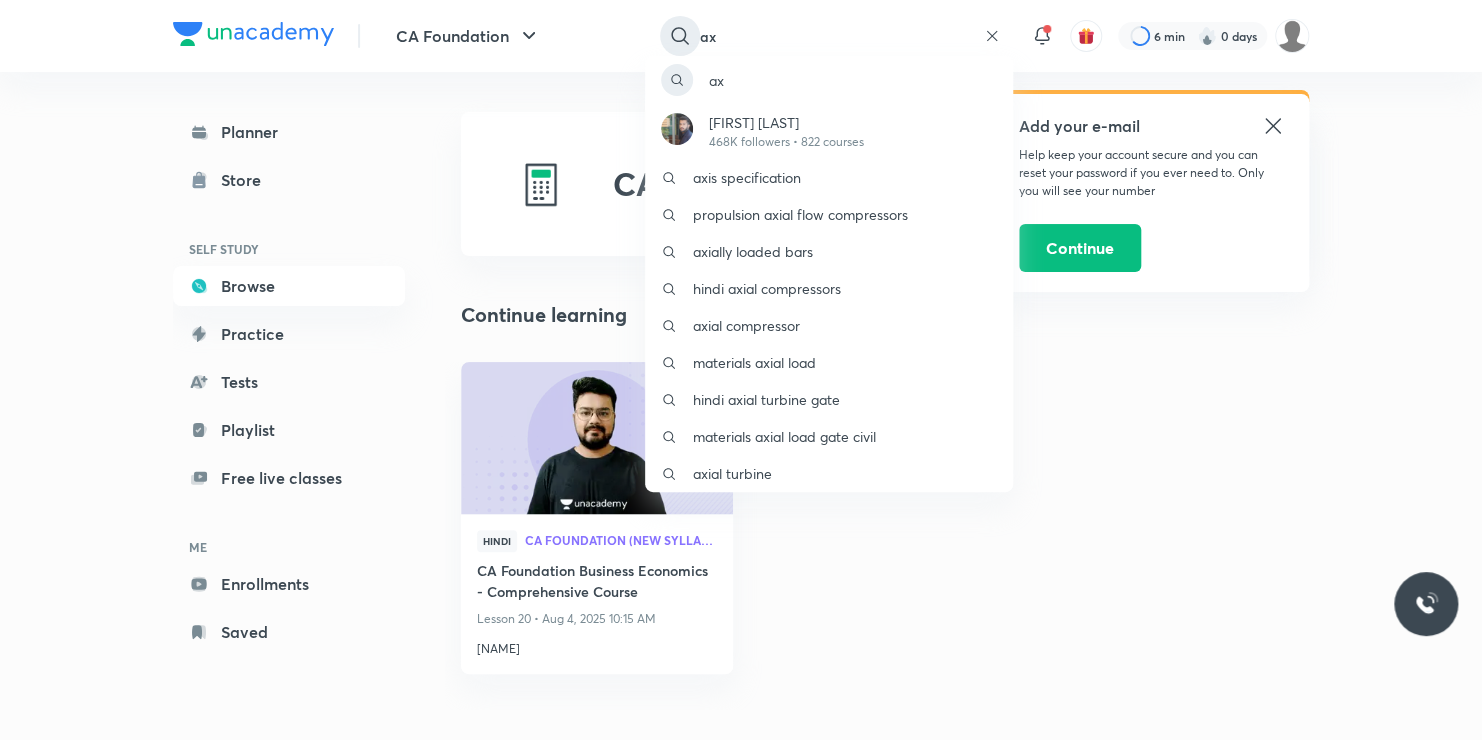 click on "ax [PERSON] 468K followers • 822 courses axis specification propulsion axial flow compressors axially loaded bars hindi axial compressors axial compressor materials axial load hindi axial turbine gate materials axial load gate civil axial turbine" at bounding box center (741, 370) 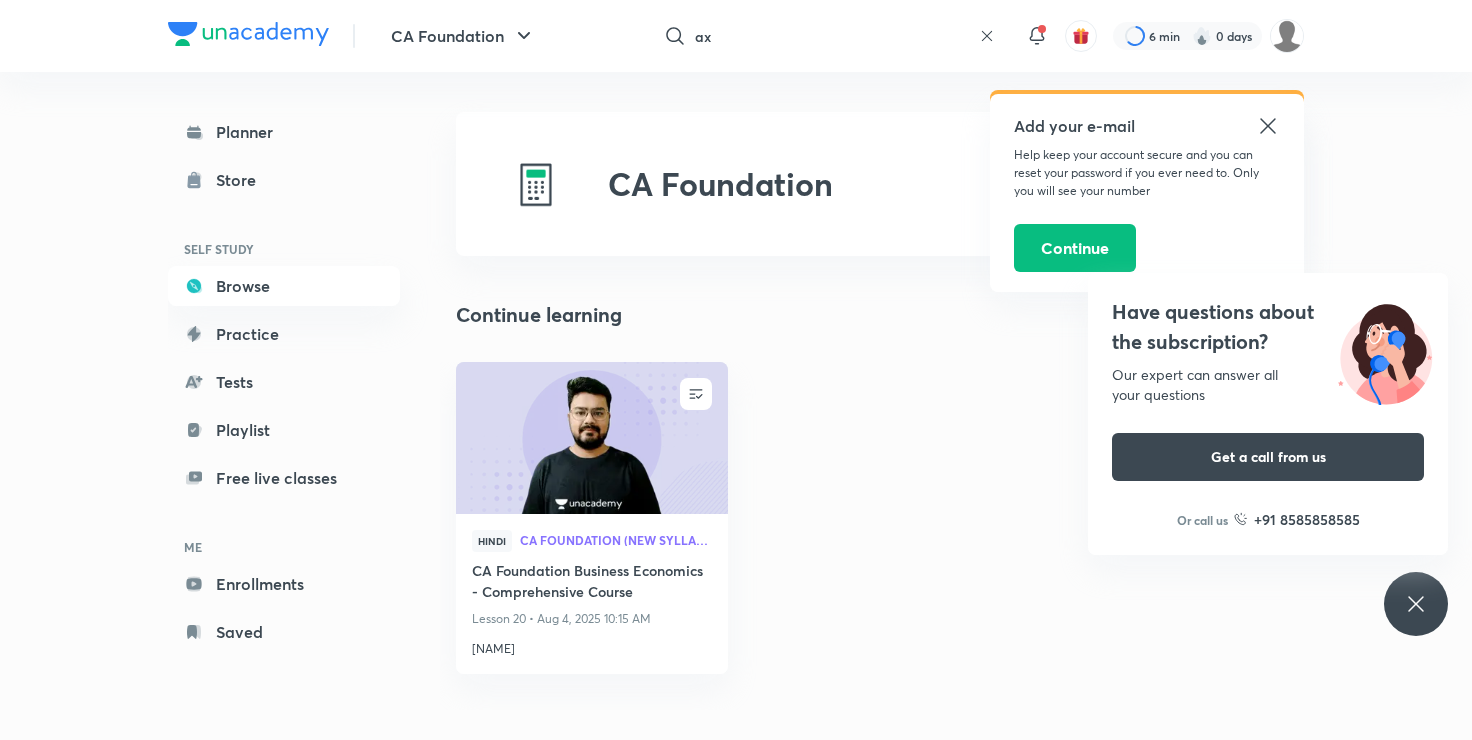 click 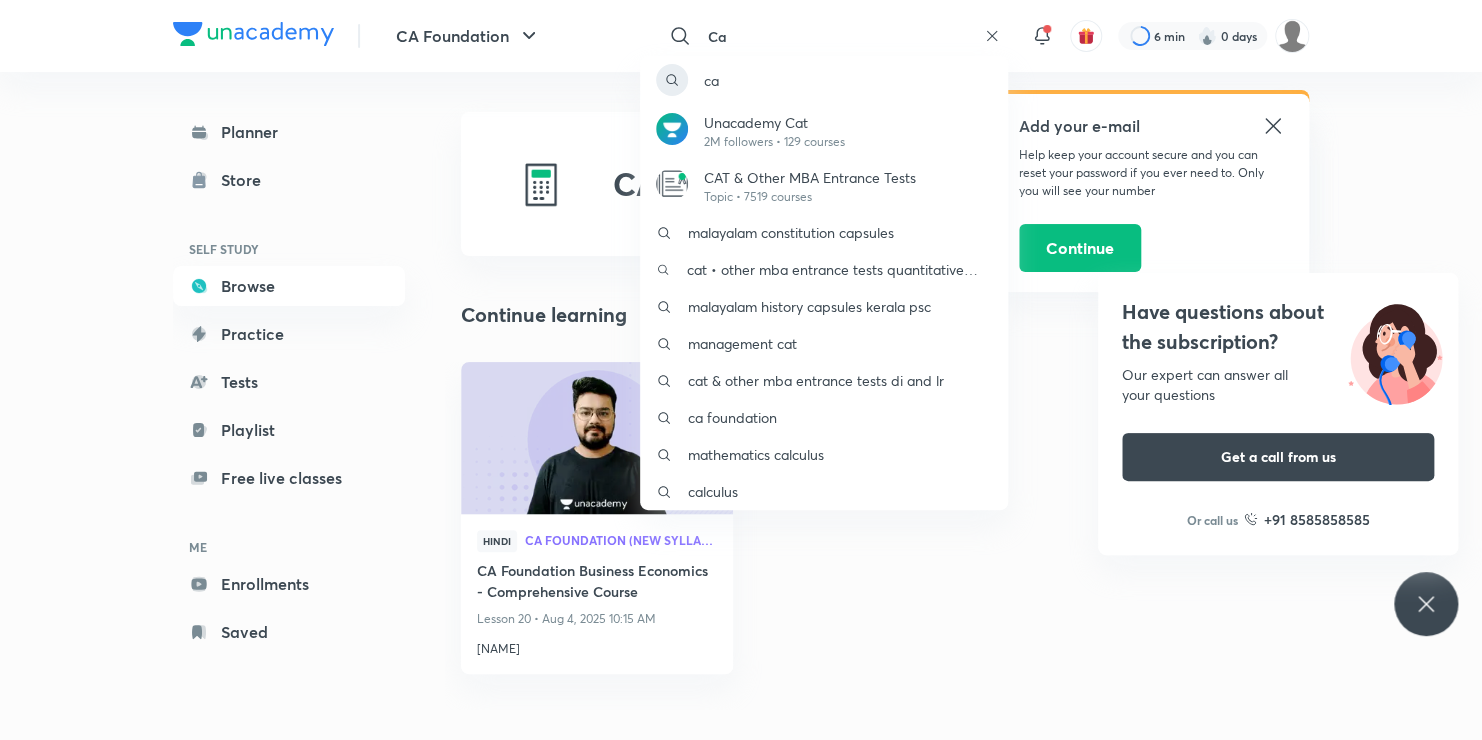 type on "C" 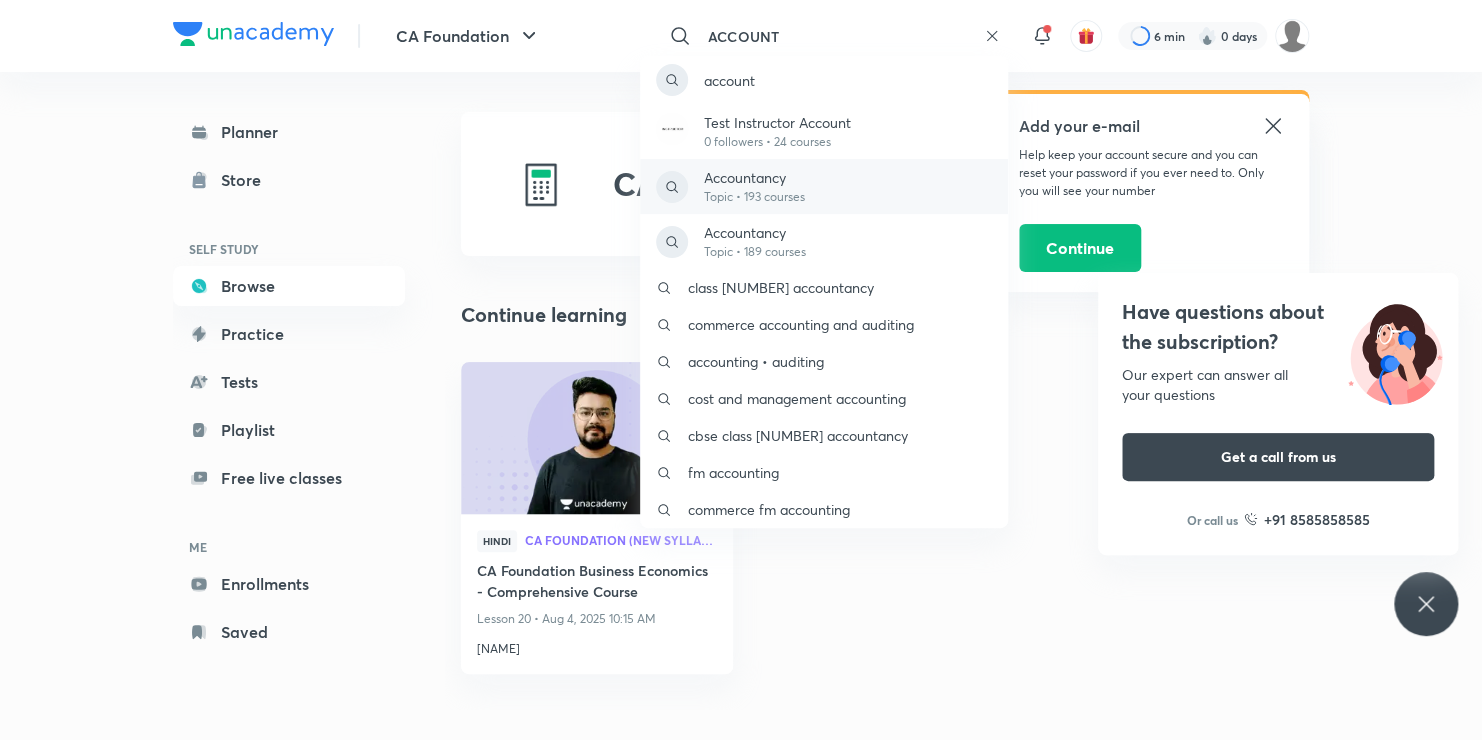 type on "ACCOUNT" 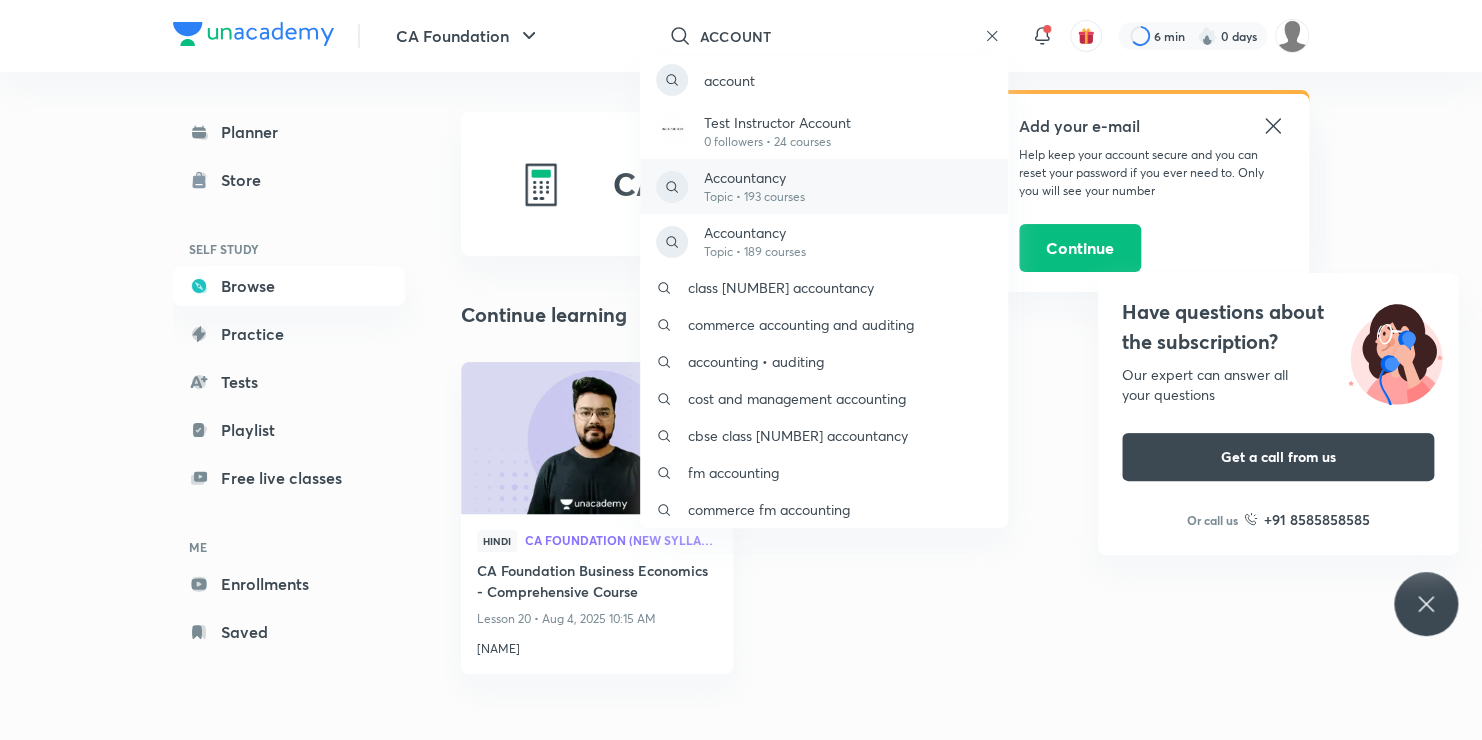 click on "Accountancy Topic • 193 courses" at bounding box center [824, 186] 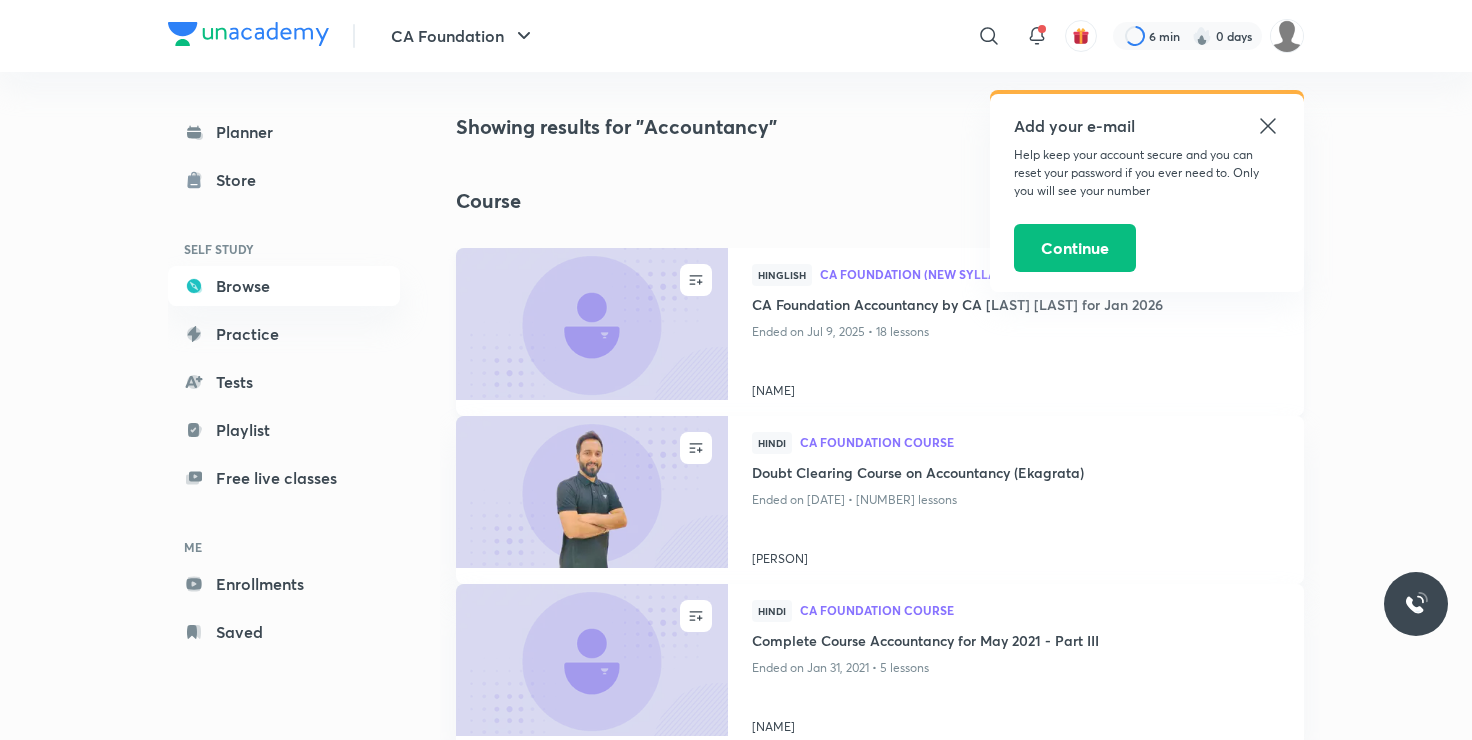 click at bounding box center (591, 323) 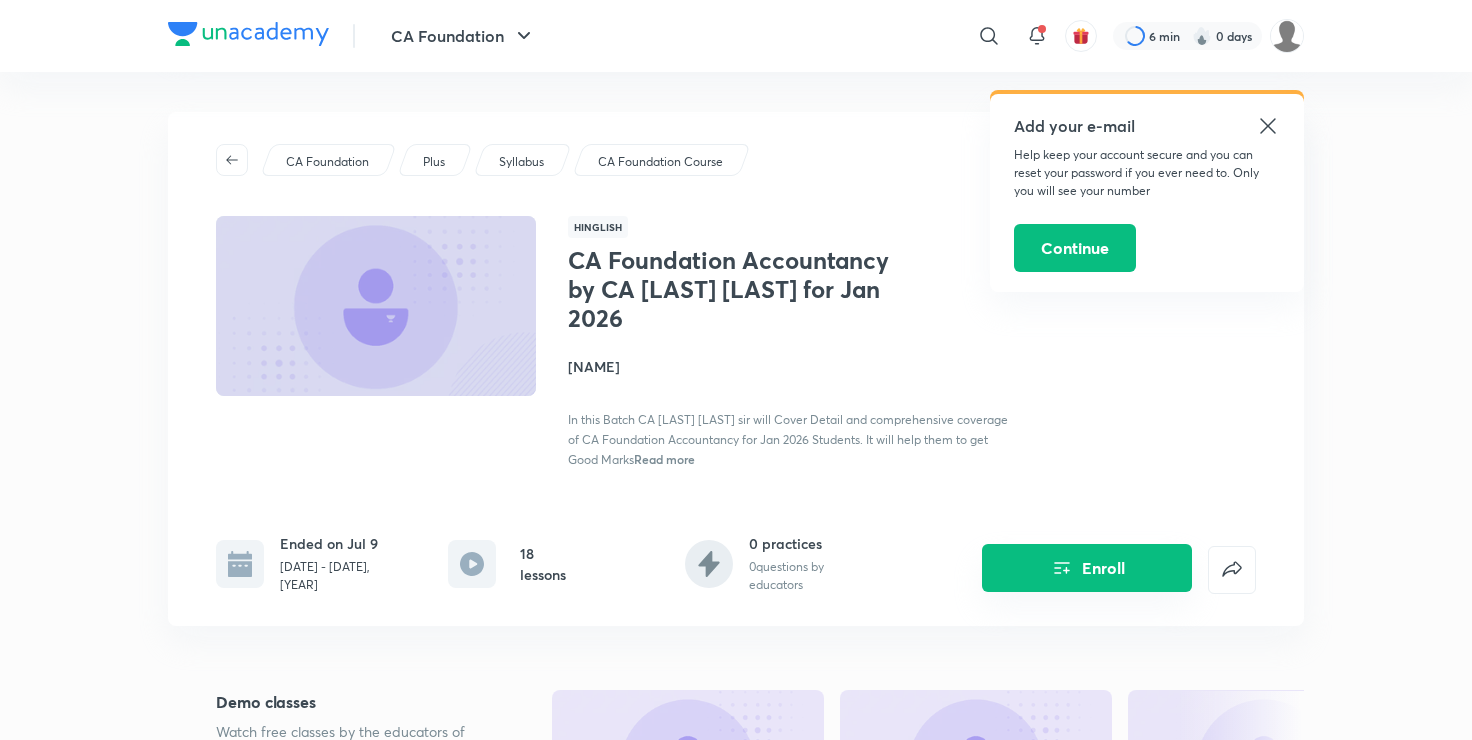 click on "Enroll" at bounding box center (1087, 568) 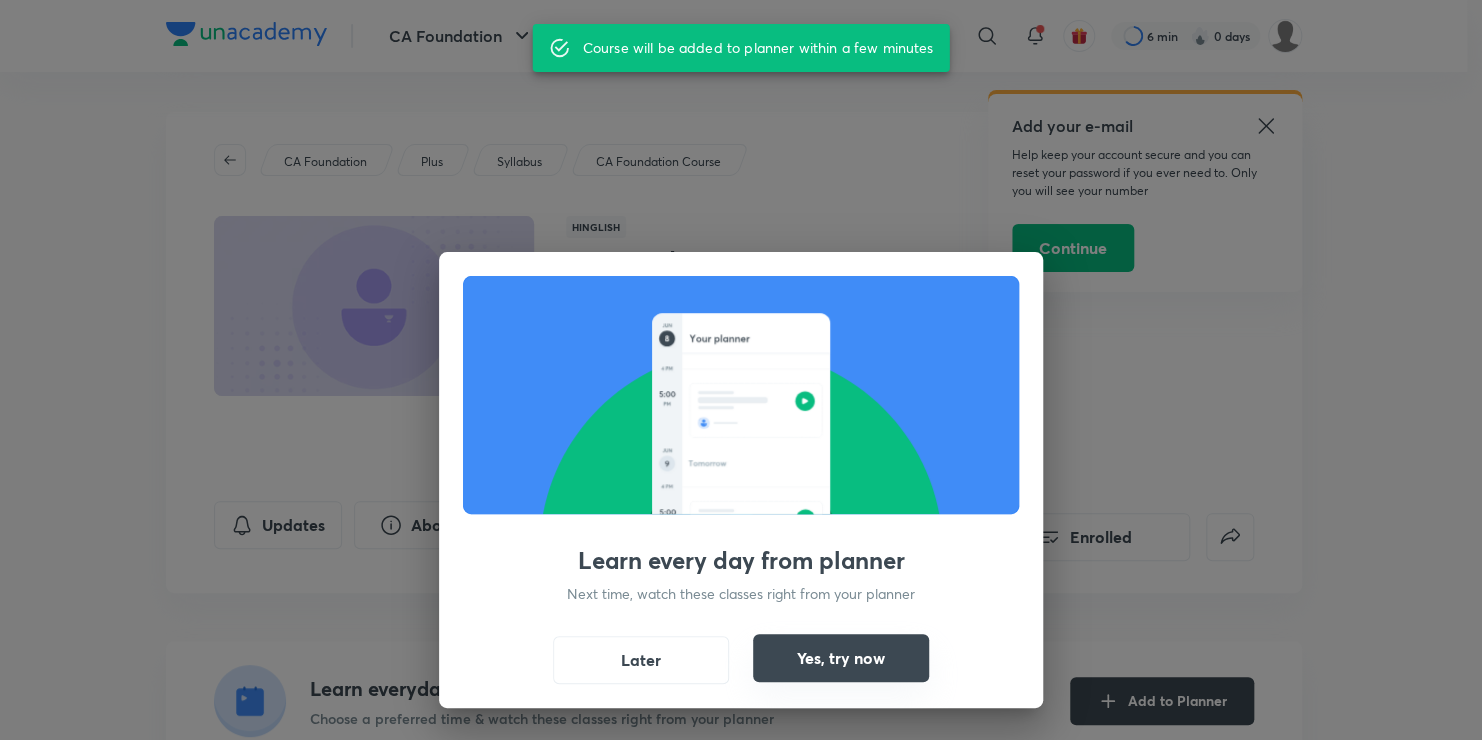 click on "Yes, try now" at bounding box center [841, 658] 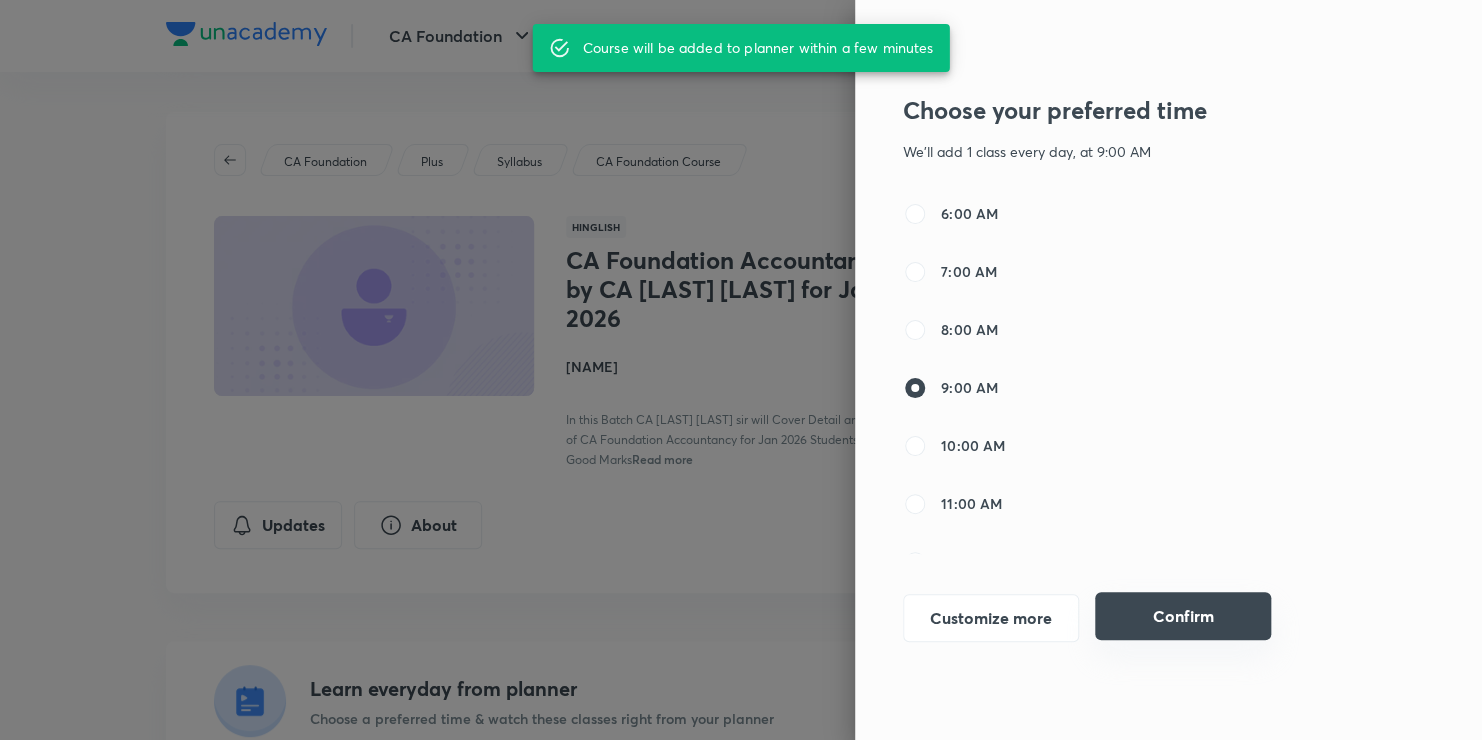 click on "Confirm" at bounding box center (1183, 616) 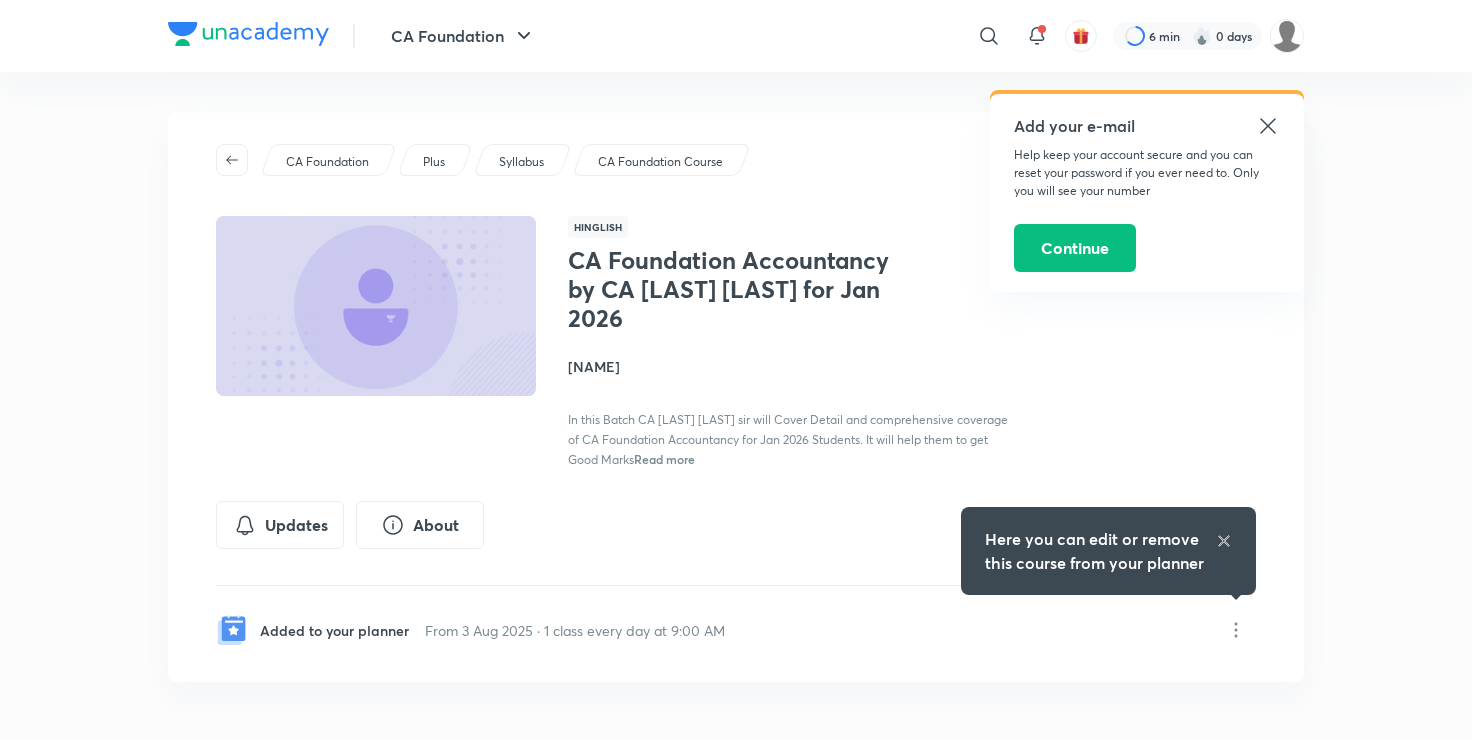 click on "Here you can edit or remove this course from your planner" at bounding box center (1108, 551) 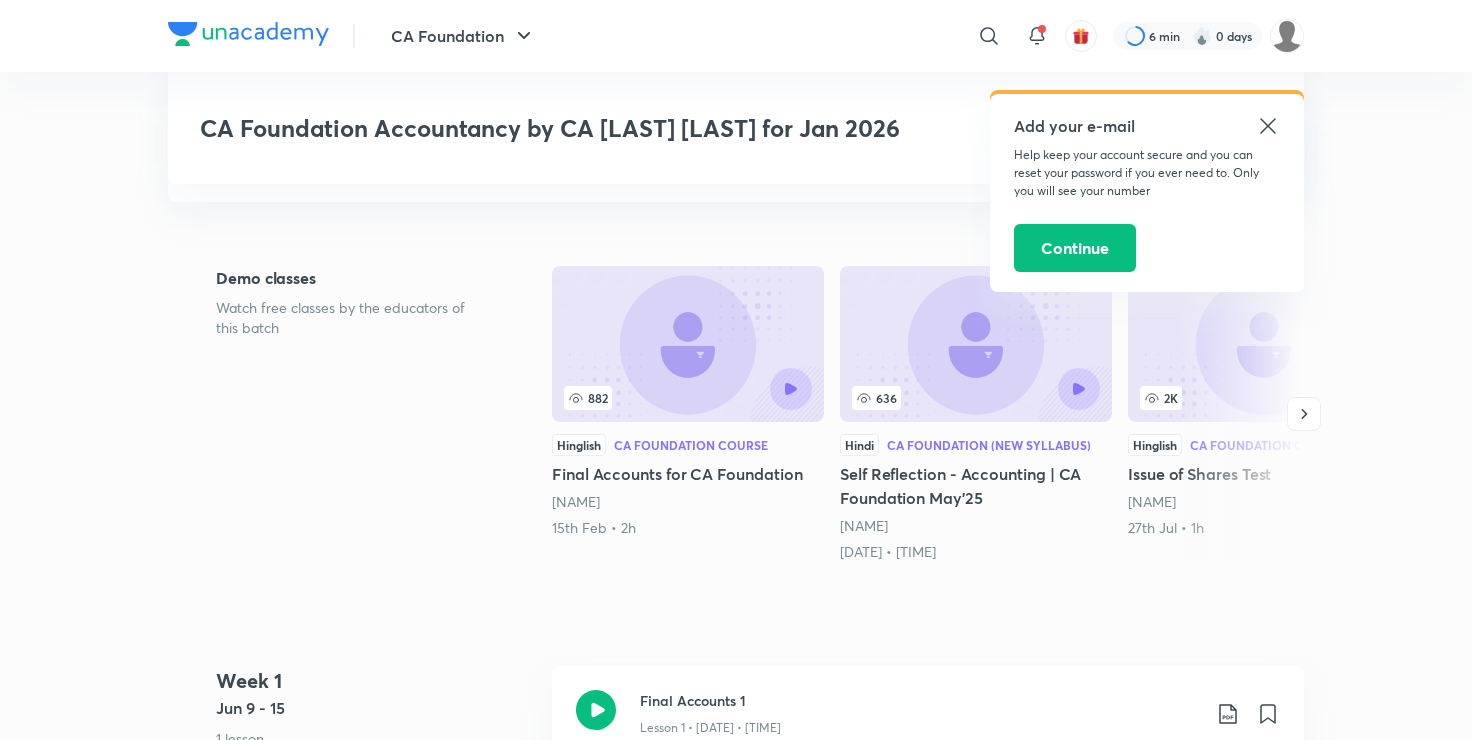 scroll, scrollTop: 520, scrollLeft: 0, axis: vertical 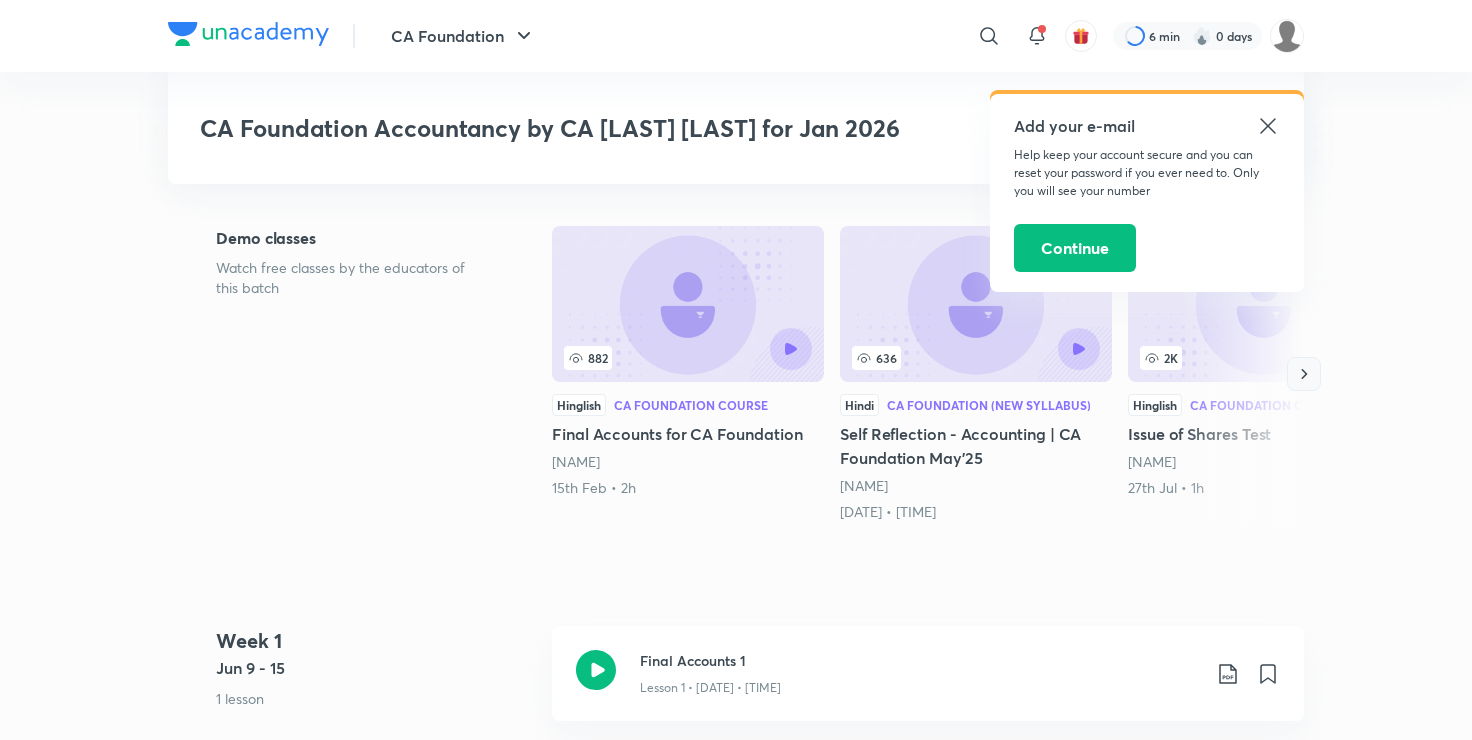 click 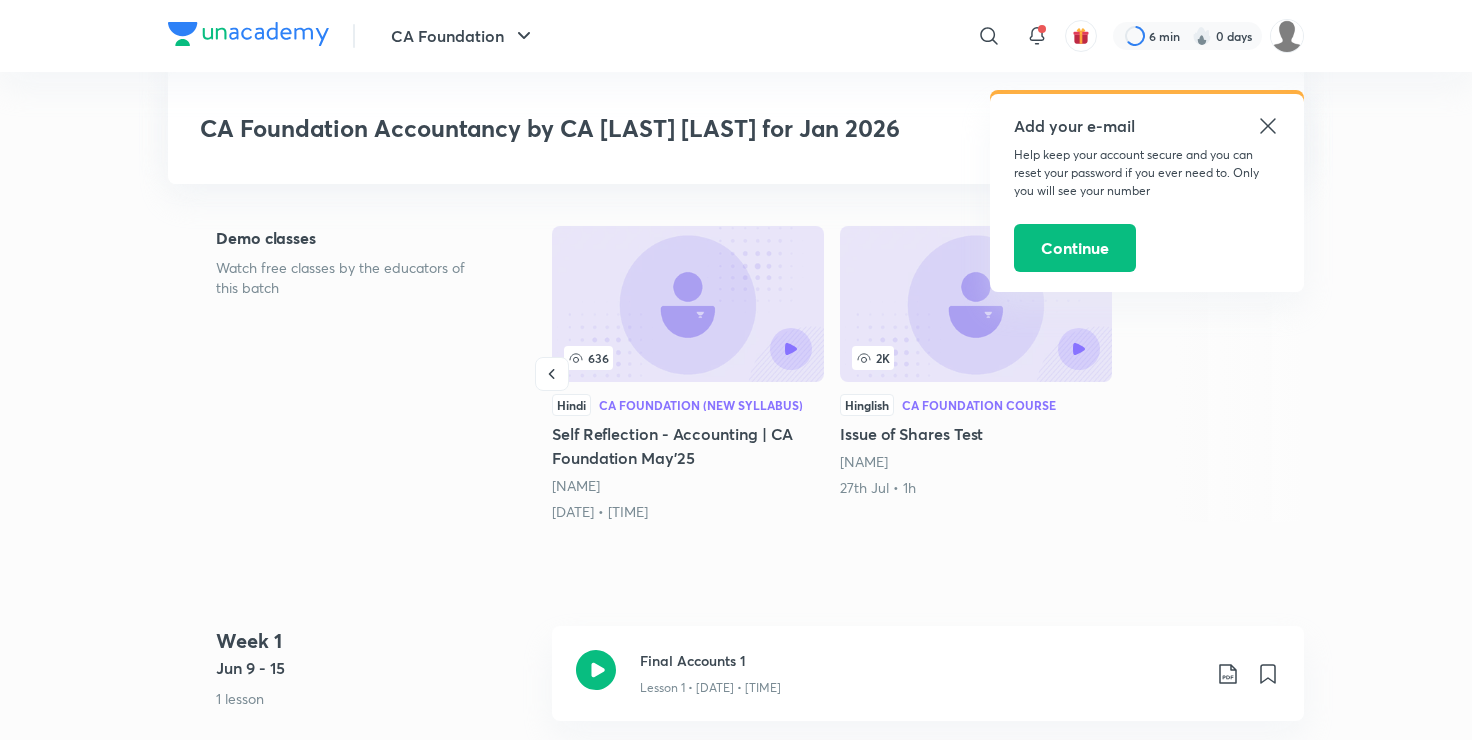 click on "CA Foundation ​ [TIME] [DAYS] CA Foundation Accountancy by CA [NAME] for Jan [YEAR] Enrolled CA Foundation Plus Syllabus CA Foundation Course Hinglish CA Foundation Accountancy by CA [NAME] for Jan [YEAR] [NAME] In this Batch CA [NAME] sir will Cover Detail and comprehensive coverage of CA Foundation Accountancy for Jan [YEAR] Students. It will help them to get Good Marks  Read more Updates About Enrolled Added to your planner From [DATE] • [NUMBER] class every day at [TIME] Demo classes   Watch free classes by the educators of this batch   [VIEWS] Hinglish CA Foundation Course Final Accounts for CA Foundation [NAME] [DATE] • [TIME]    [VIEWS] Hindi CA Foundation (New Syllabus) Self Reflection - Accounting | CA Foundation May'[YEAR]' [NAME] [DATE] • [TIME]    [VIEWS] Hinglish CA Foundation Course Issue of Shares Test [NAME] [DATE] • [TIME]  Week 1 [NUMBER] lesson" at bounding box center (736, 1946) 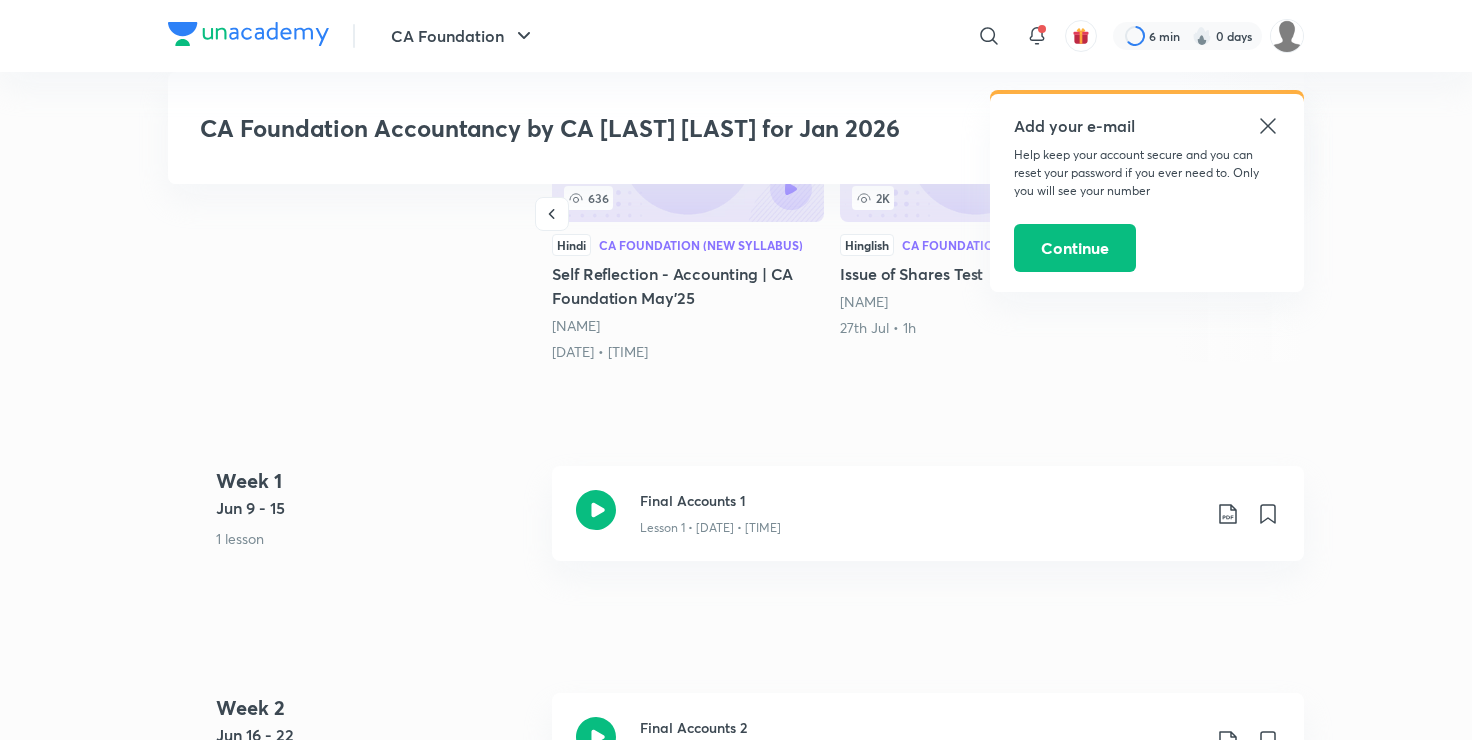 scroll, scrollTop: 720, scrollLeft: 0, axis: vertical 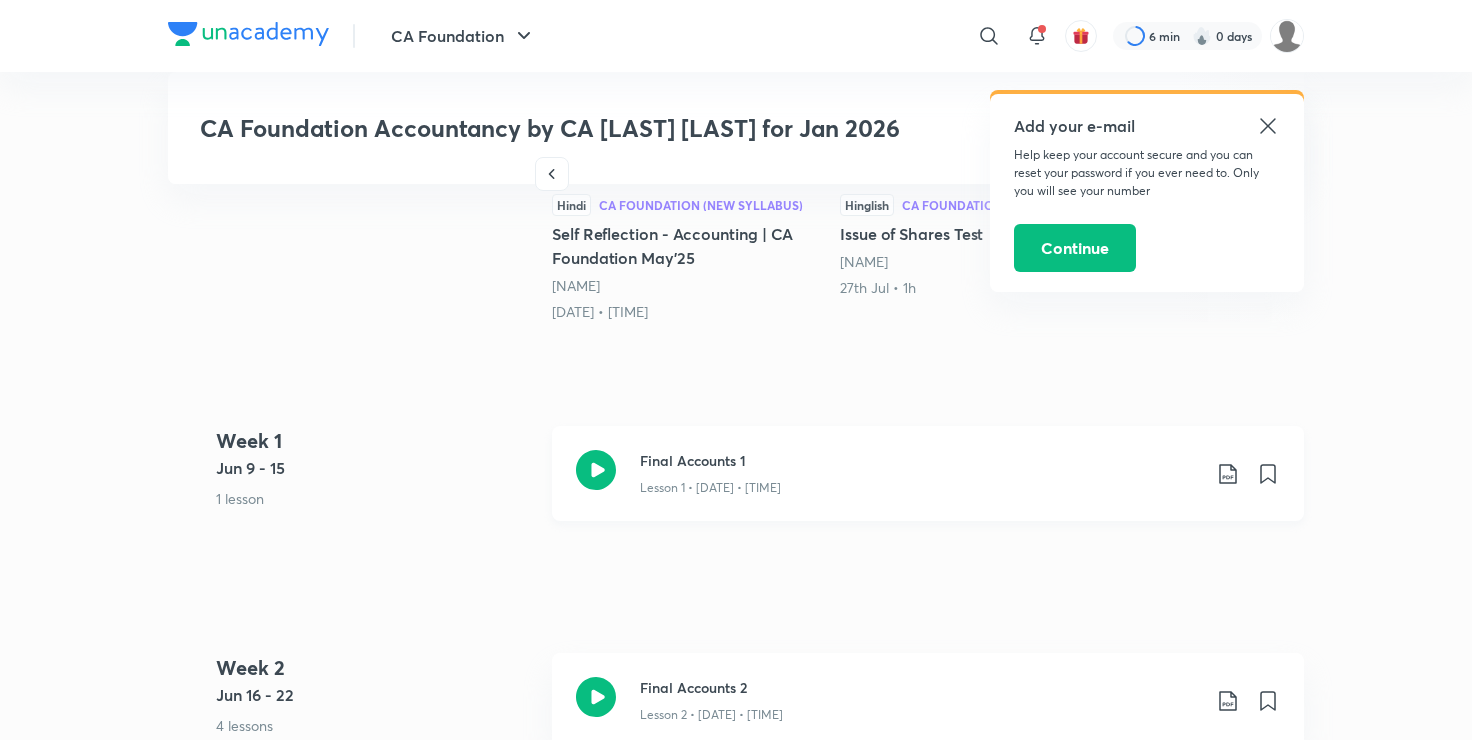 click on "Final Accounts 1 Lesson 1  •  Jun 14  •  1h 25m" at bounding box center (928, 473) 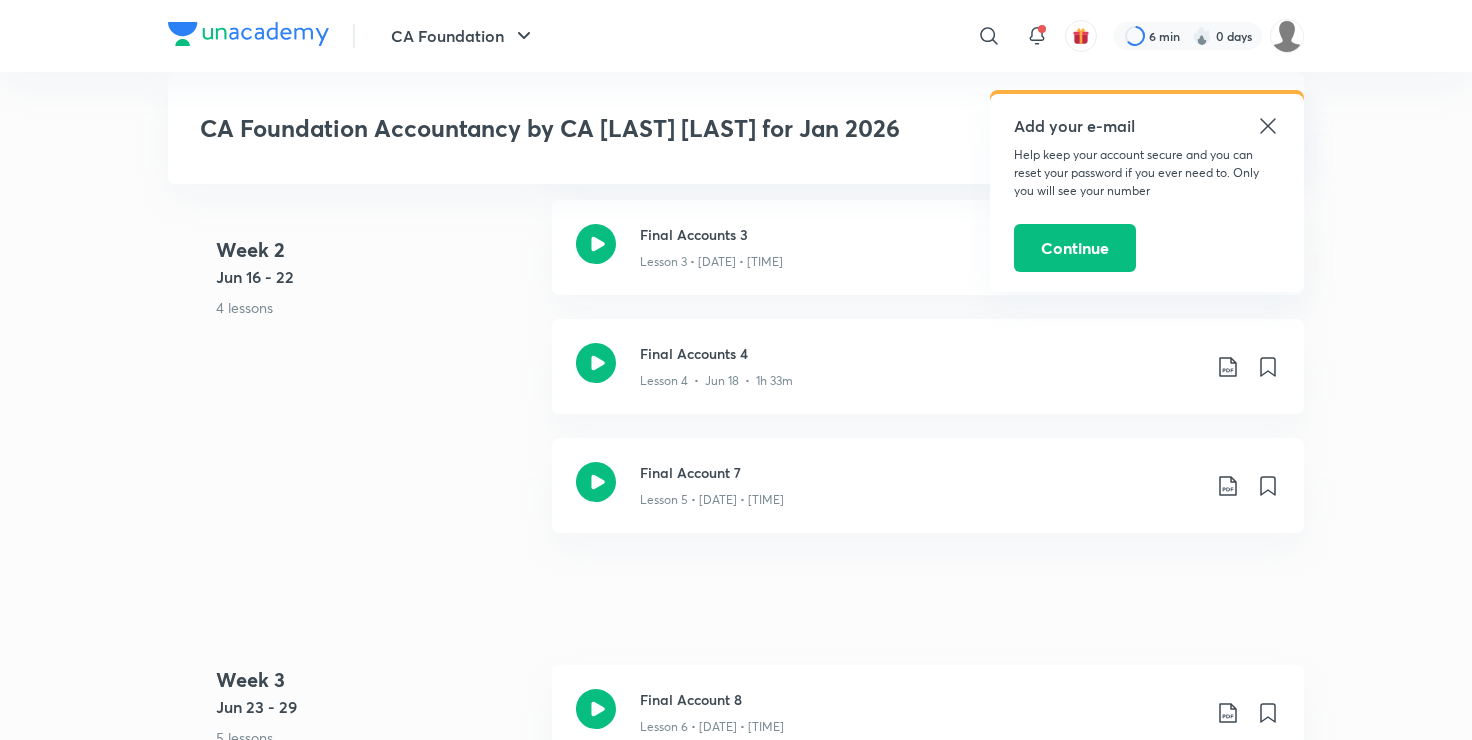 scroll, scrollTop: 1320, scrollLeft: 0, axis: vertical 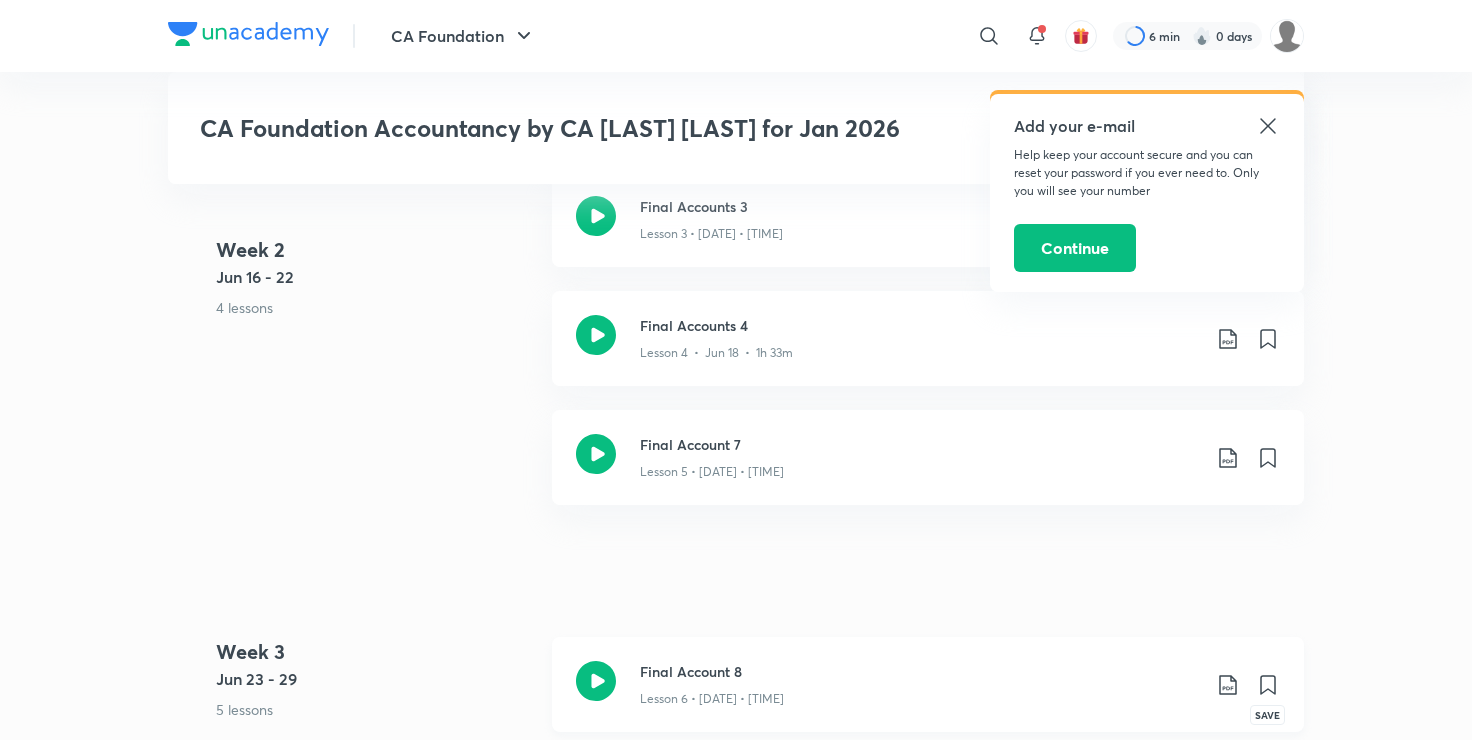 click 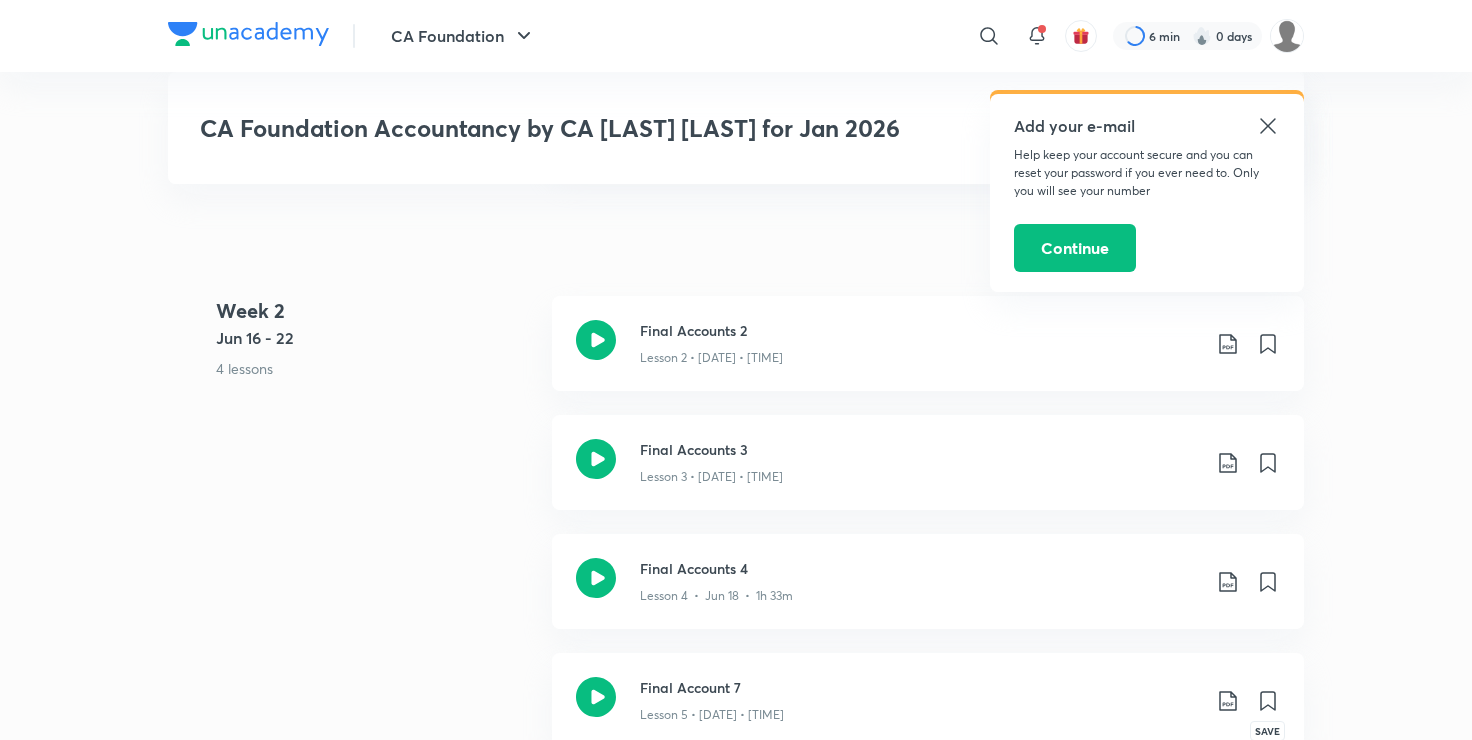 scroll, scrollTop: 1080, scrollLeft: 0, axis: vertical 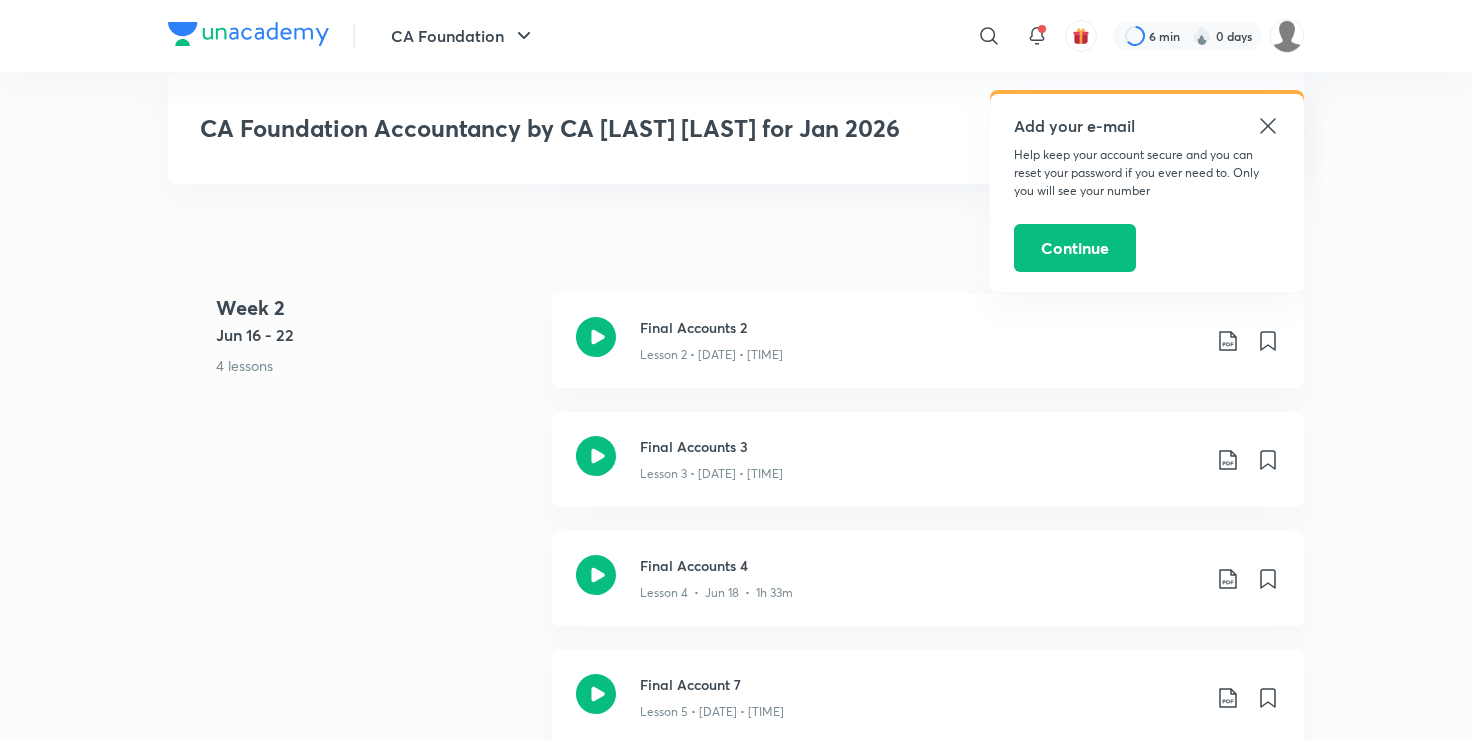 click 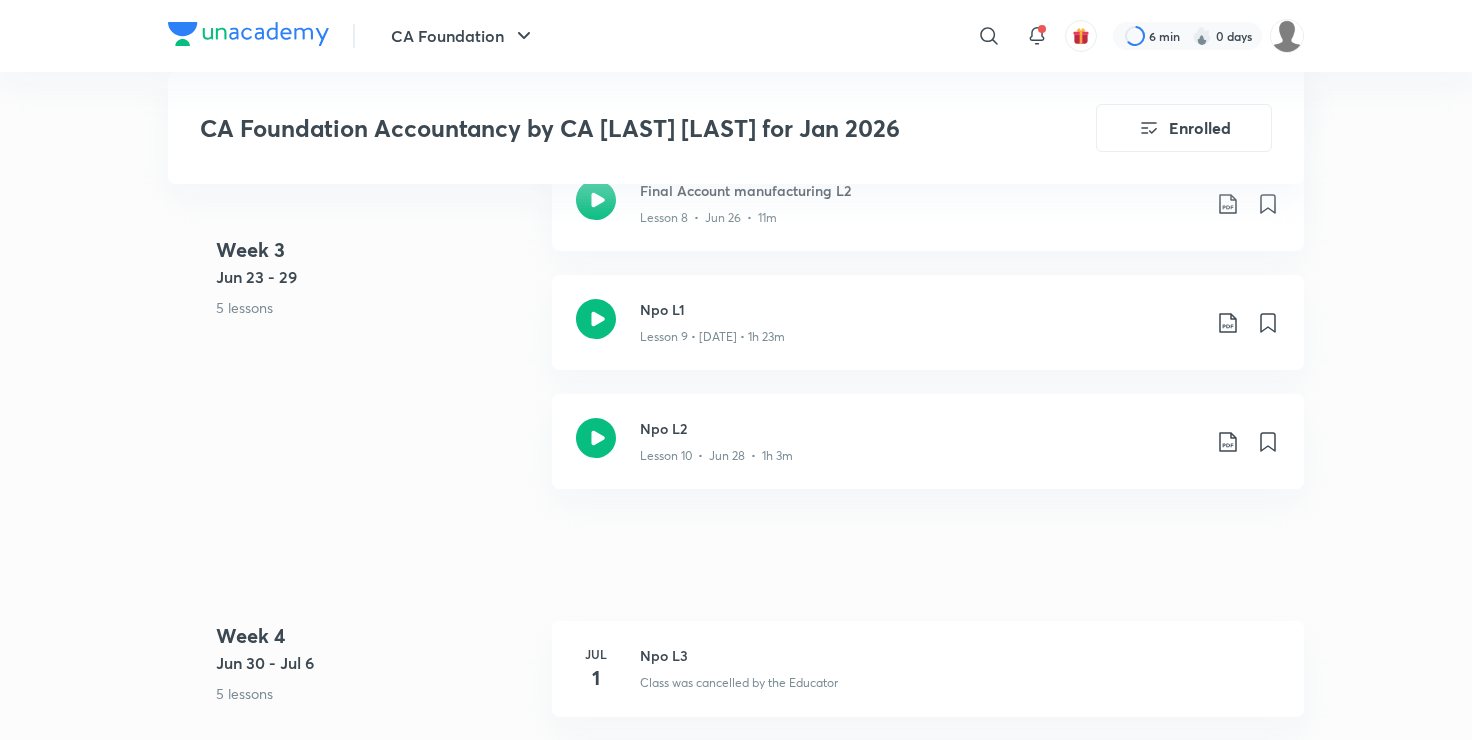 scroll, scrollTop: 2040, scrollLeft: 0, axis: vertical 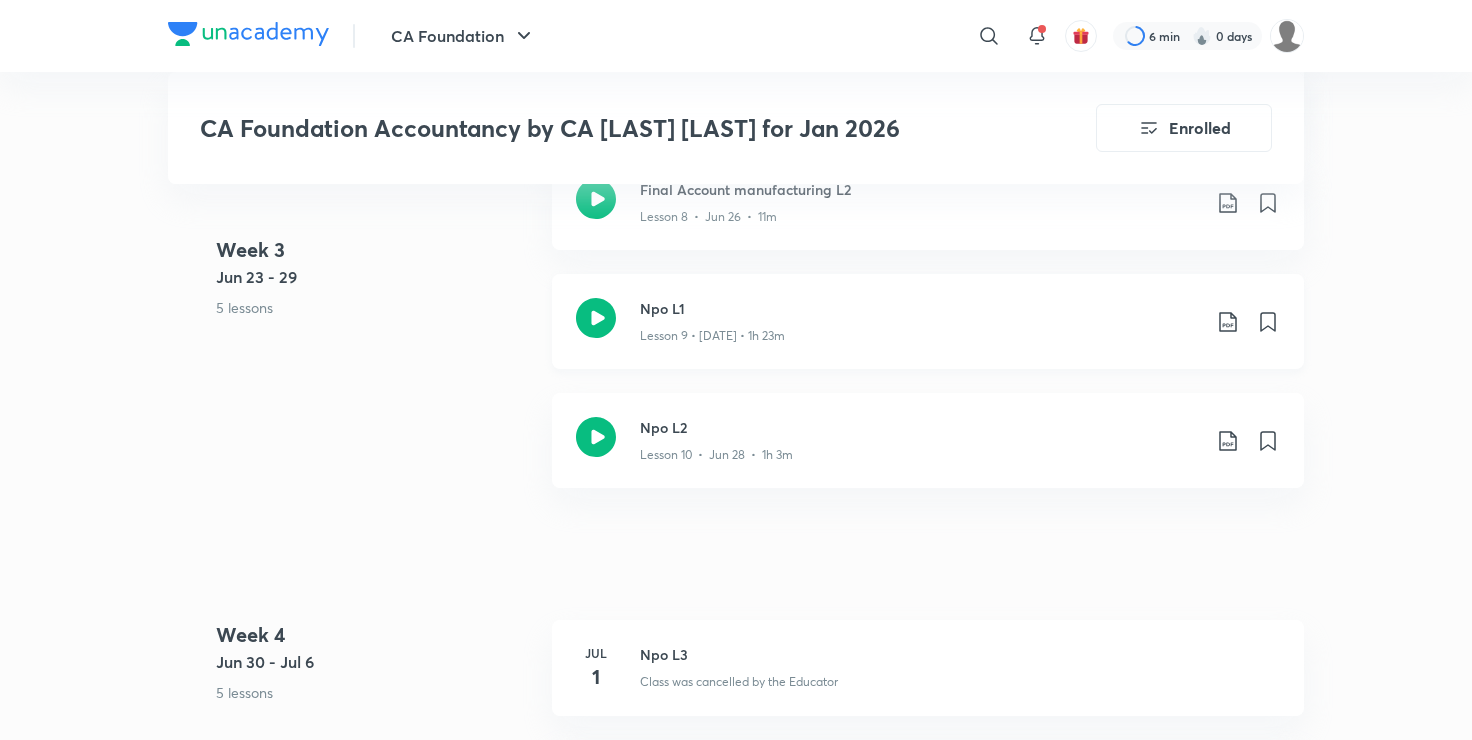 click on "Npo L1 Lesson 9 • [DATE] • [TIME]" at bounding box center (928, 321) 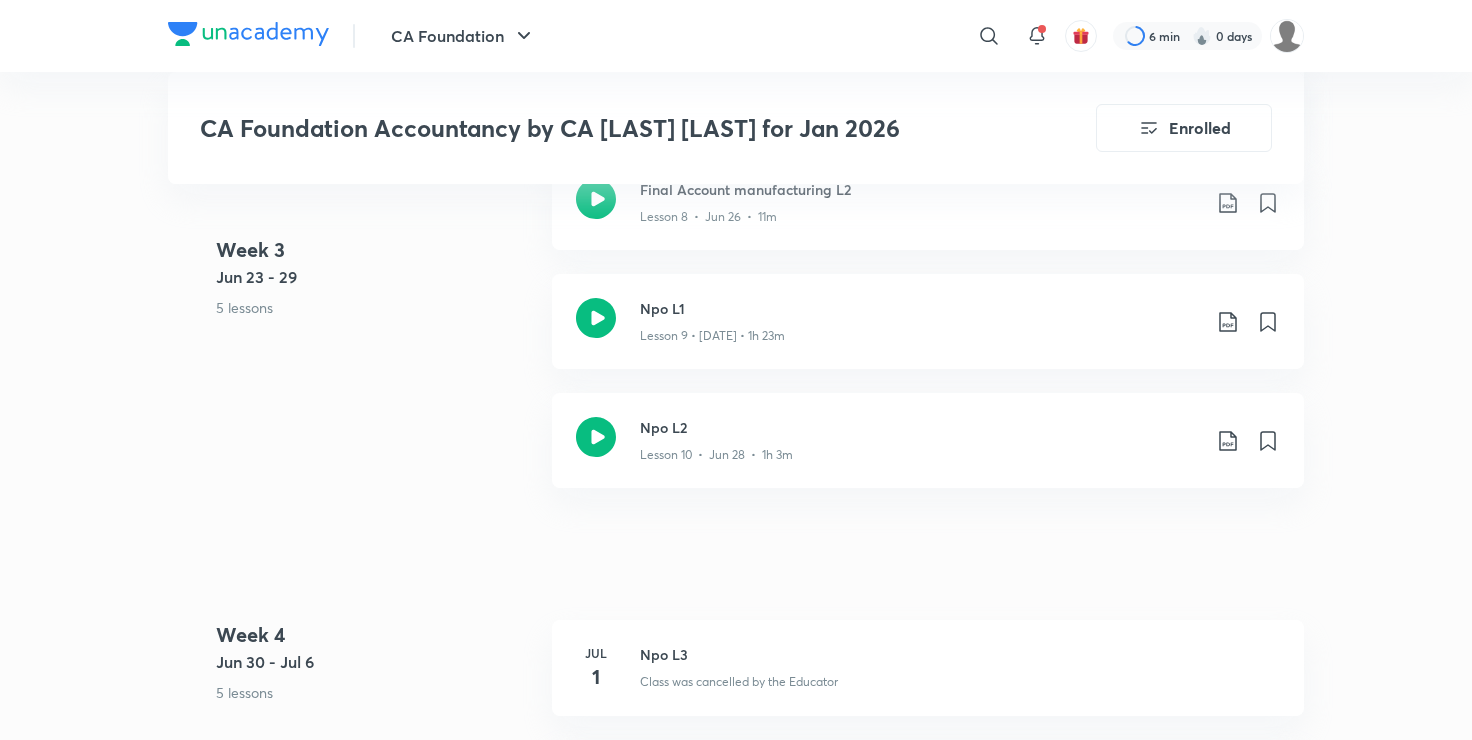 scroll, scrollTop: 0, scrollLeft: 0, axis: both 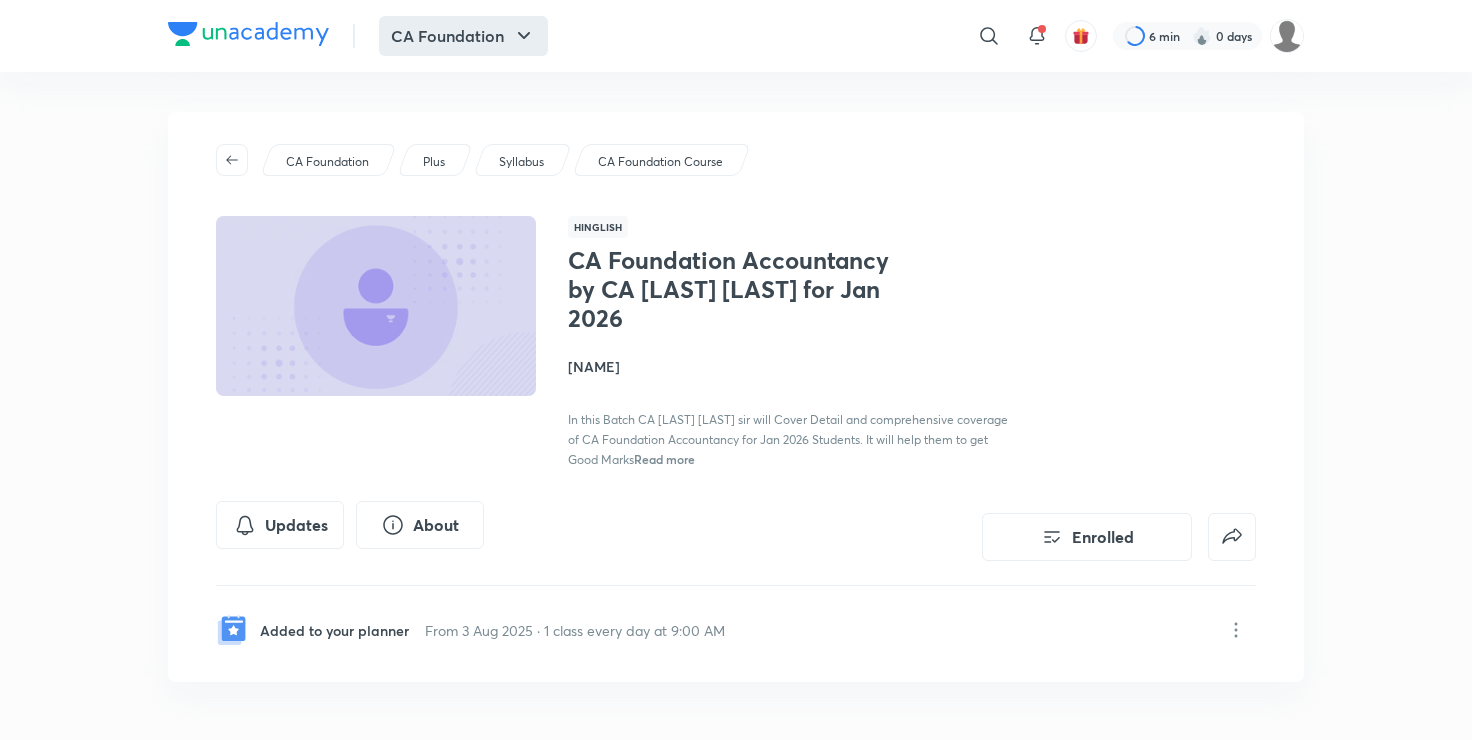 click 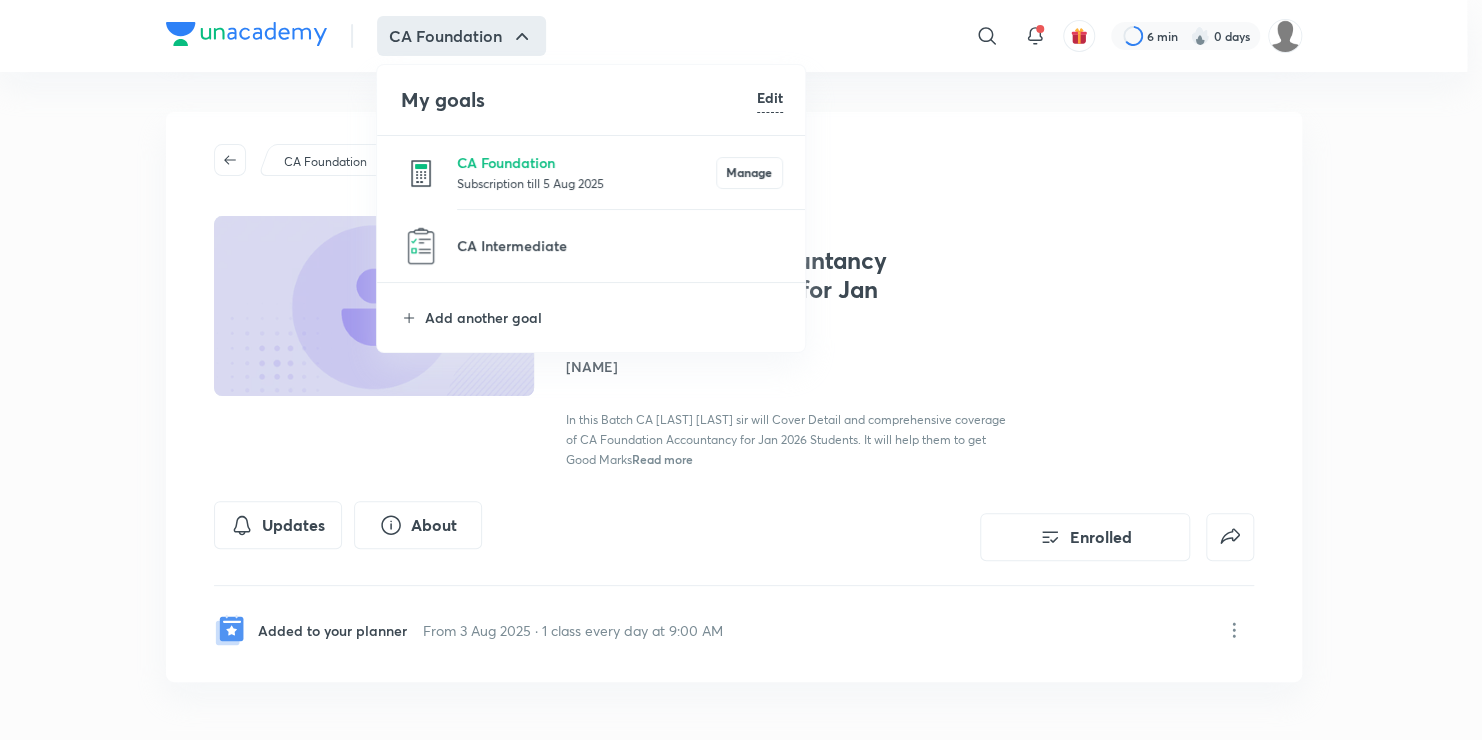 click at bounding box center [741, 370] 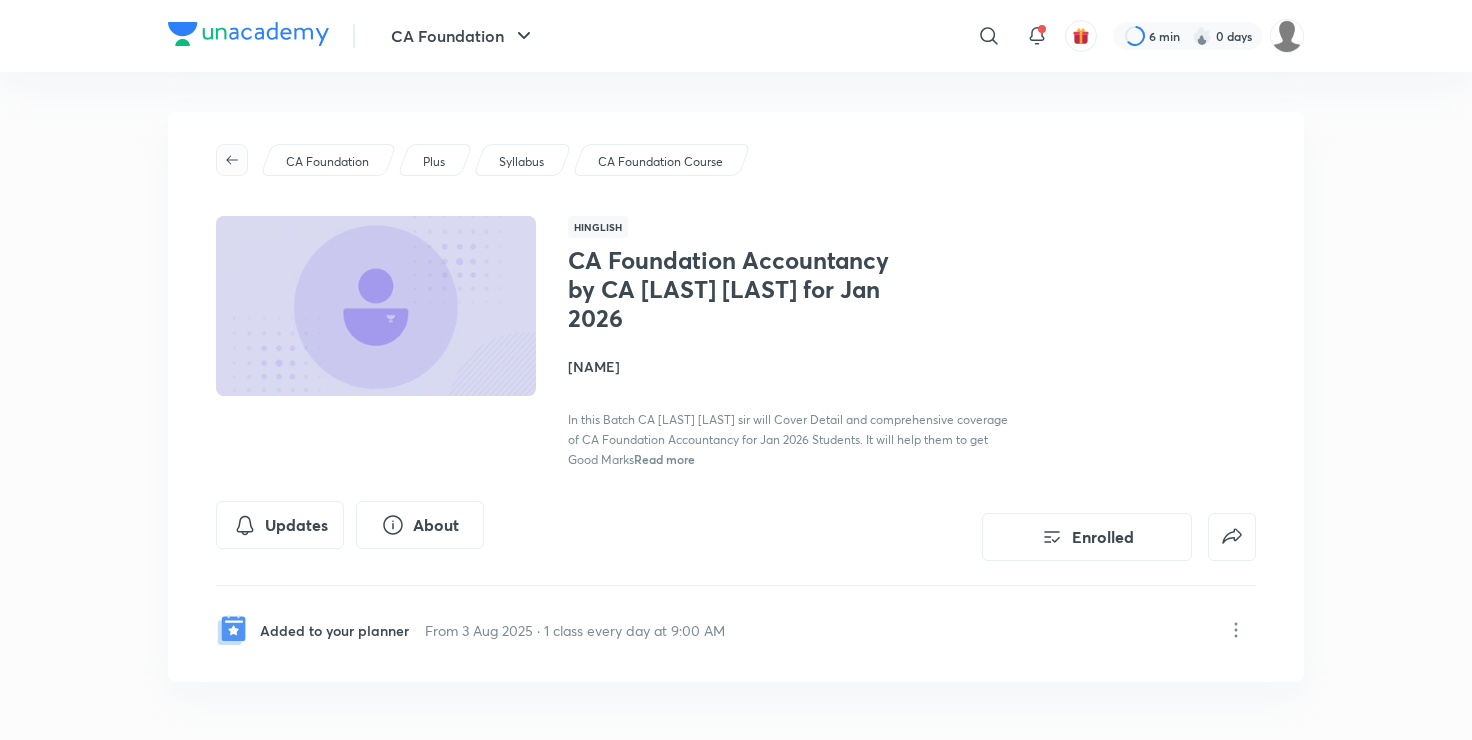 click at bounding box center [232, 160] 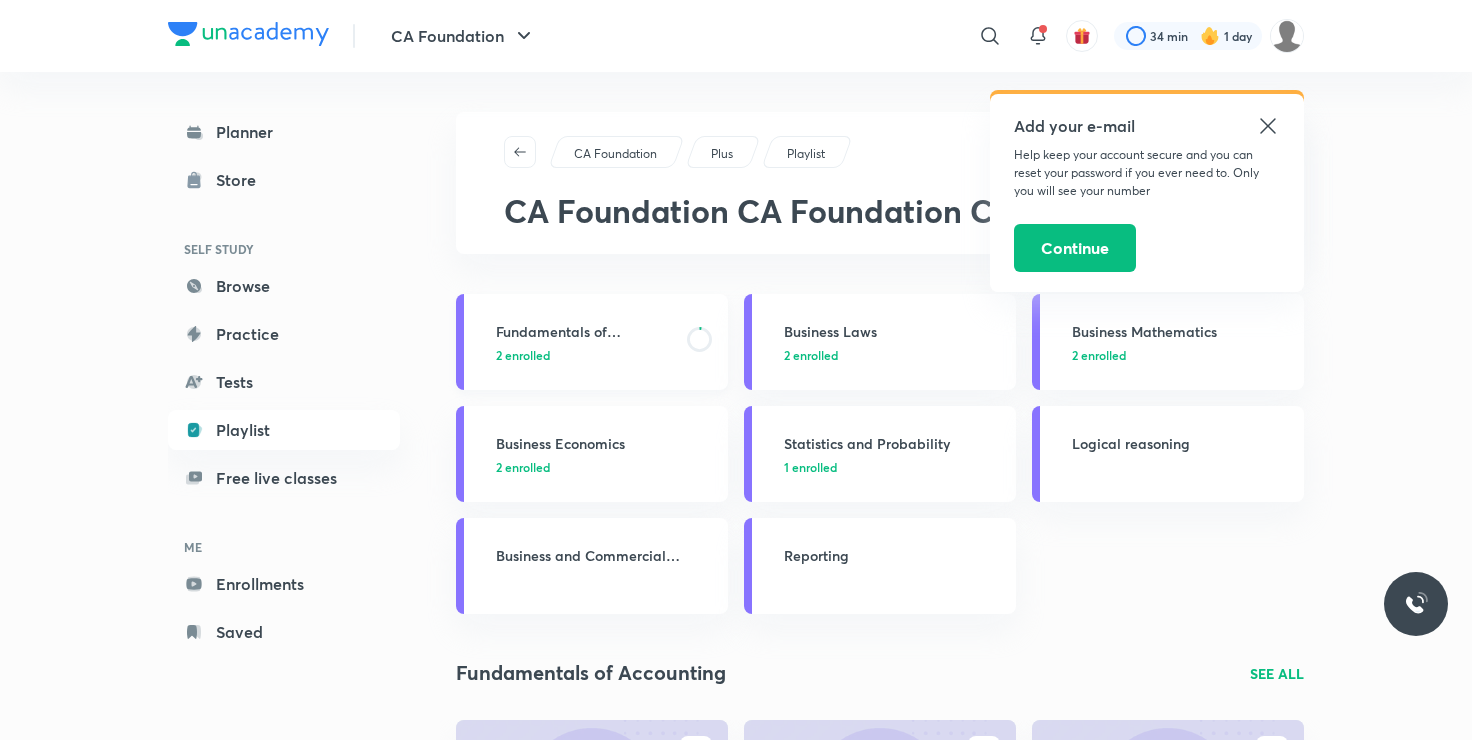 click on "2 enrolled" at bounding box center (585, 355) 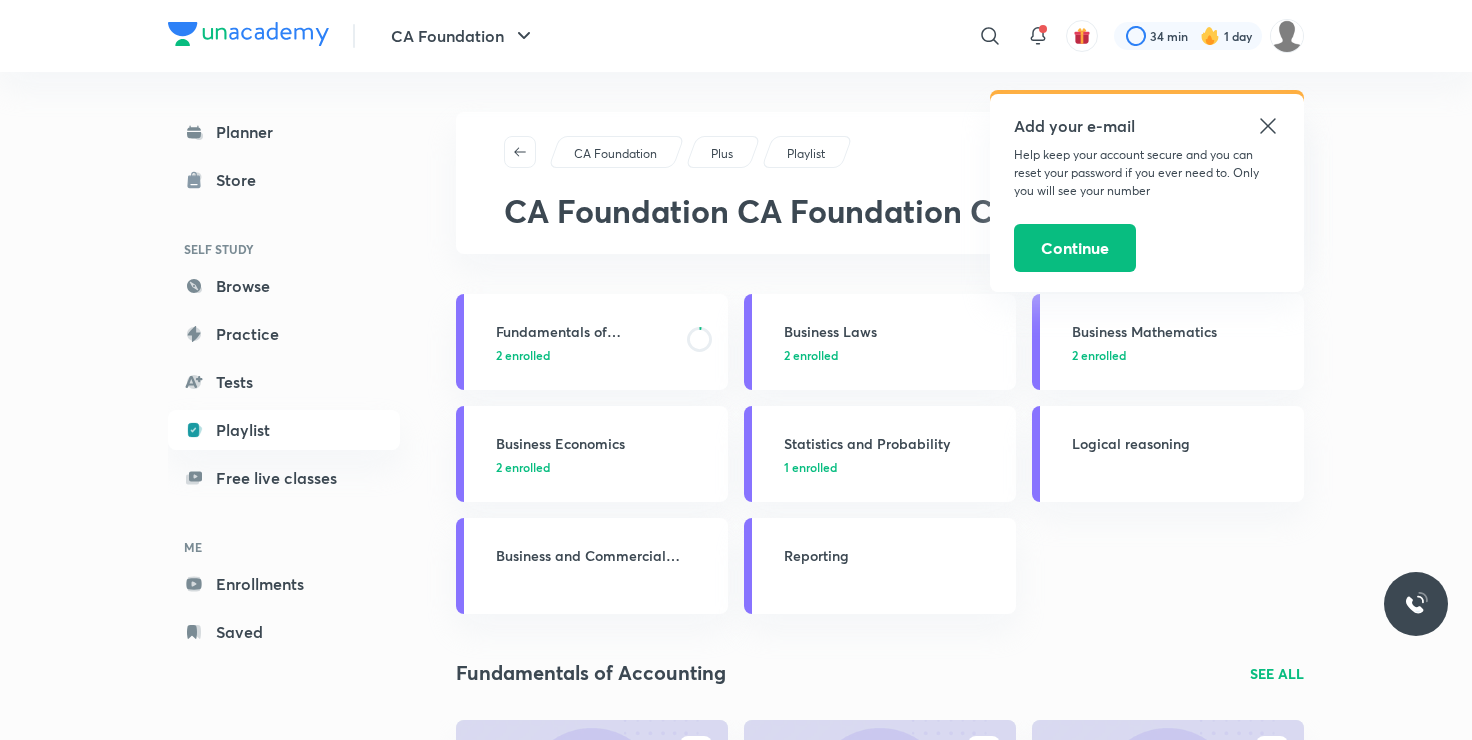 click 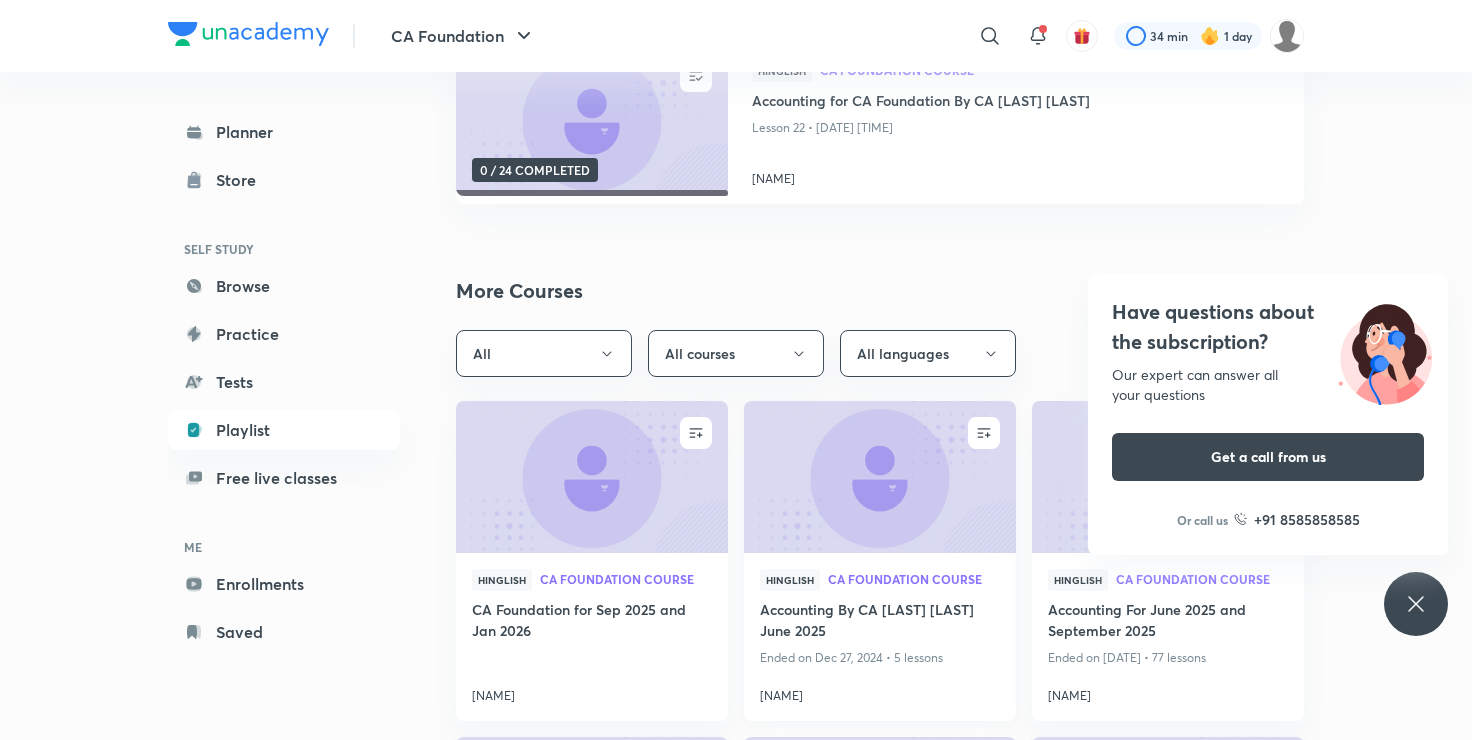 scroll, scrollTop: 520, scrollLeft: 0, axis: vertical 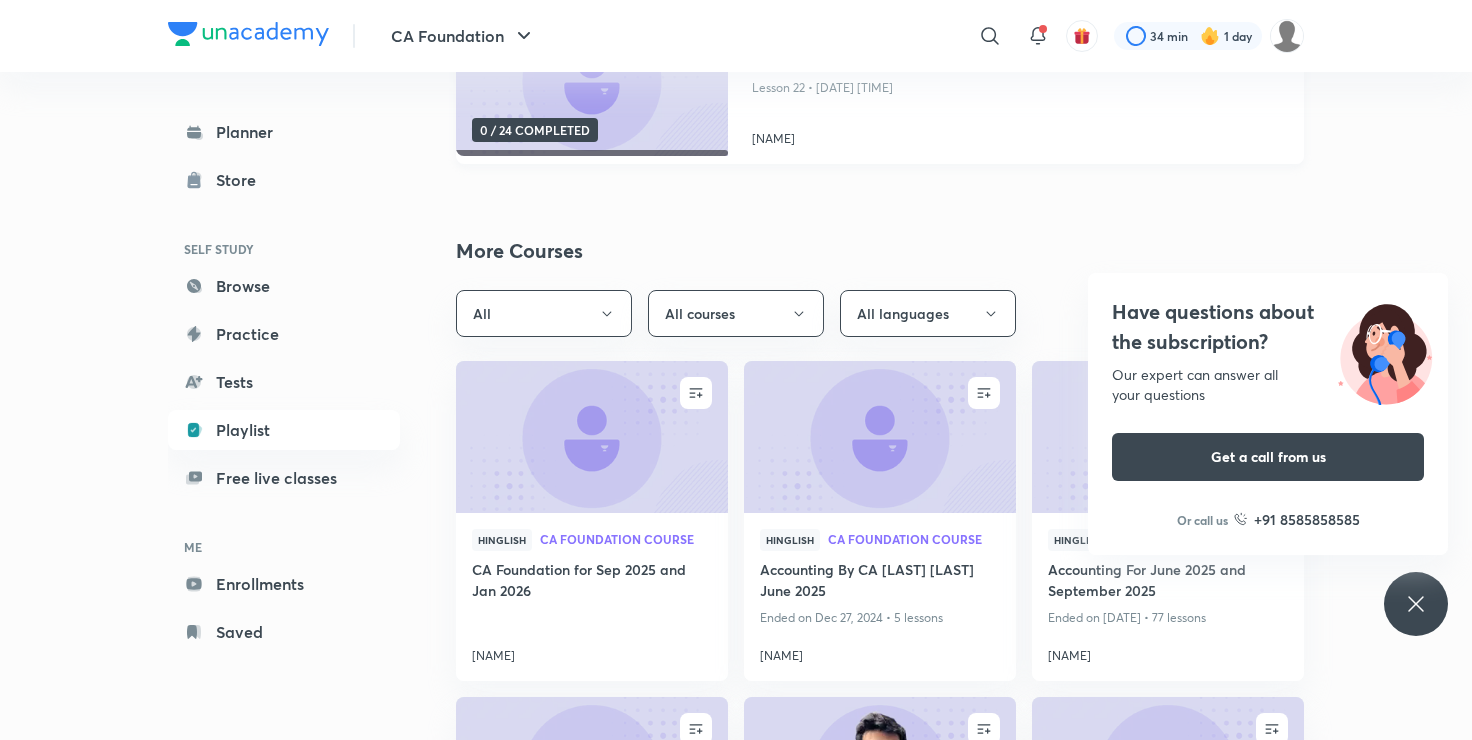 click at bounding box center [591, 80] 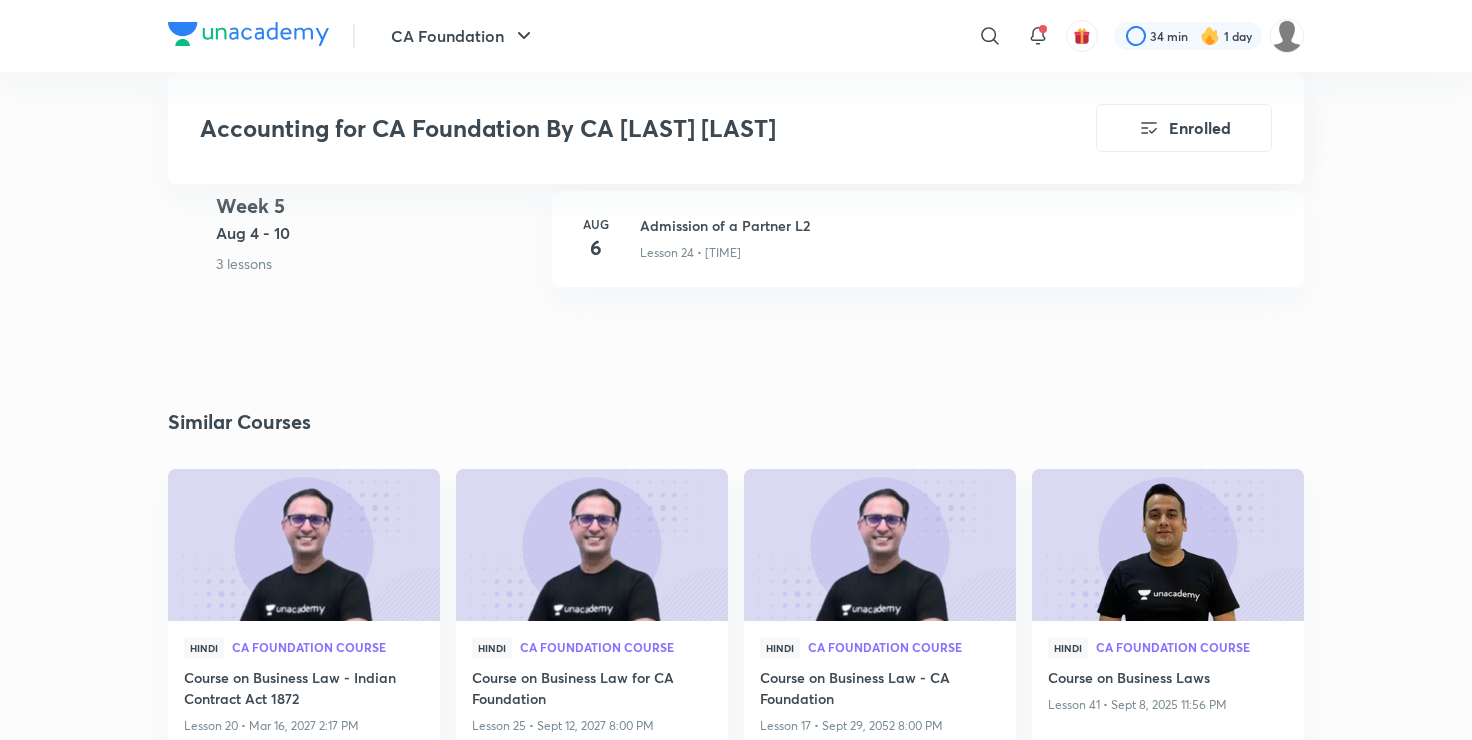 scroll, scrollTop: 4040, scrollLeft: 0, axis: vertical 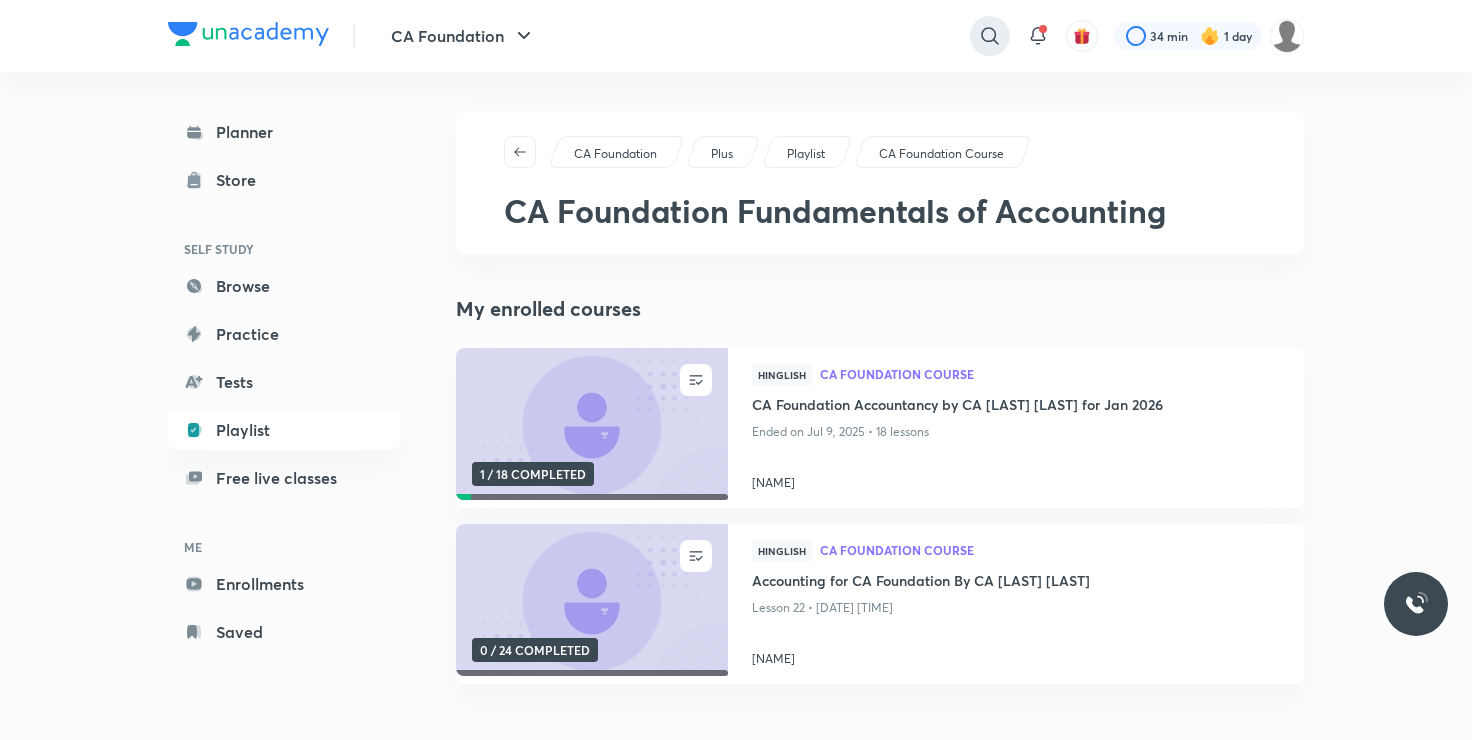 click 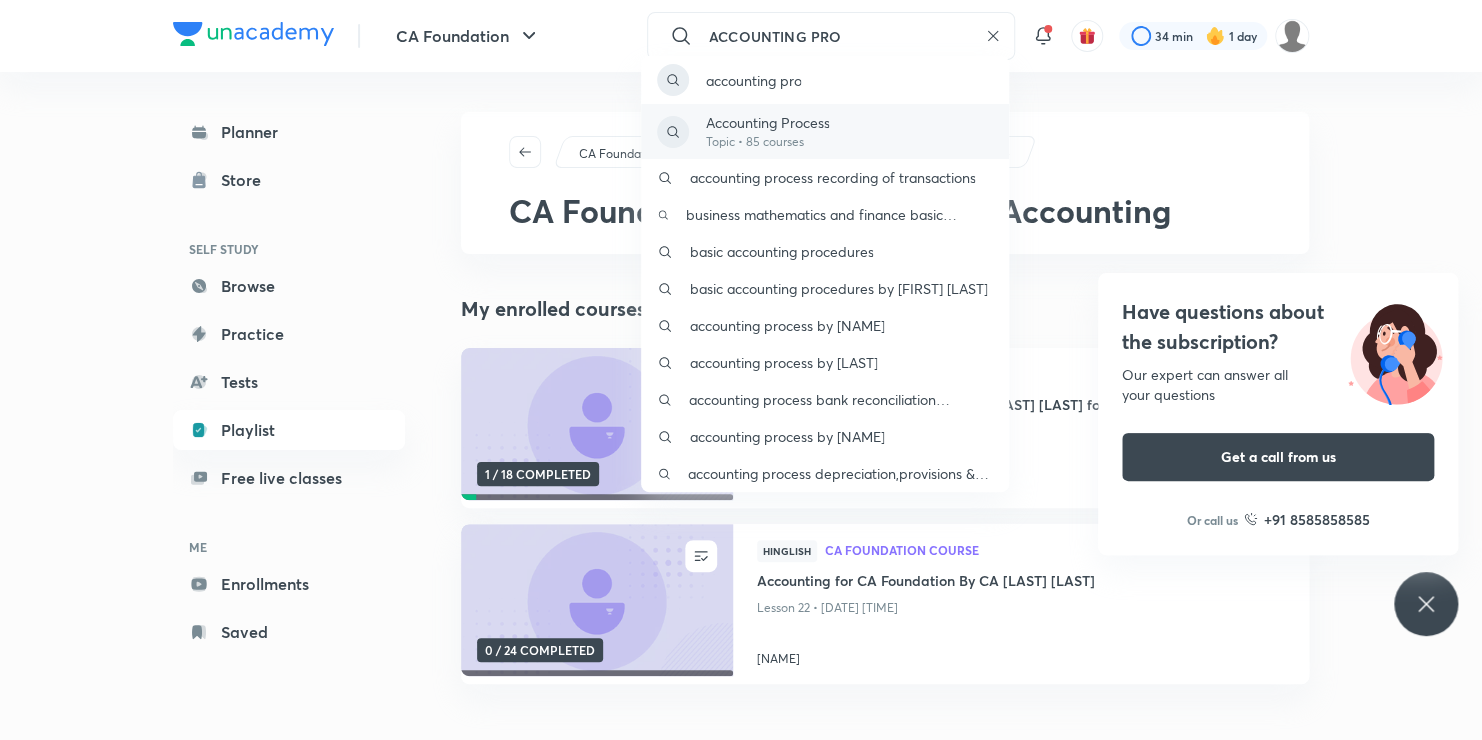 type on "ACCOUNTING PRO" 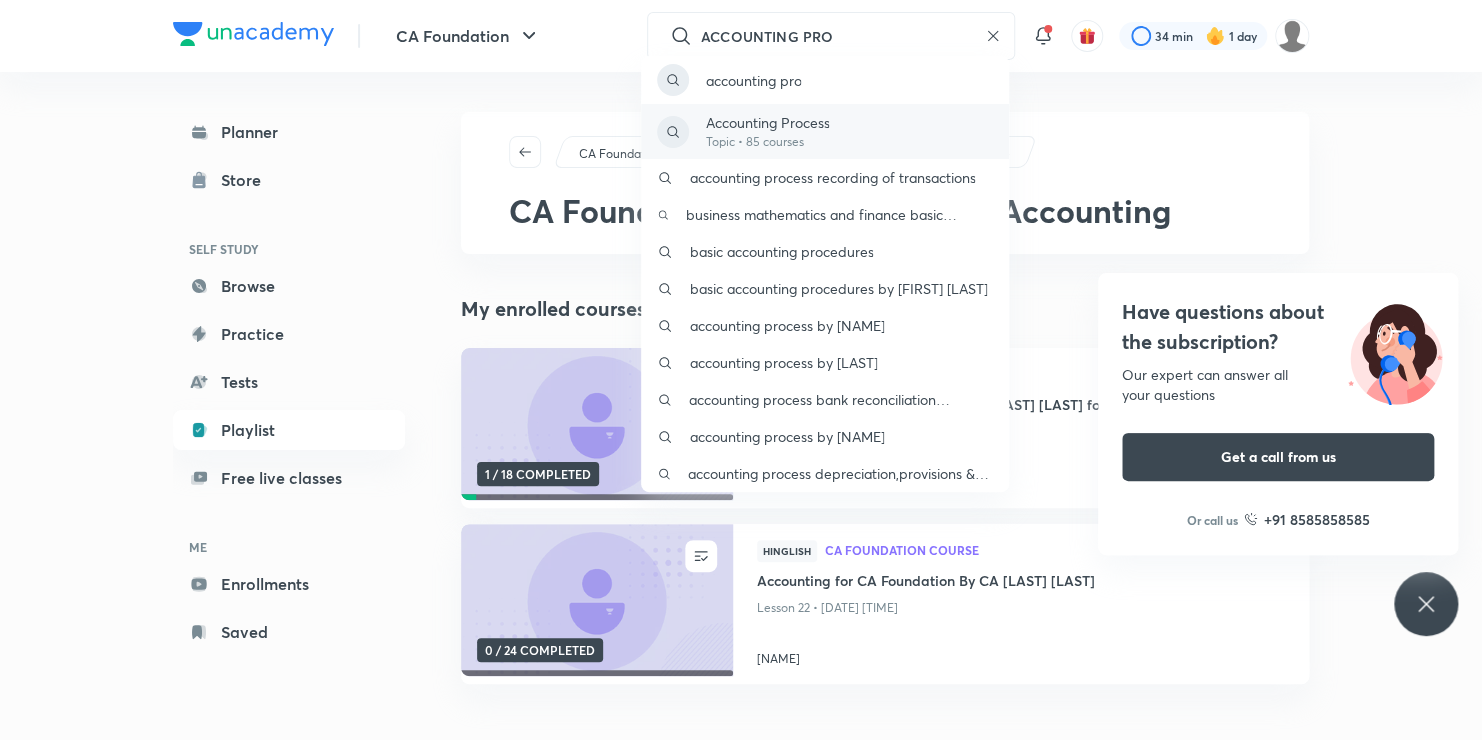 click on "Accounting Process Topic • 85 courses" at bounding box center [825, 131] 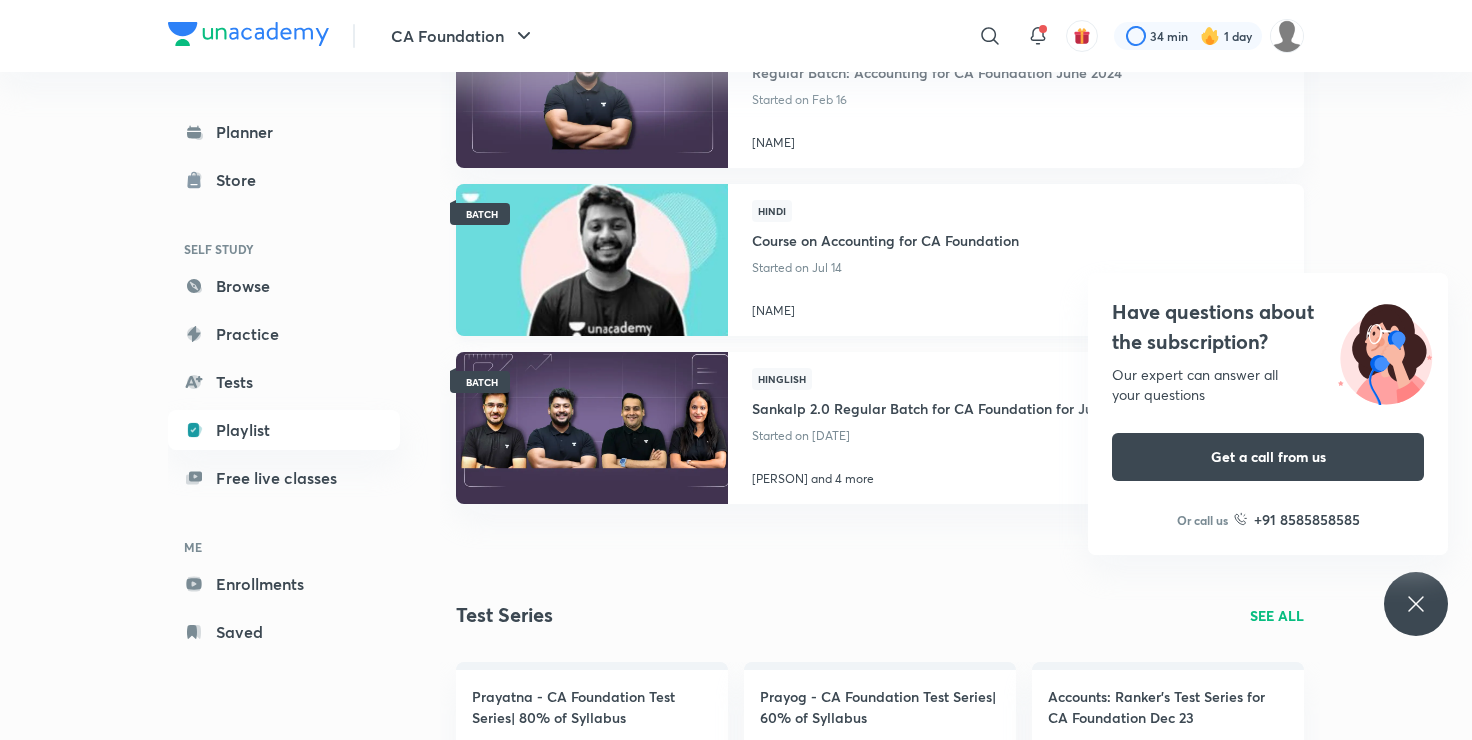 scroll, scrollTop: 1642, scrollLeft: 0, axis: vertical 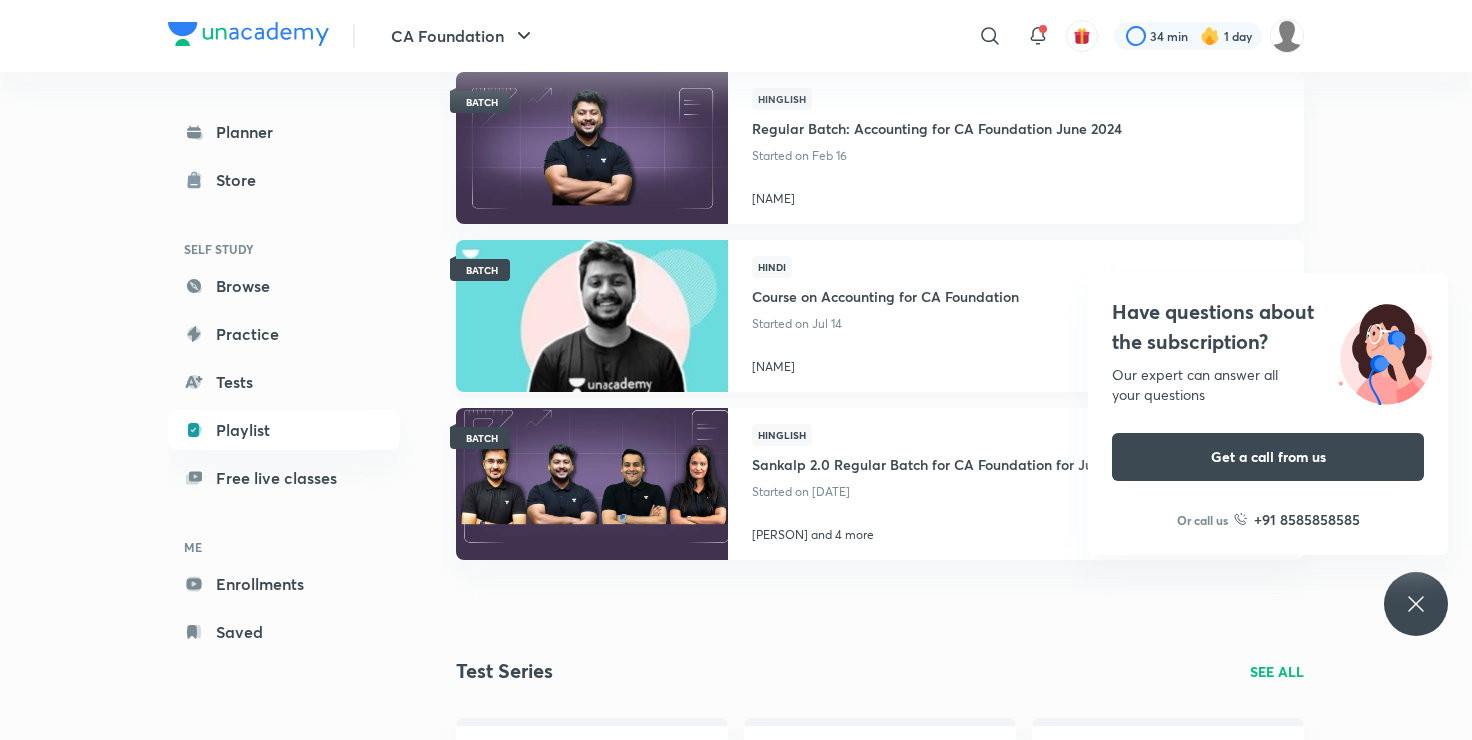 click on "Started on Jul 14" at bounding box center [885, 324] 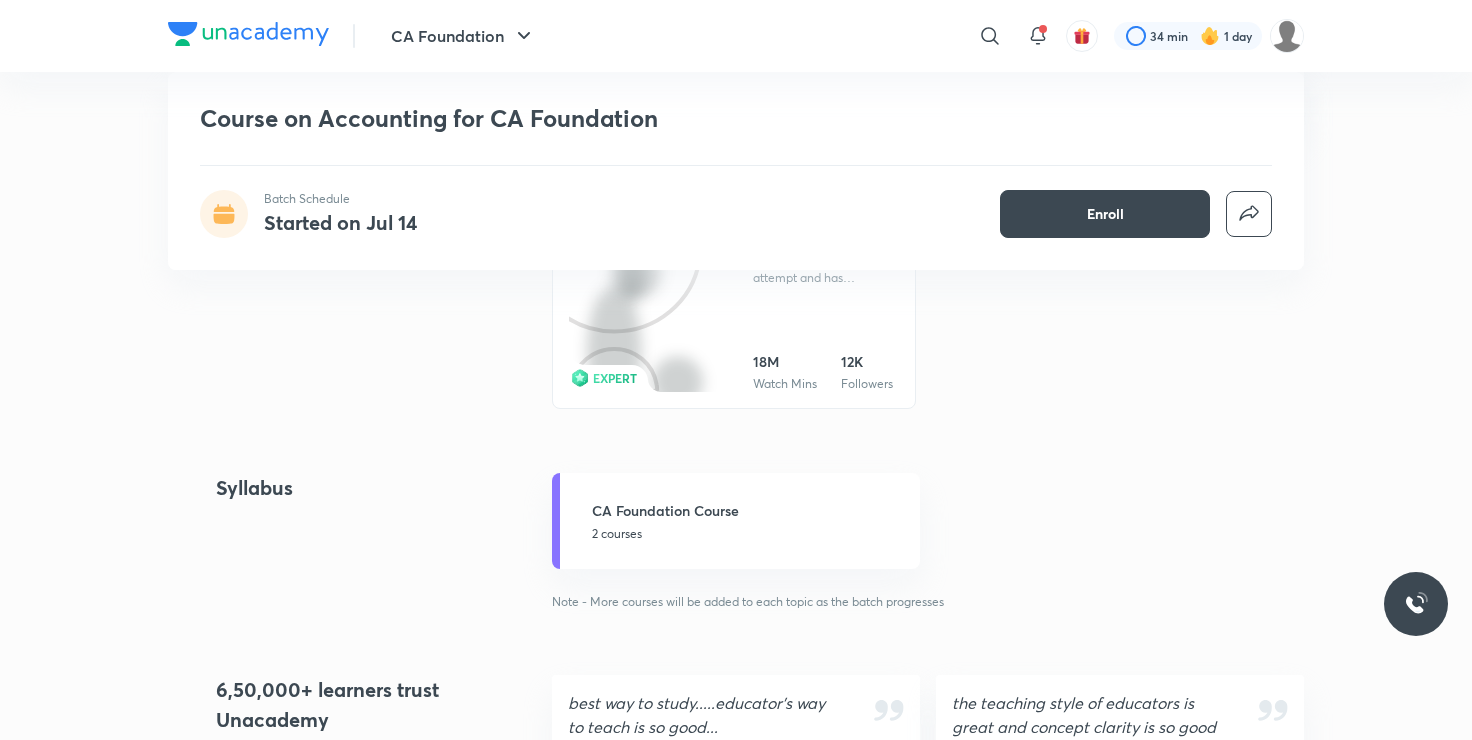 scroll, scrollTop: 960, scrollLeft: 0, axis: vertical 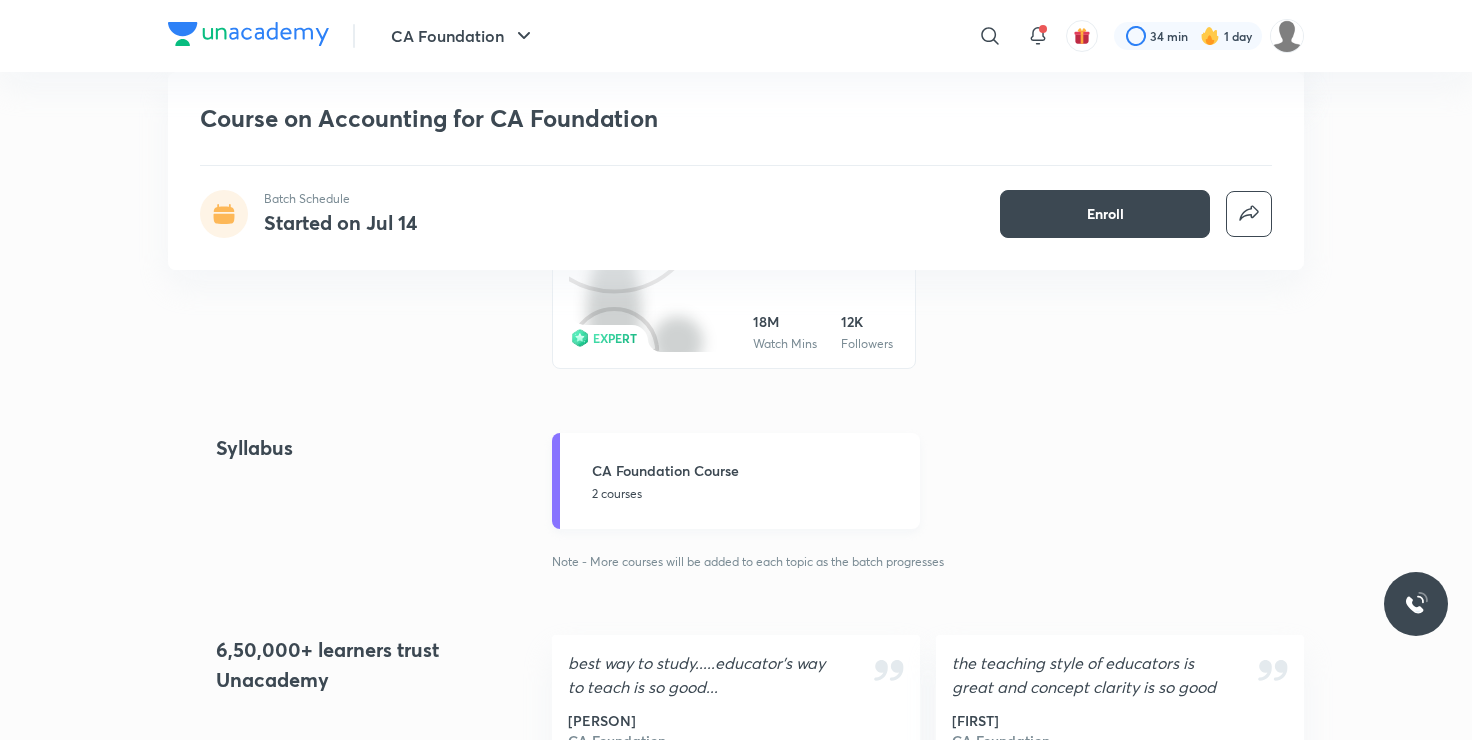 click on "CA Foundation Course 2 courses" at bounding box center [750, 481] 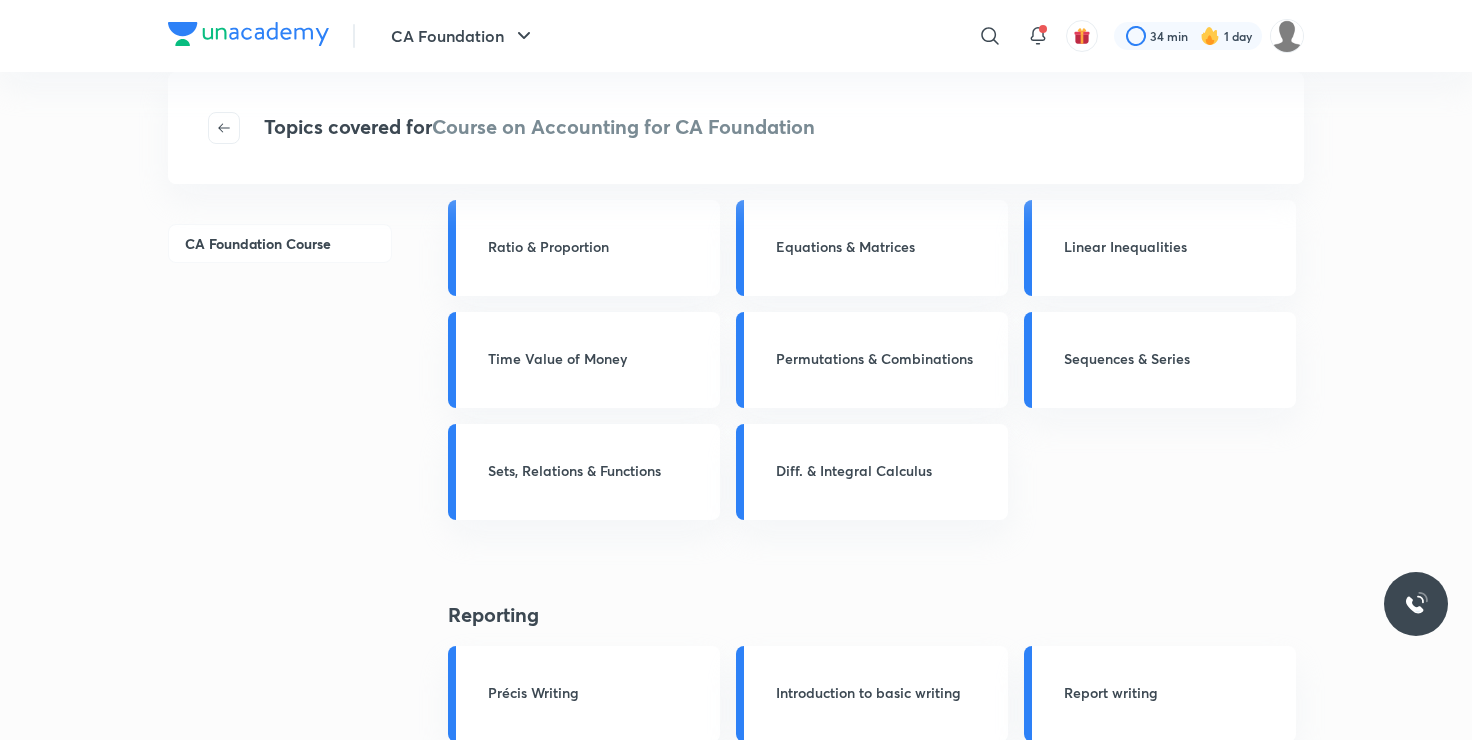 scroll, scrollTop: 0, scrollLeft: 0, axis: both 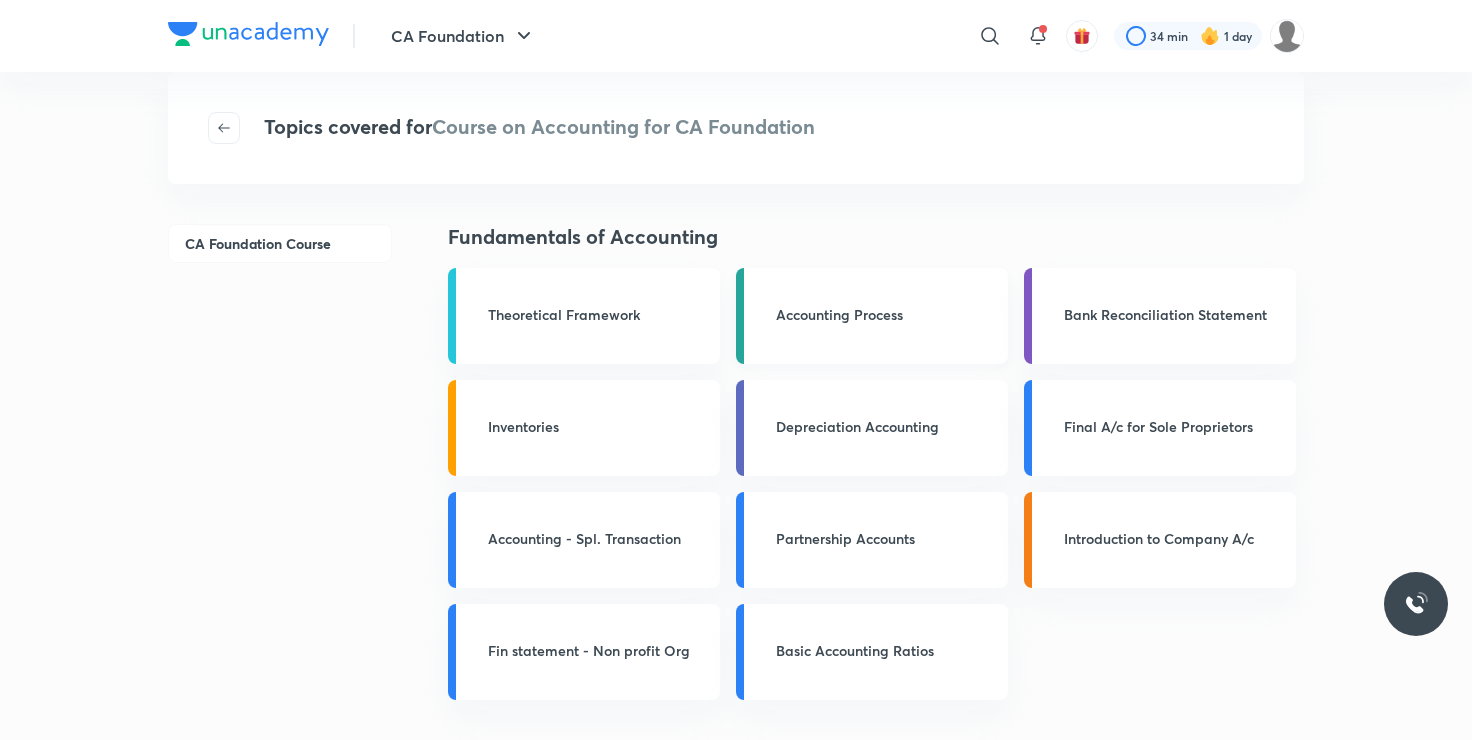 click on "Accounting Process" at bounding box center (886, 314) 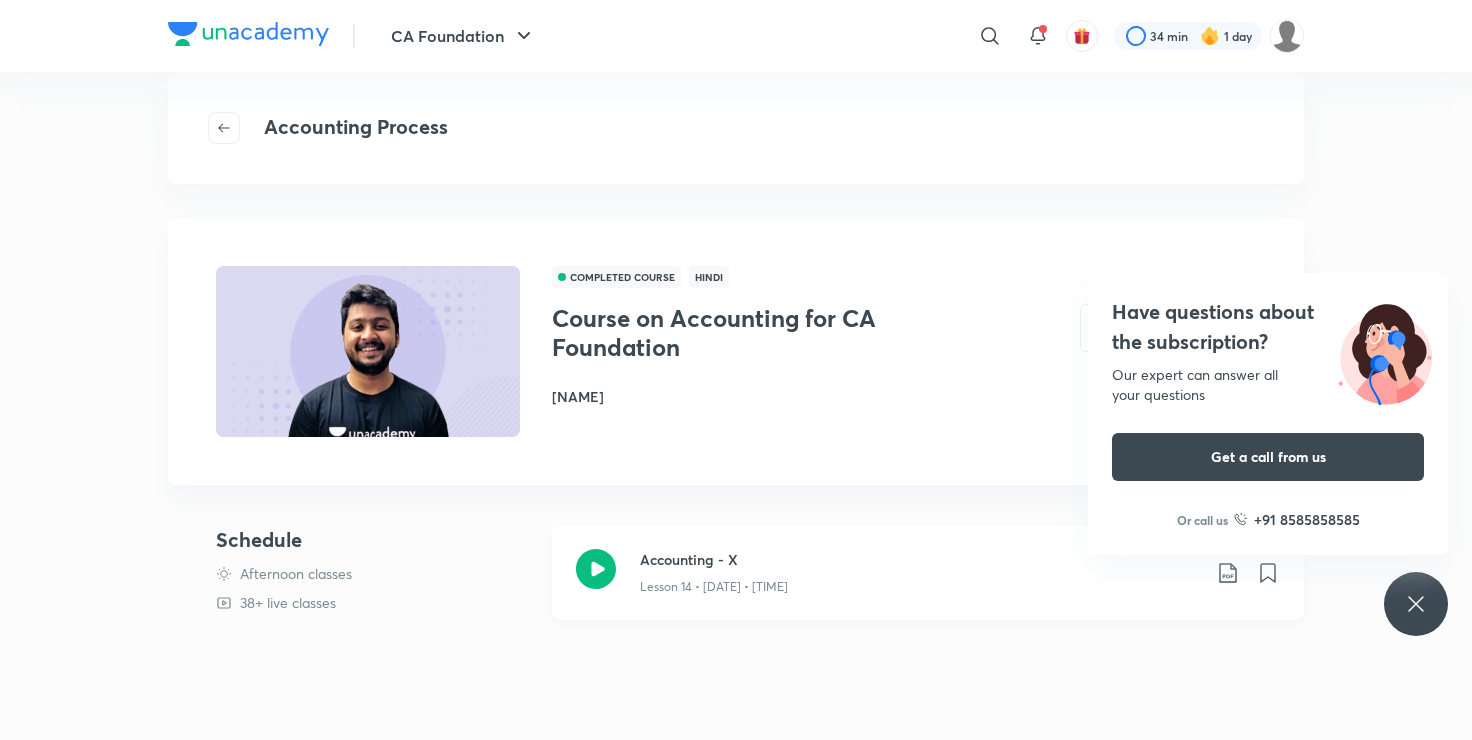 scroll, scrollTop: 0, scrollLeft: 0, axis: both 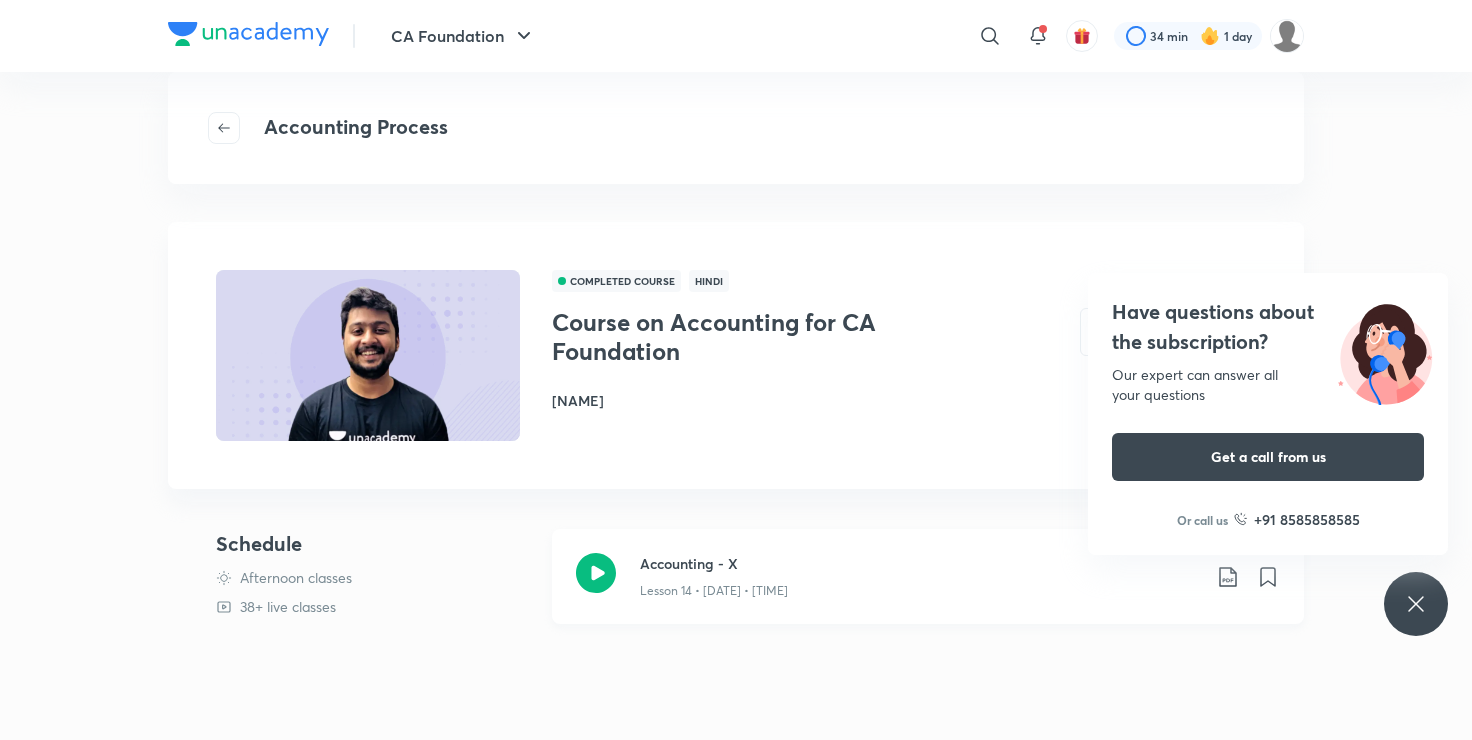 click 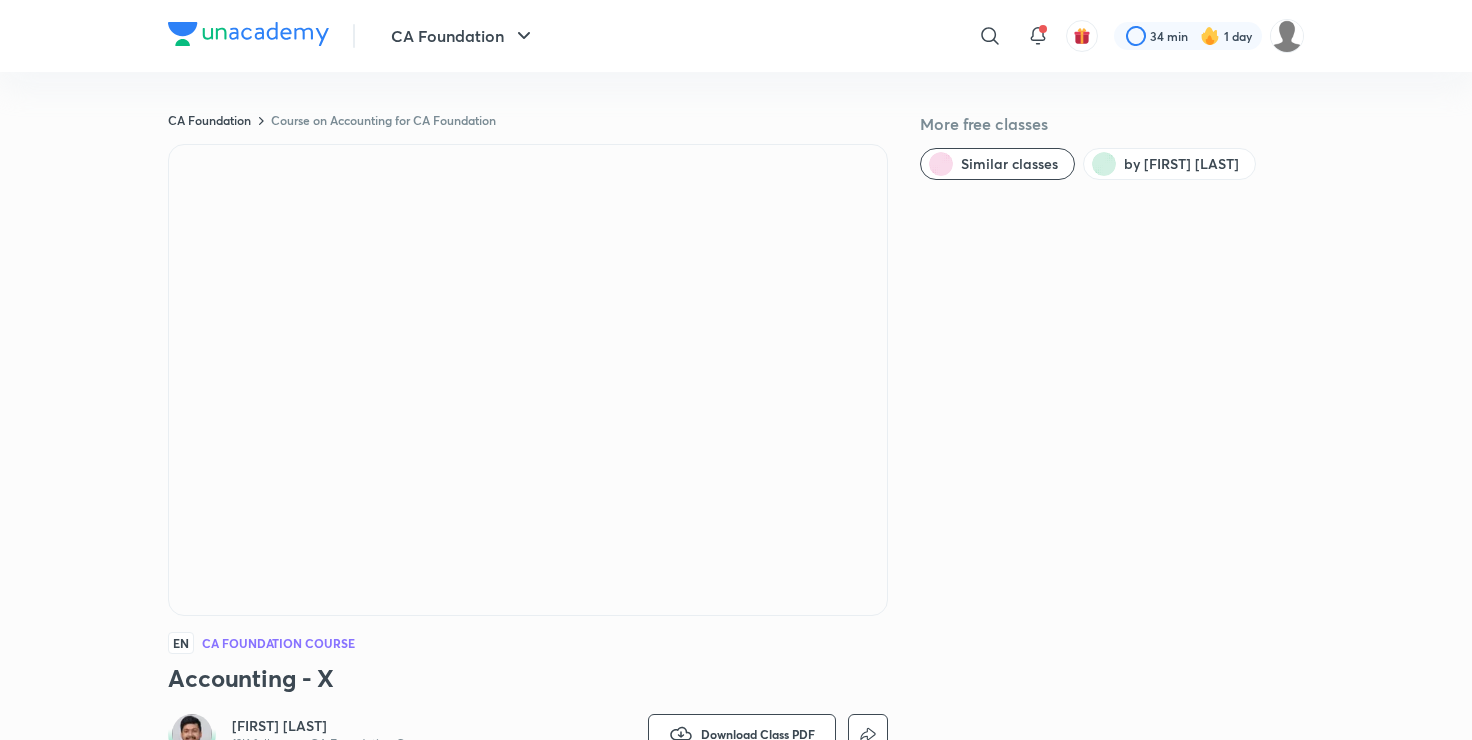 scroll, scrollTop: 0, scrollLeft: 0, axis: both 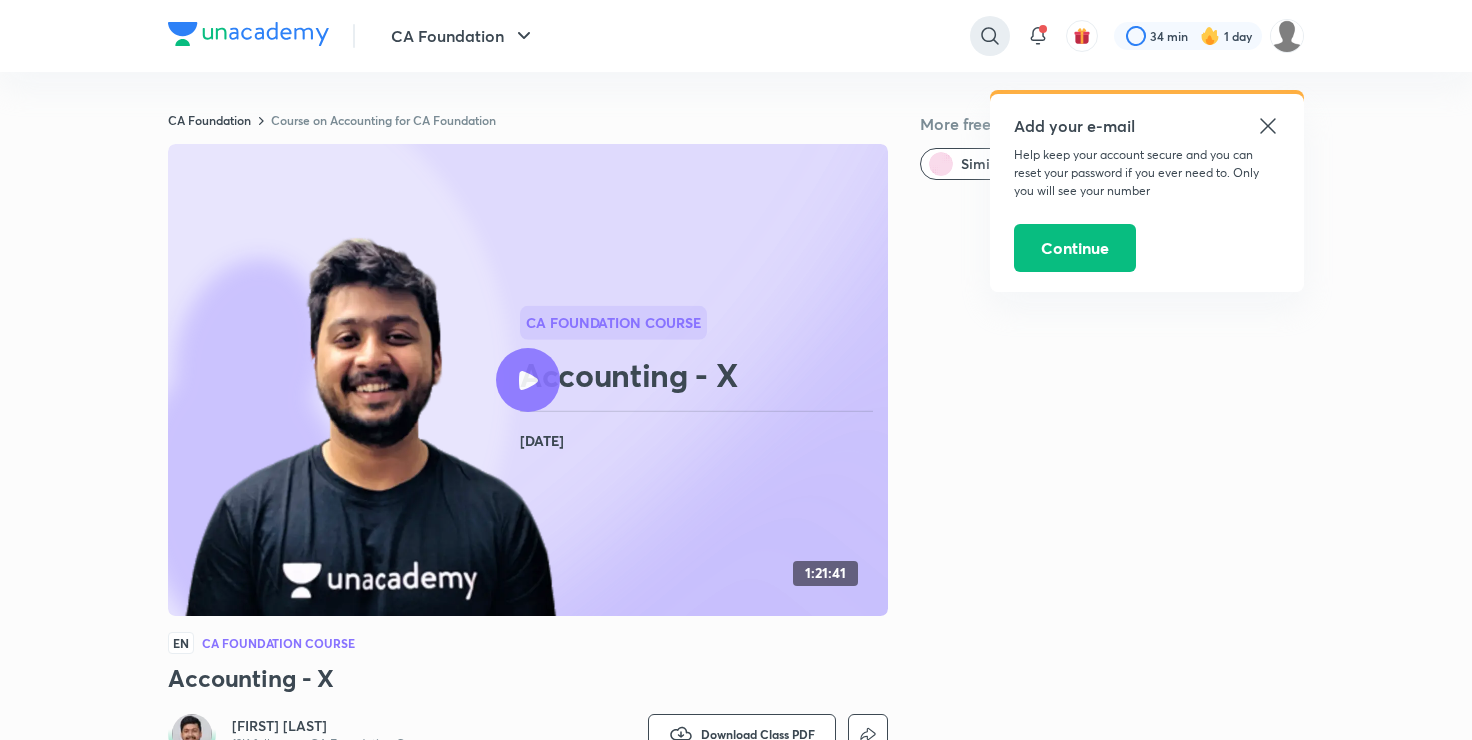click at bounding box center (990, 36) 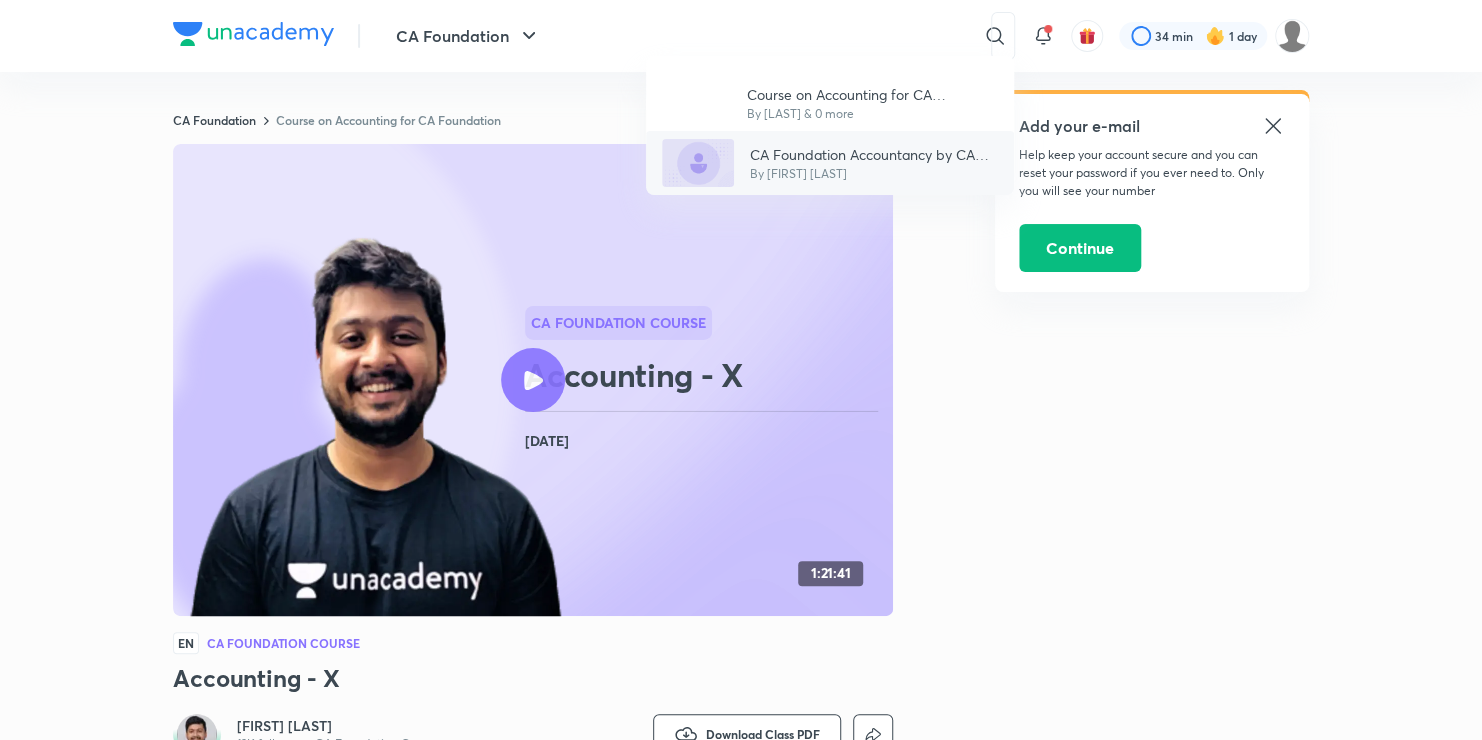 click on "CA Foundation Accountancy by CA [LAST] [LAST] for Jan 2026" at bounding box center [874, 154] 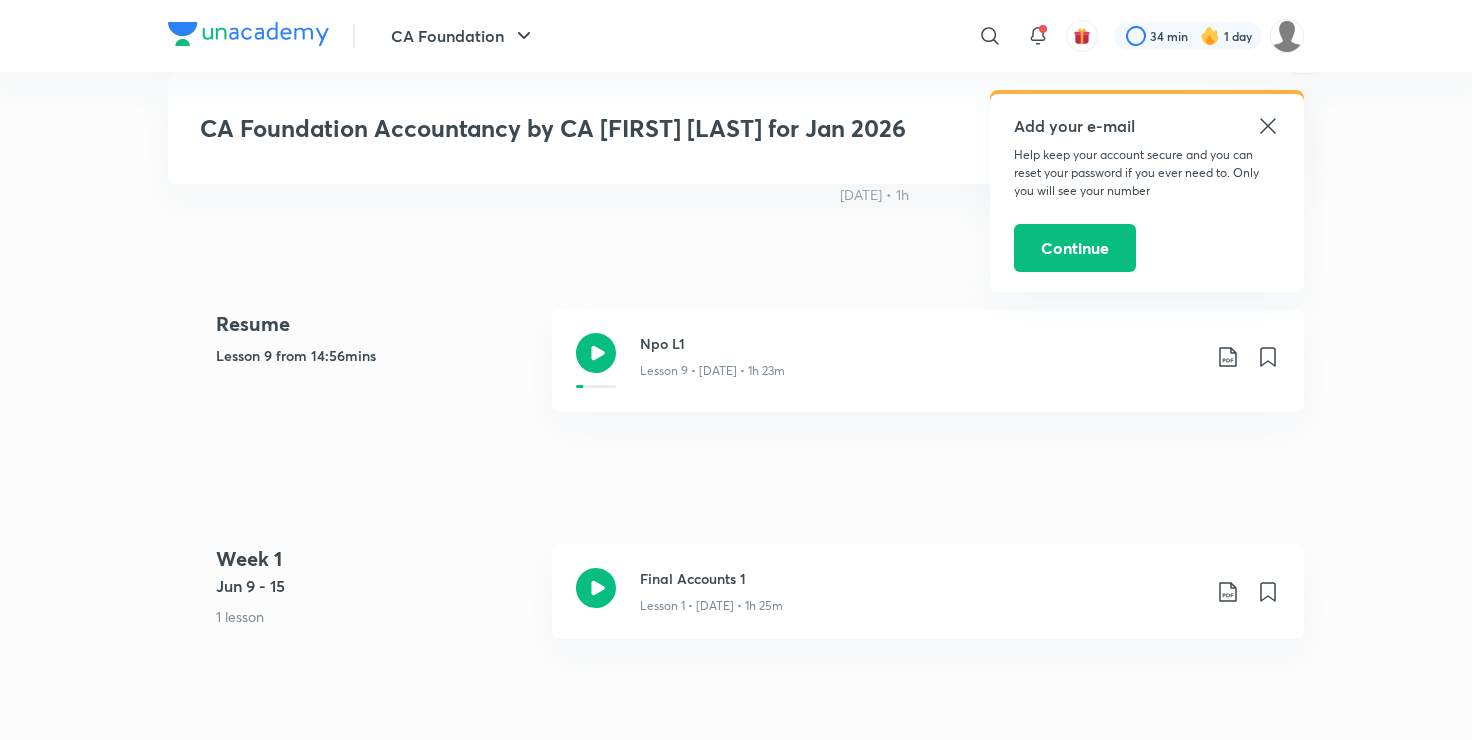 scroll, scrollTop: 840, scrollLeft: 0, axis: vertical 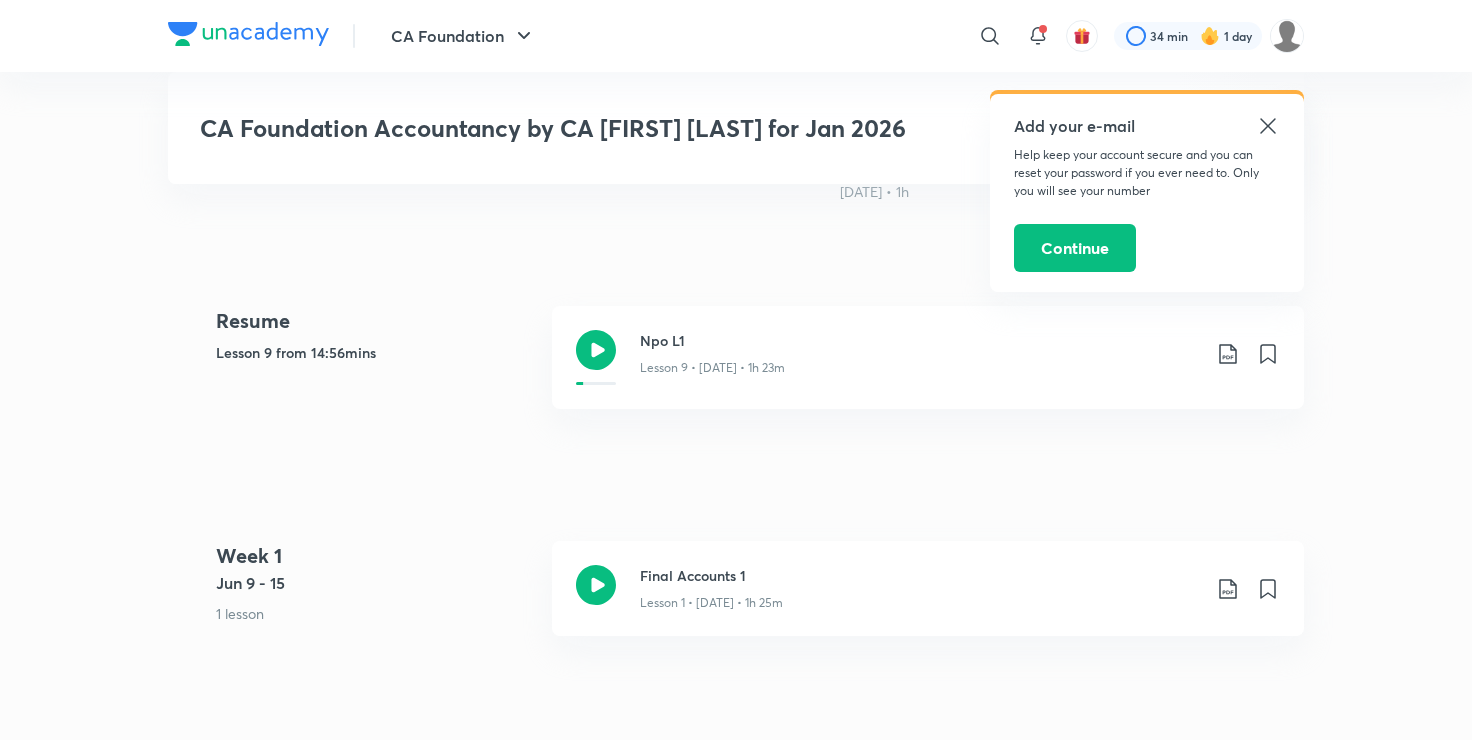 click 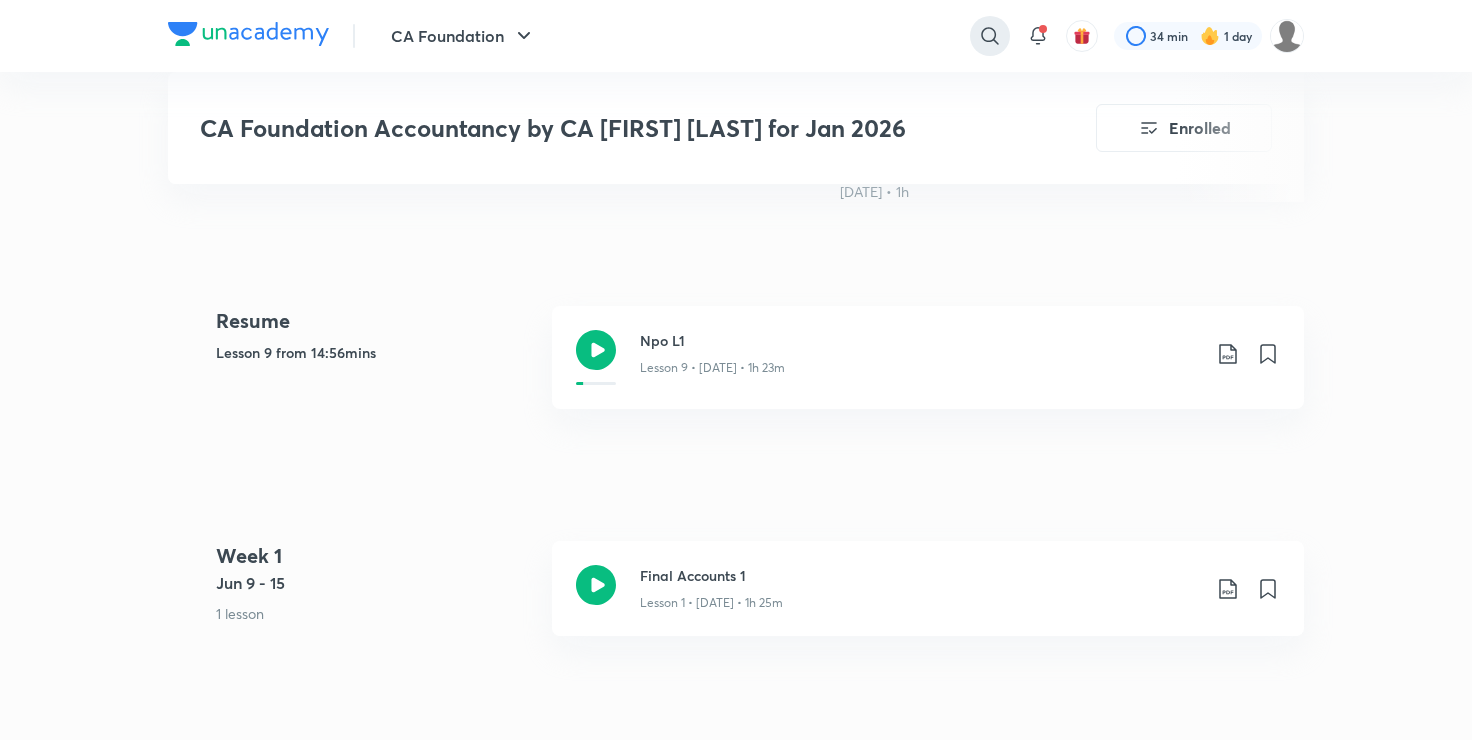 click 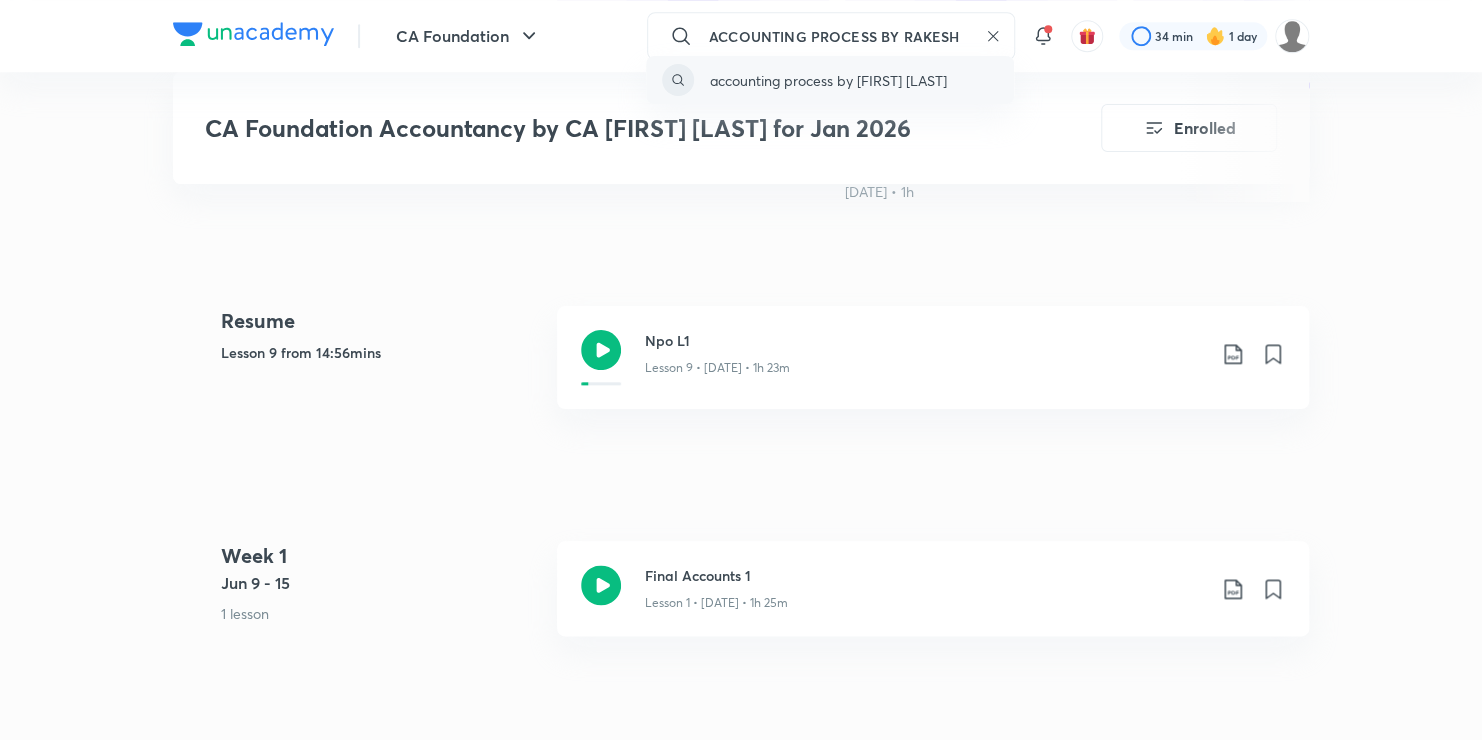 type on "ACCOUNTING PROCESS BY RAKESH" 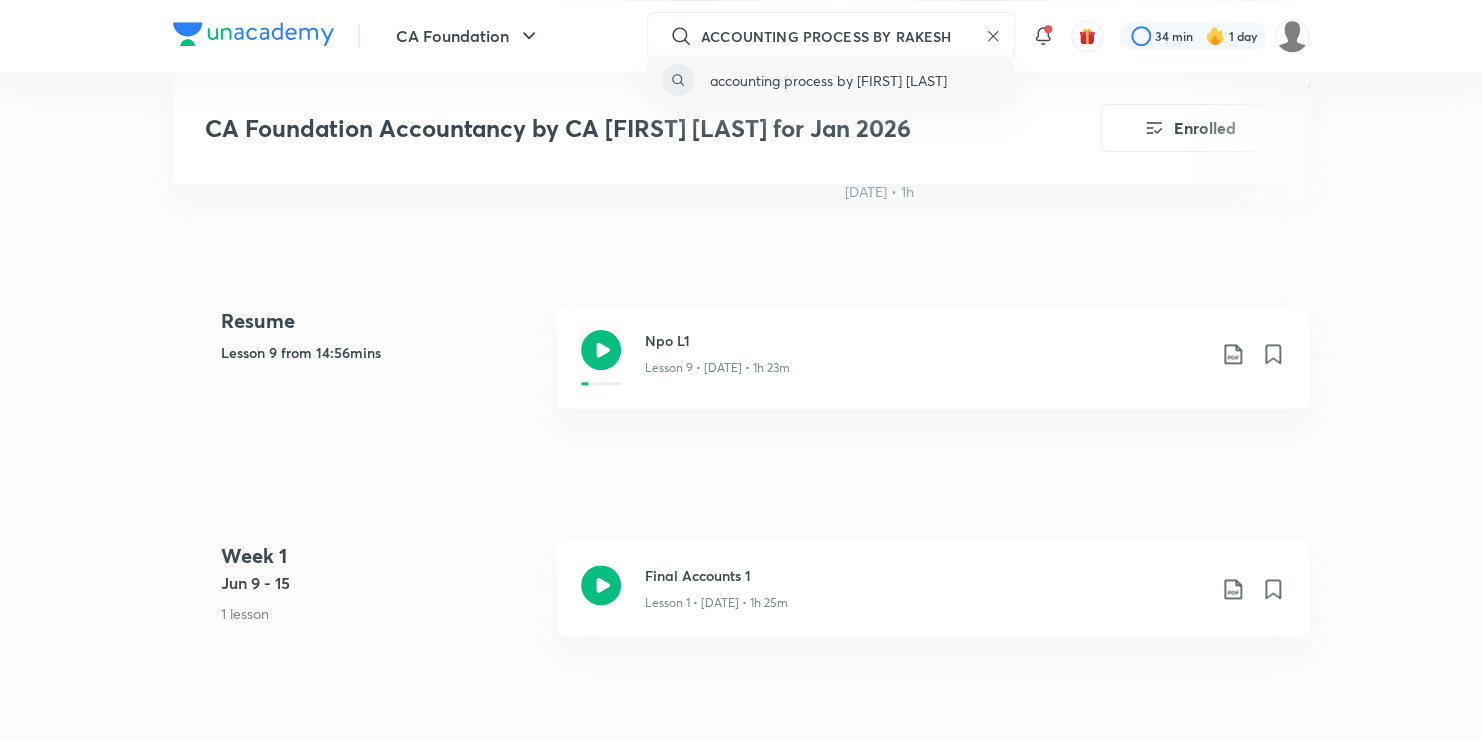 click on "accounting process by rakesh" at bounding box center (830, 80) 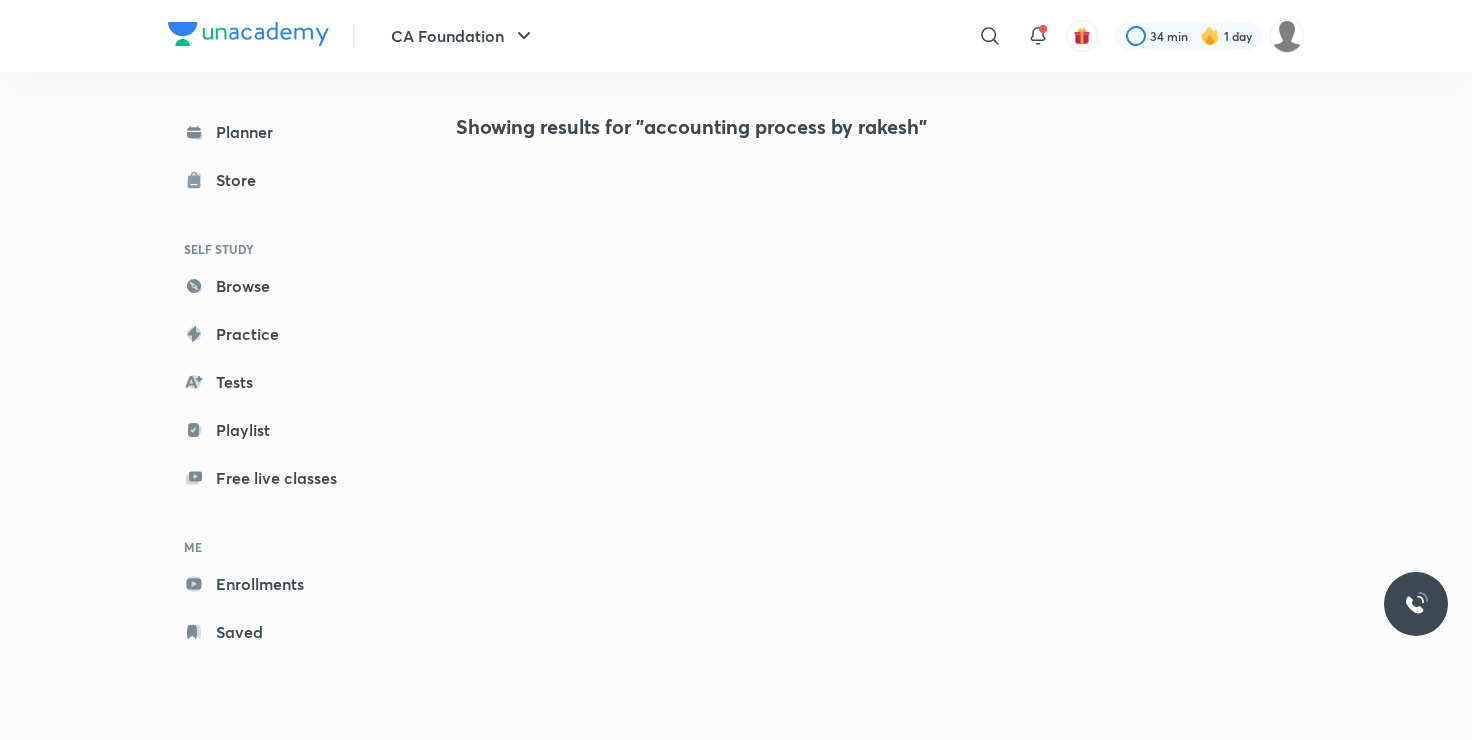 scroll, scrollTop: 0, scrollLeft: 0, axis: both 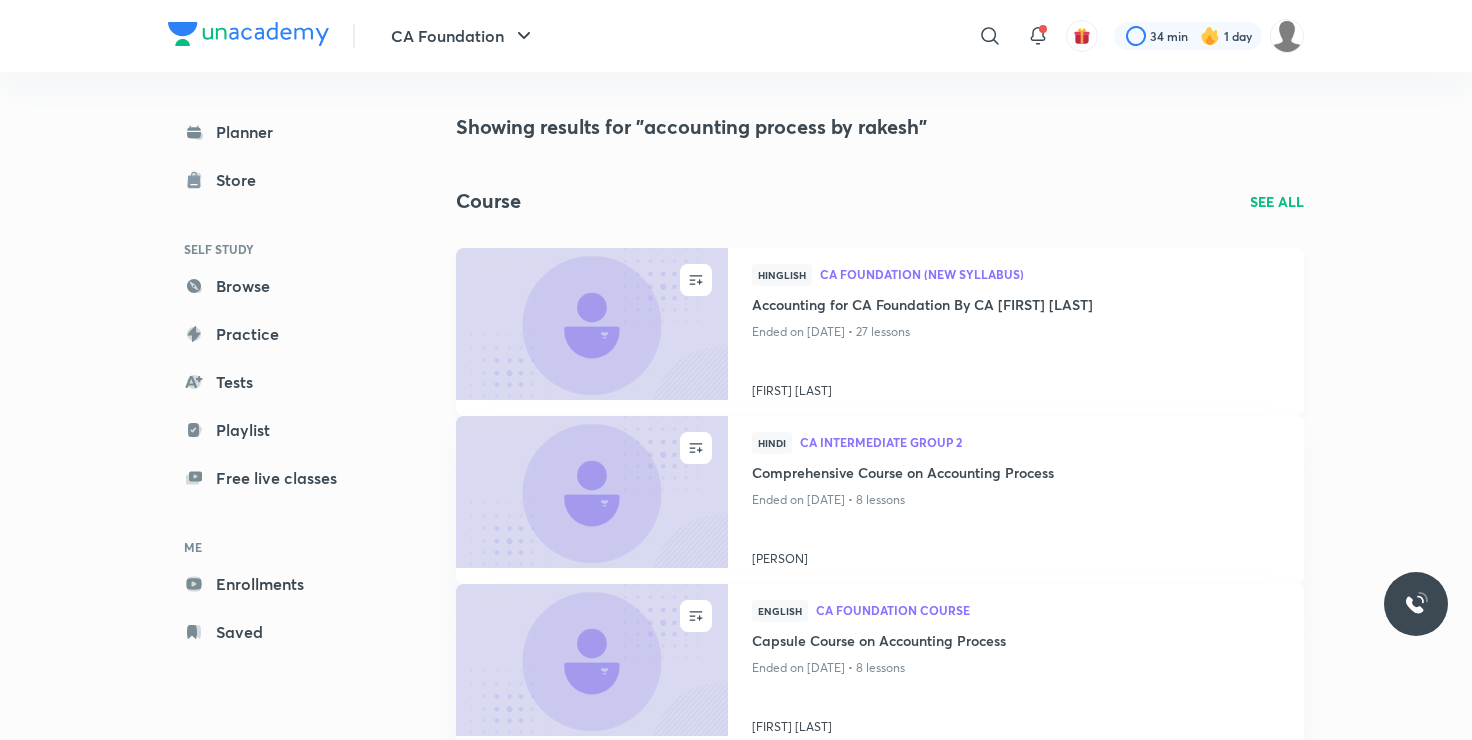 click on "Ended on [DATE] • [NUMBER] lessons" at bounding box center [1016, 332] 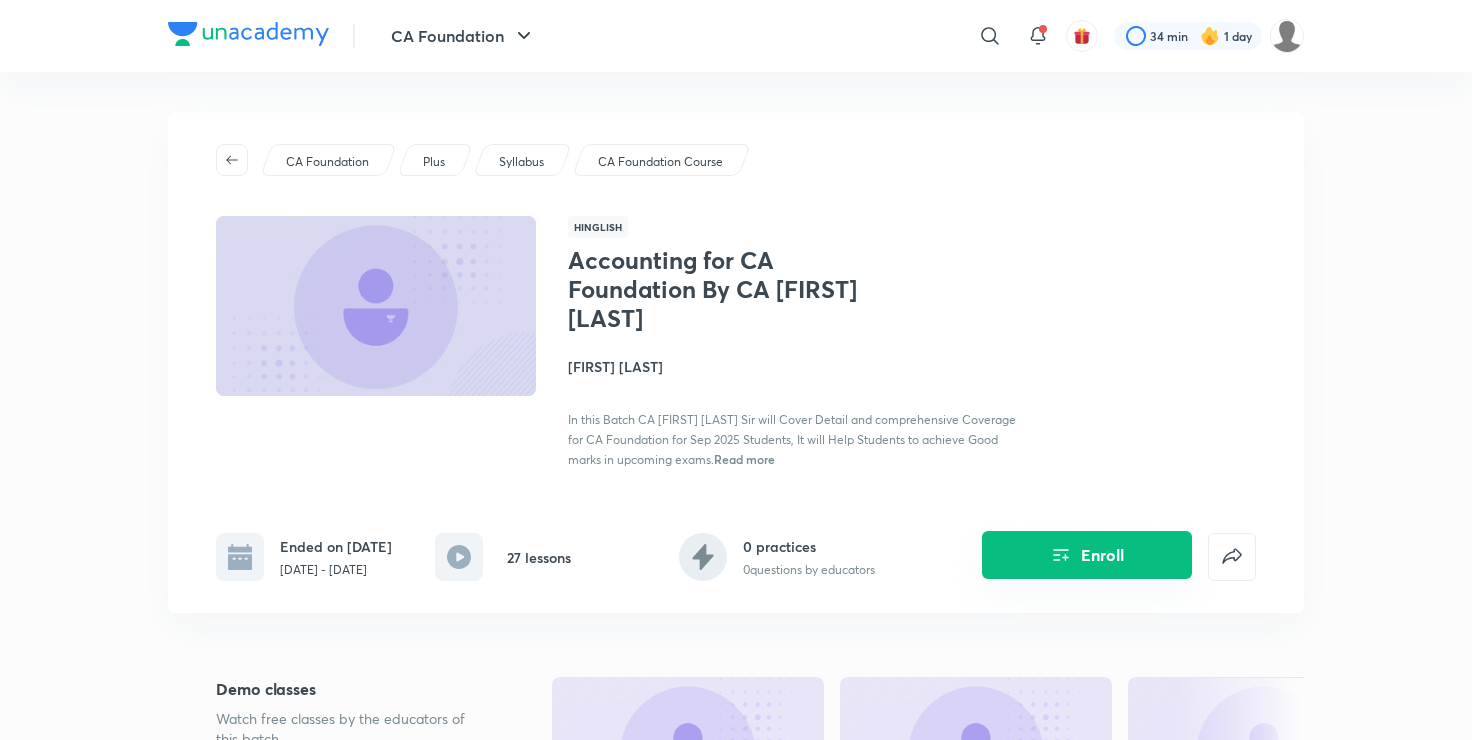 click on "Enroll" at bounding box center (1087, 555) 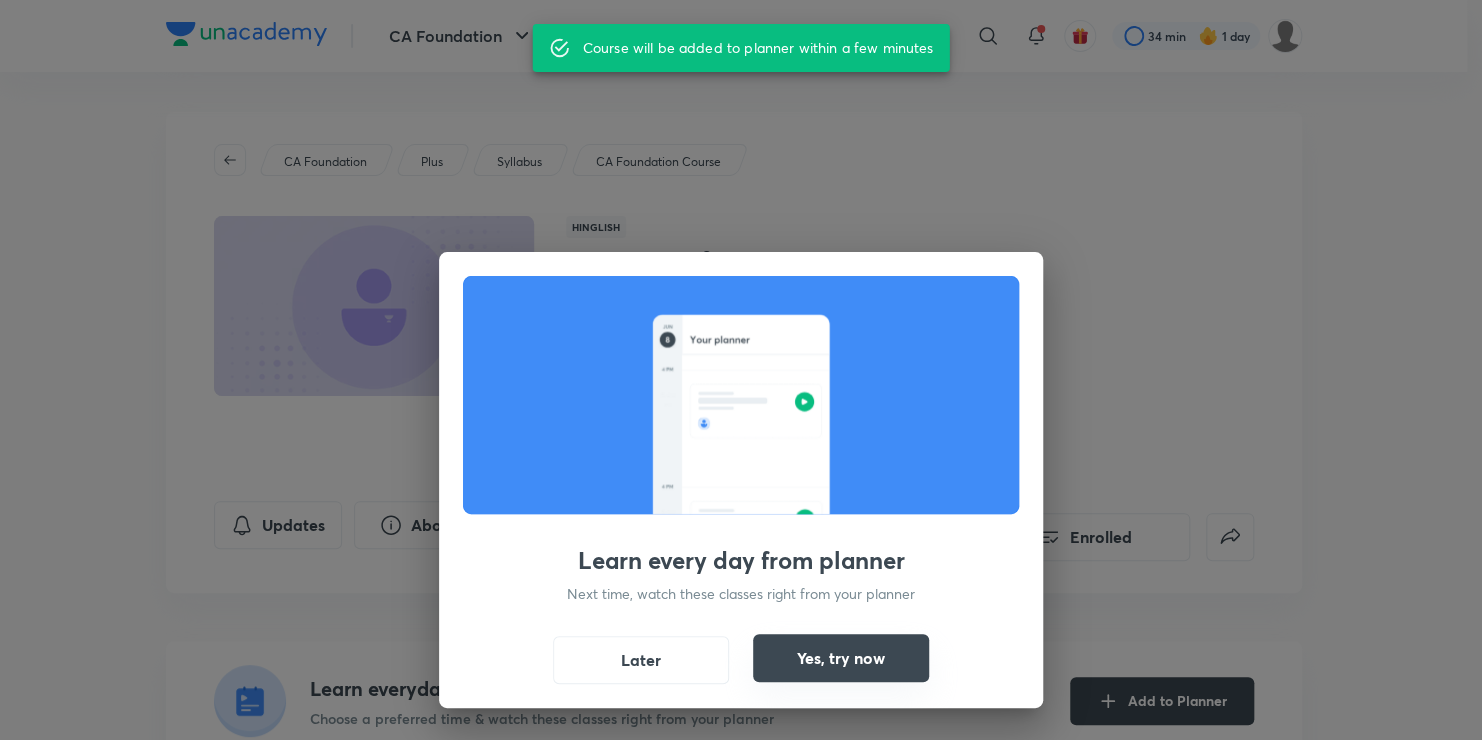 click on "Yes, try now" at bounding box center (841, 658) 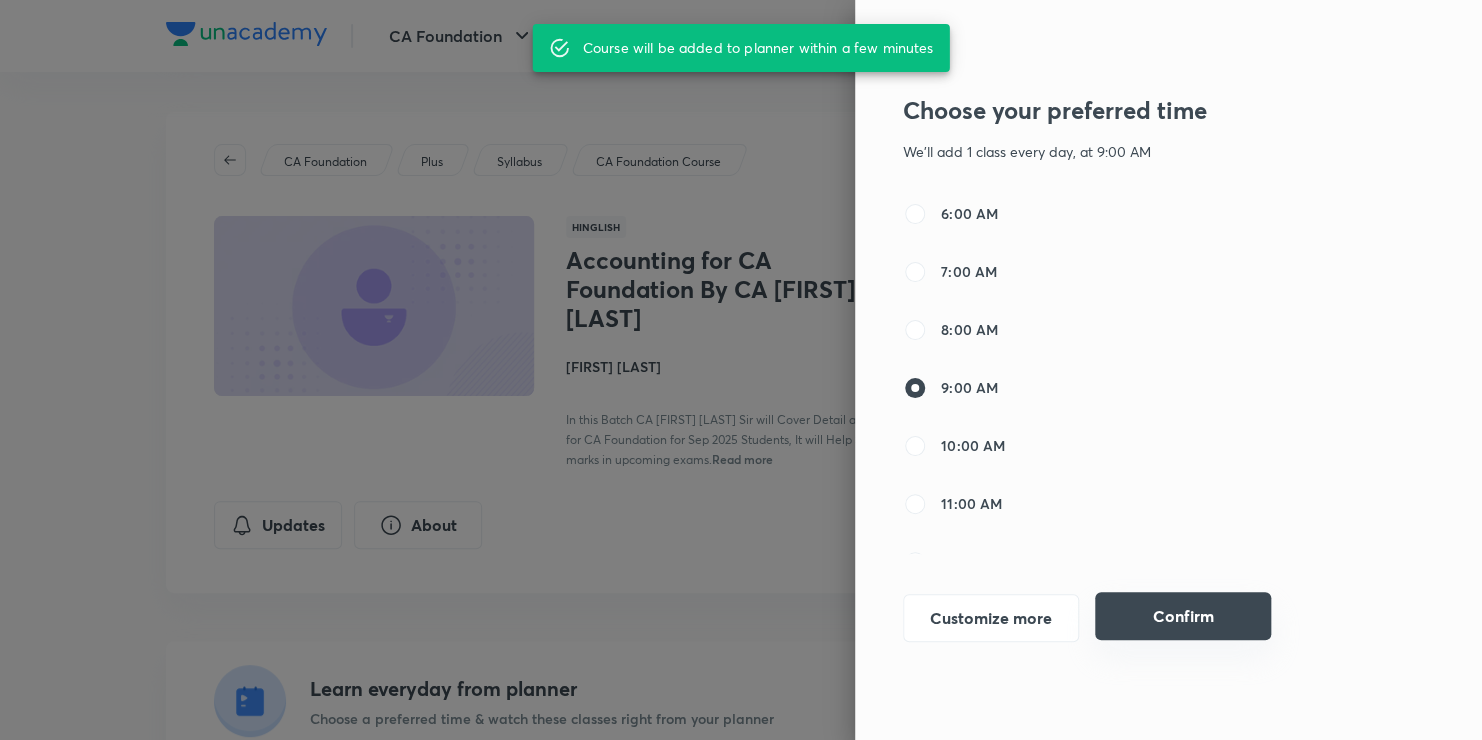 click on "Confirm" at bounding box center [1183, 616] 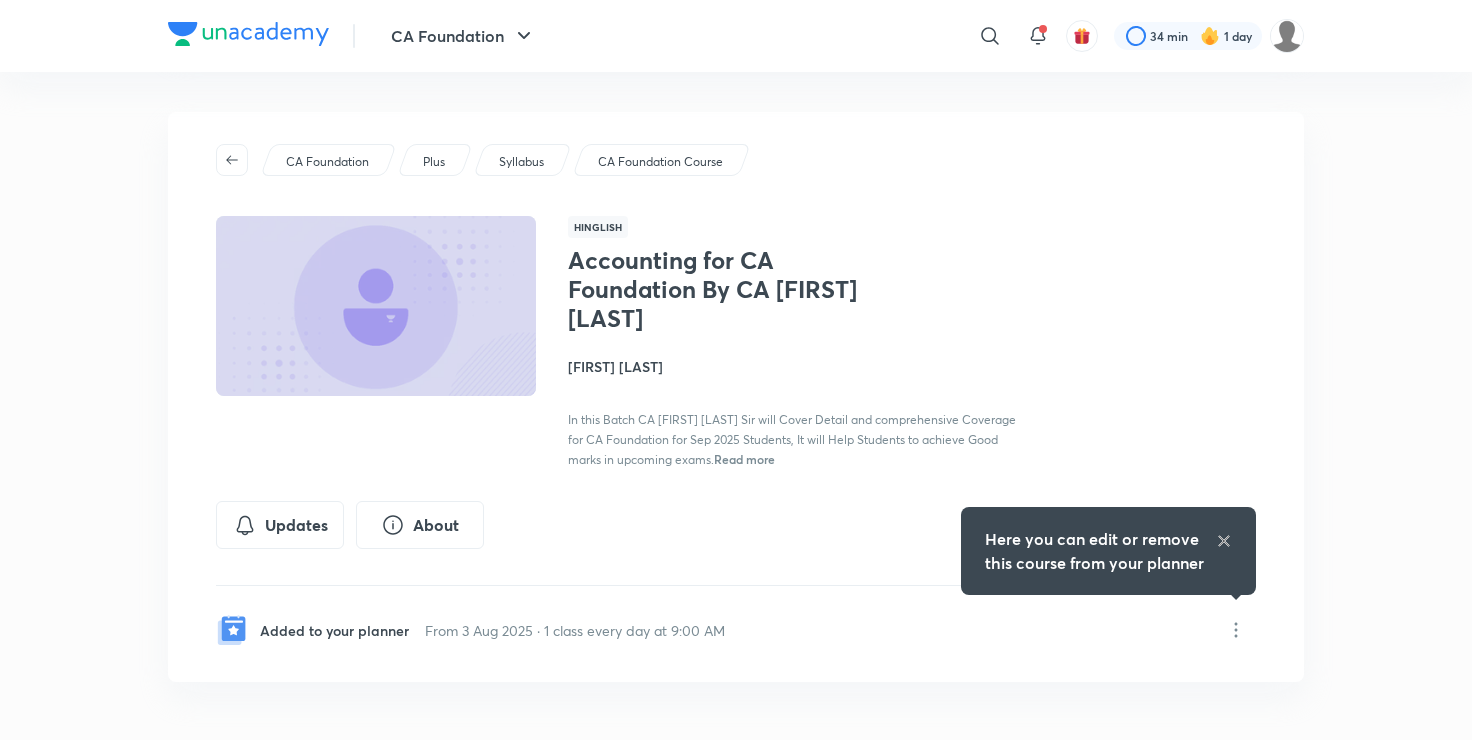 click 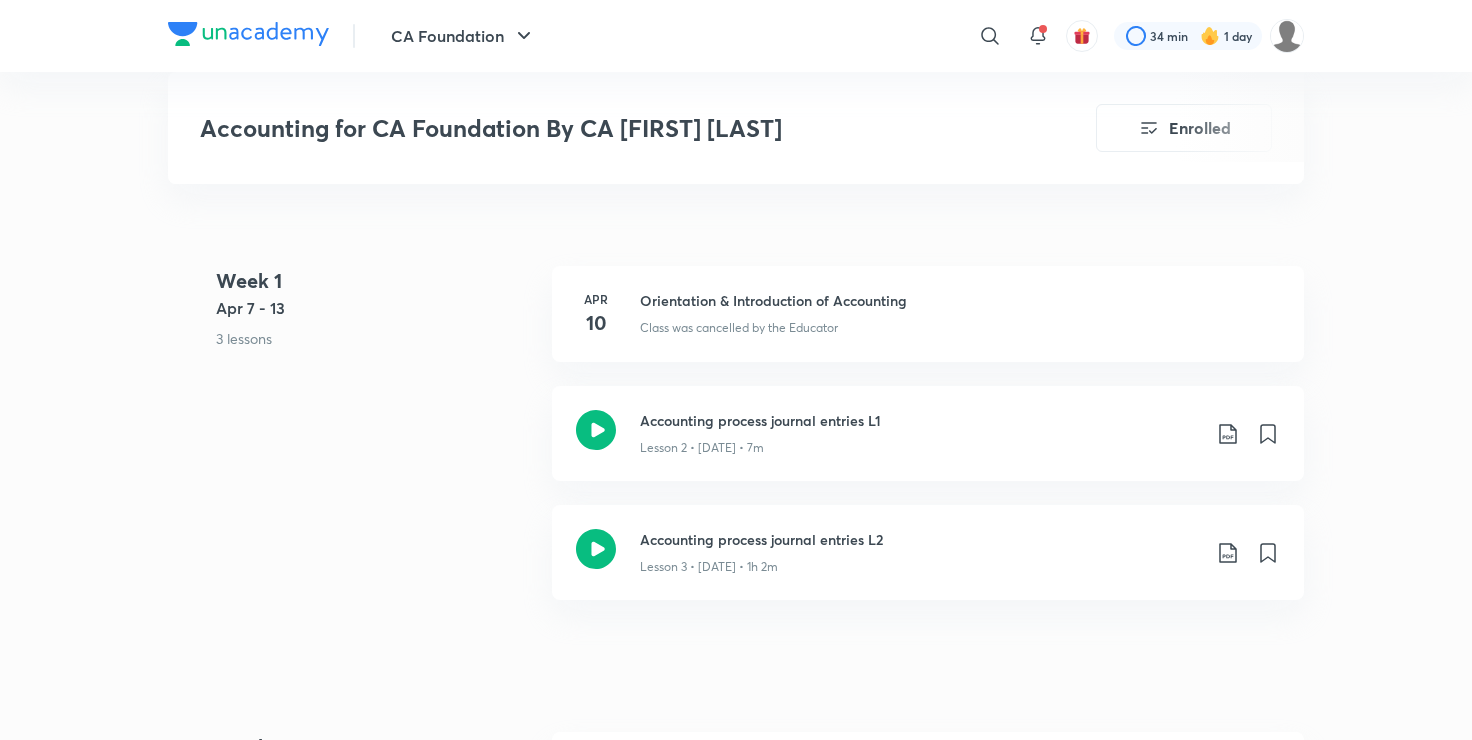 scroll, scrollTop: 920, scrollLeft: 0, axis: vertical 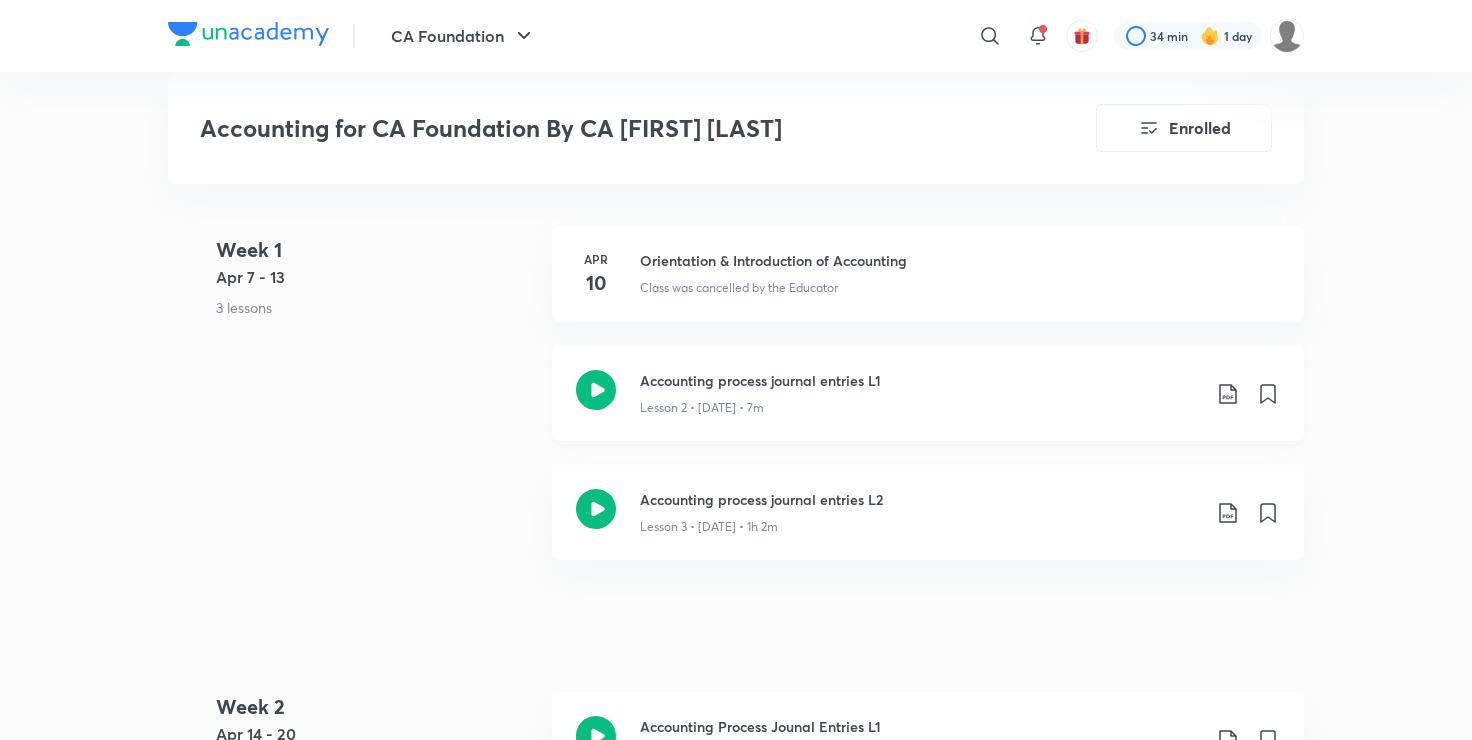 click 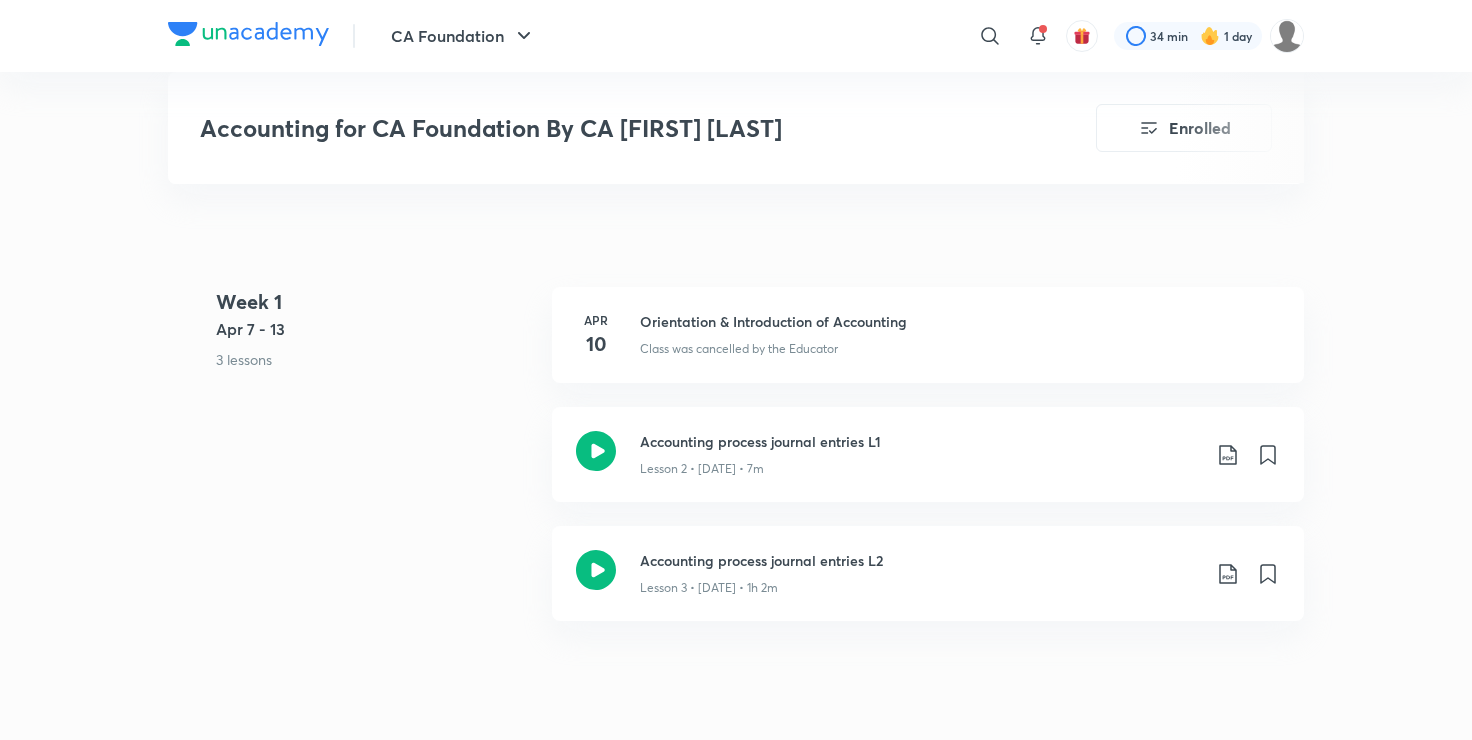 scroll, scrollTop: 858, scrollLeft: 0, axis: vertical 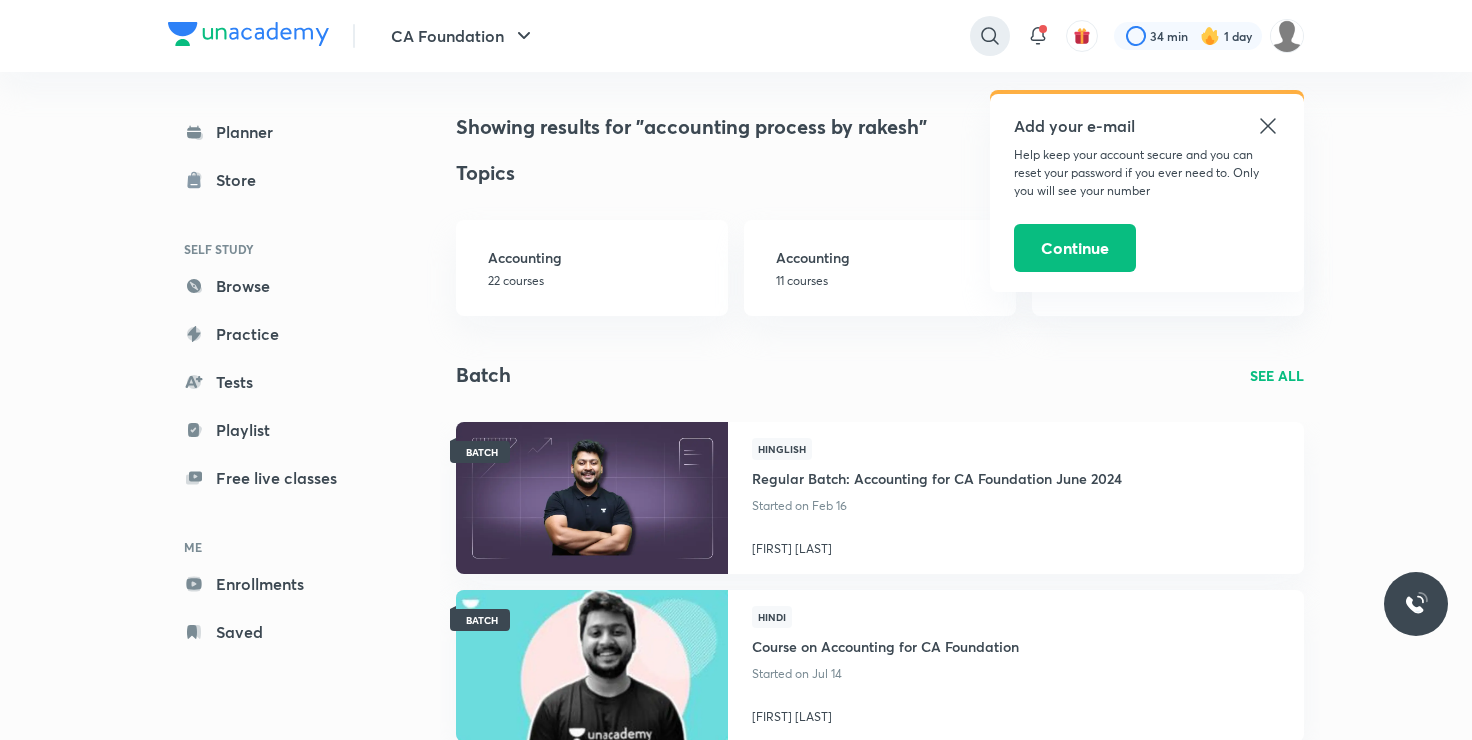 click 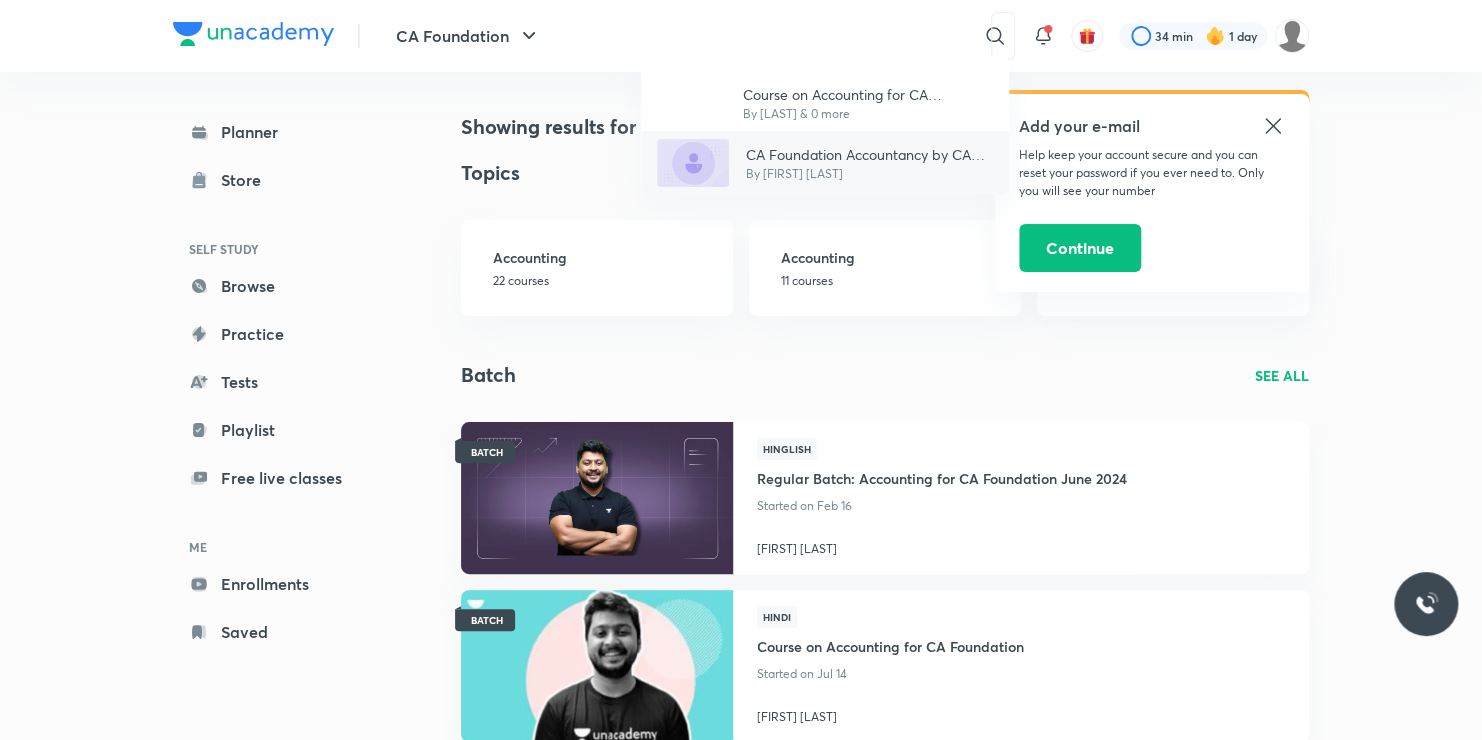 click on "By Rakesh Kalra" at bounding box center [869, 174] 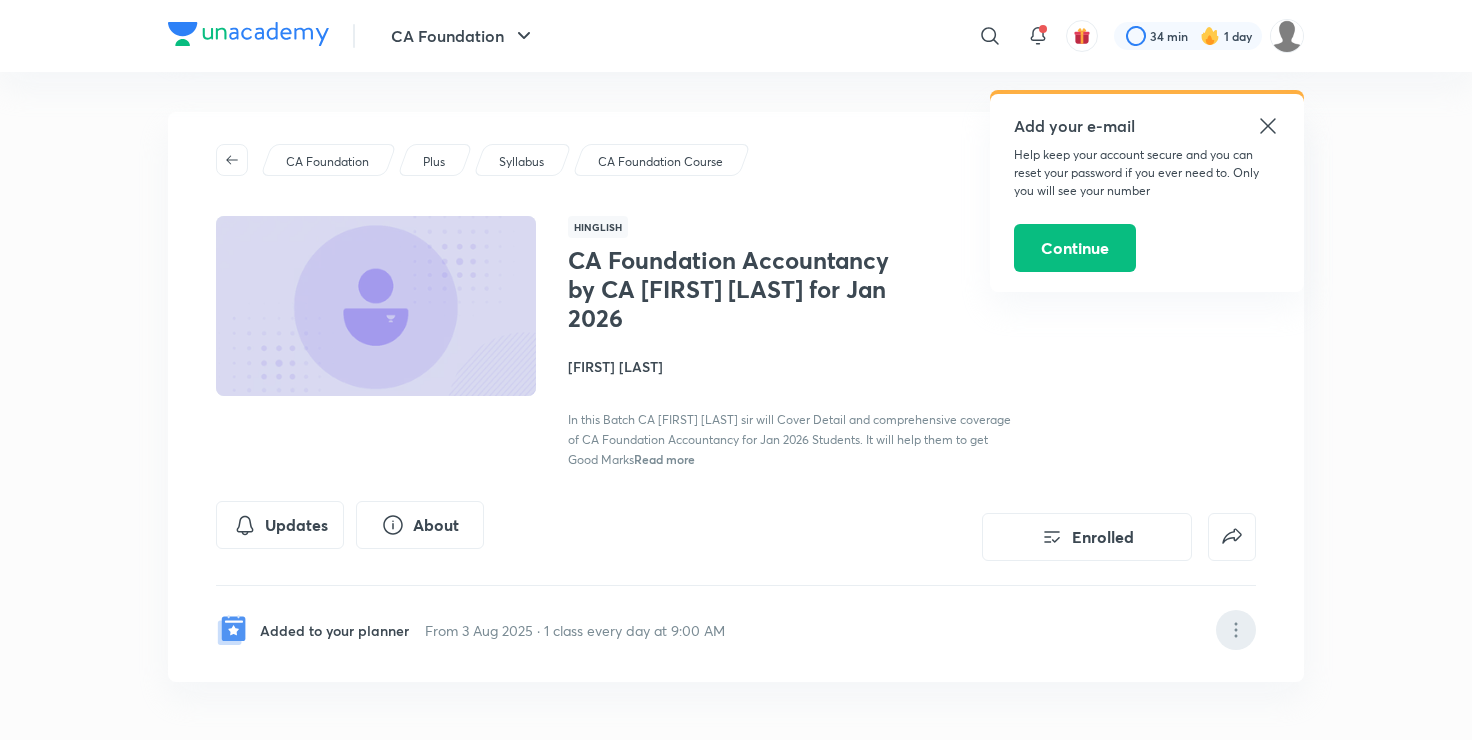 click 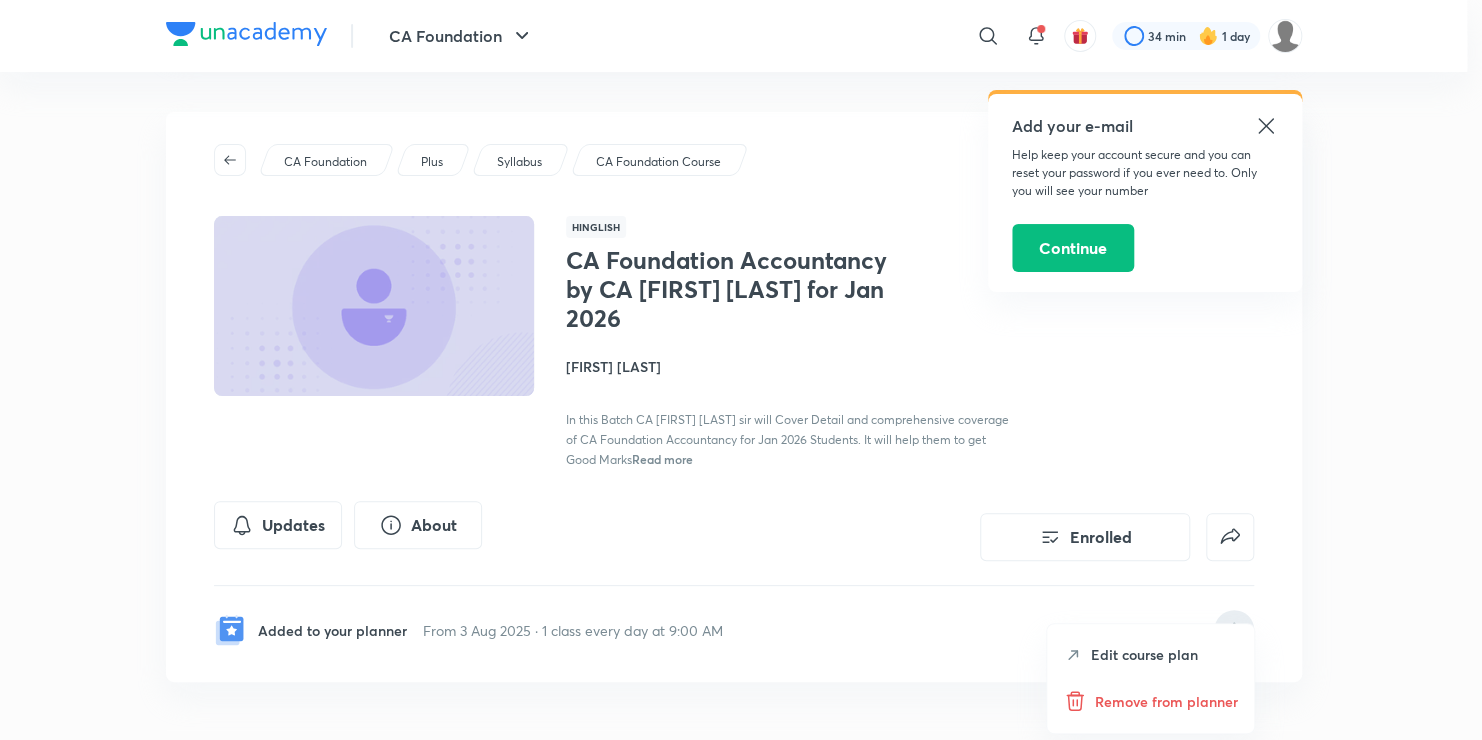 click at bounding box center [741, 370] 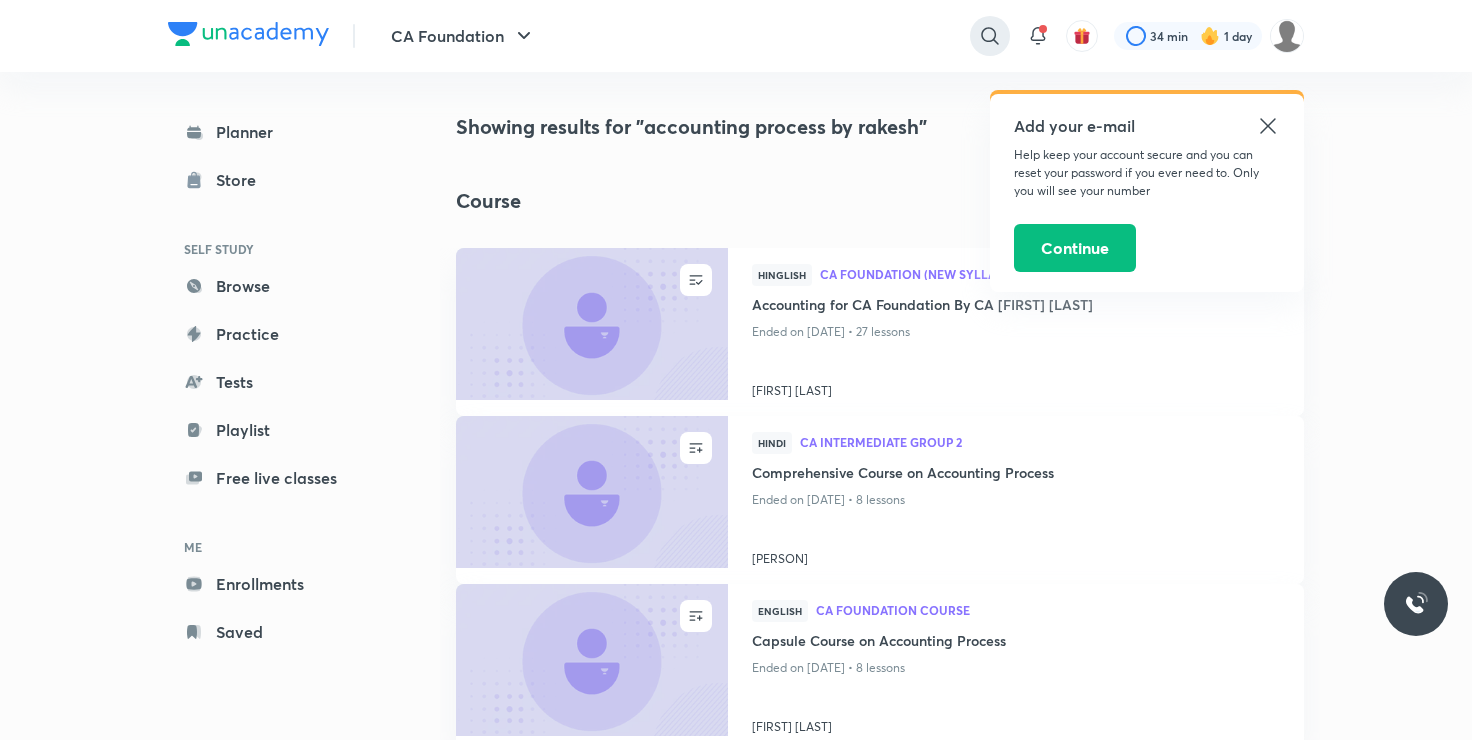 click 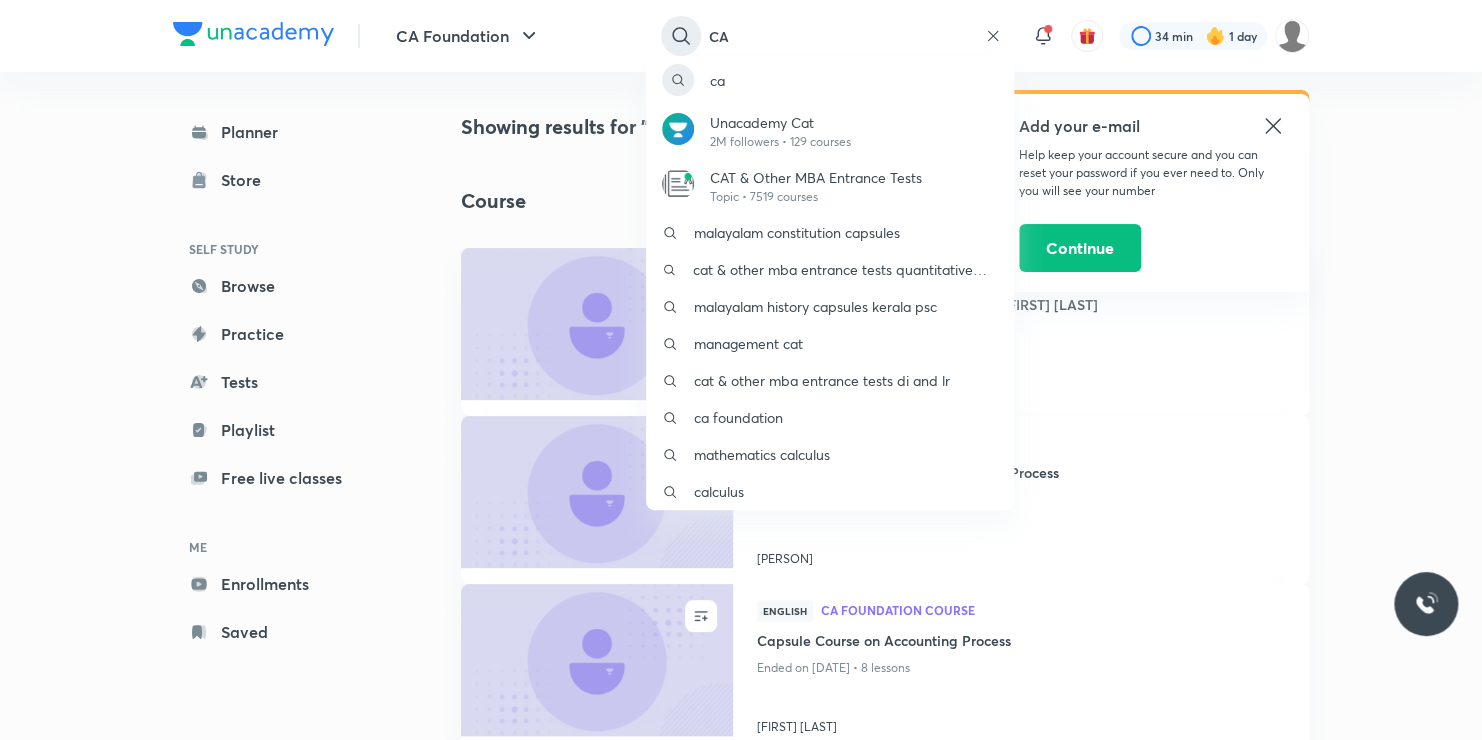 type on "C" 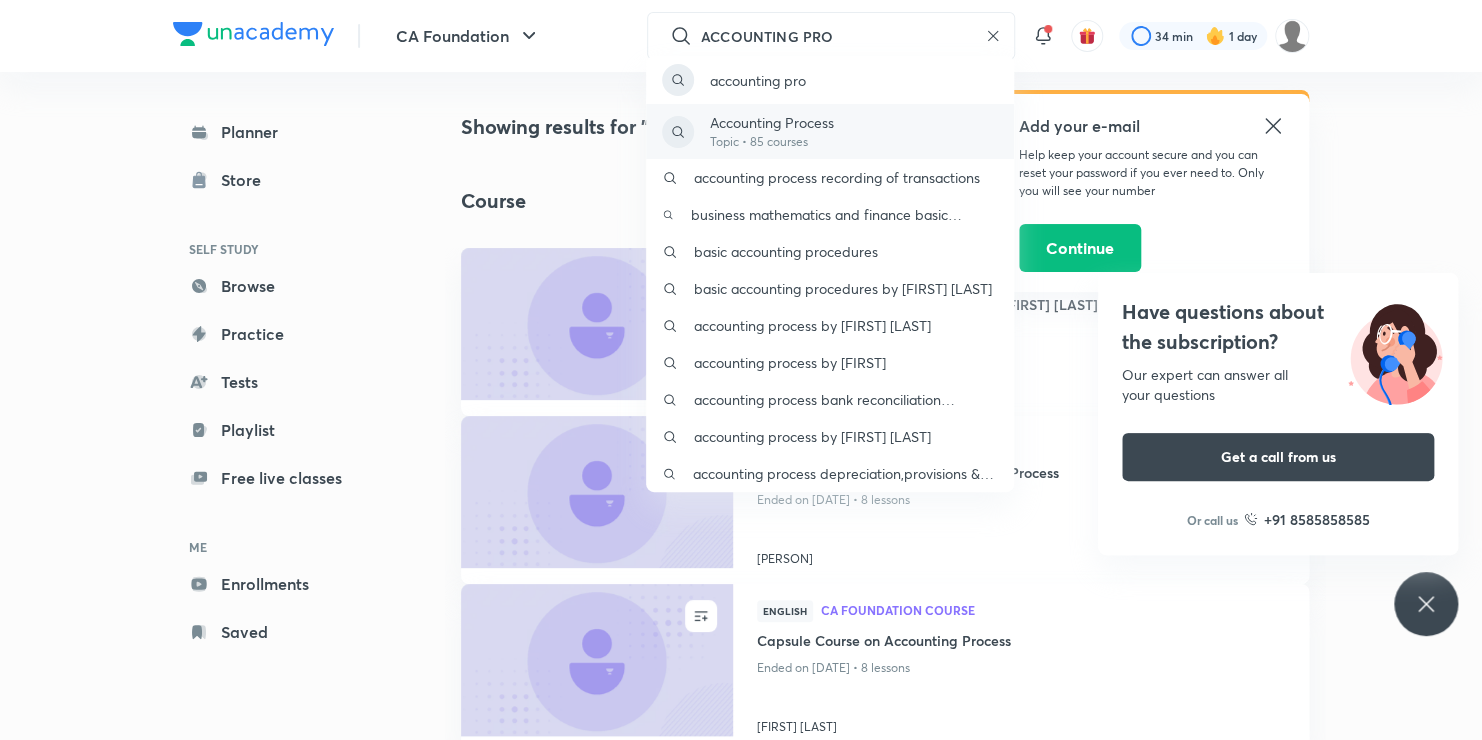 click on "Accounting Process Topic • 85 courses" at bounding box center (830, 131) 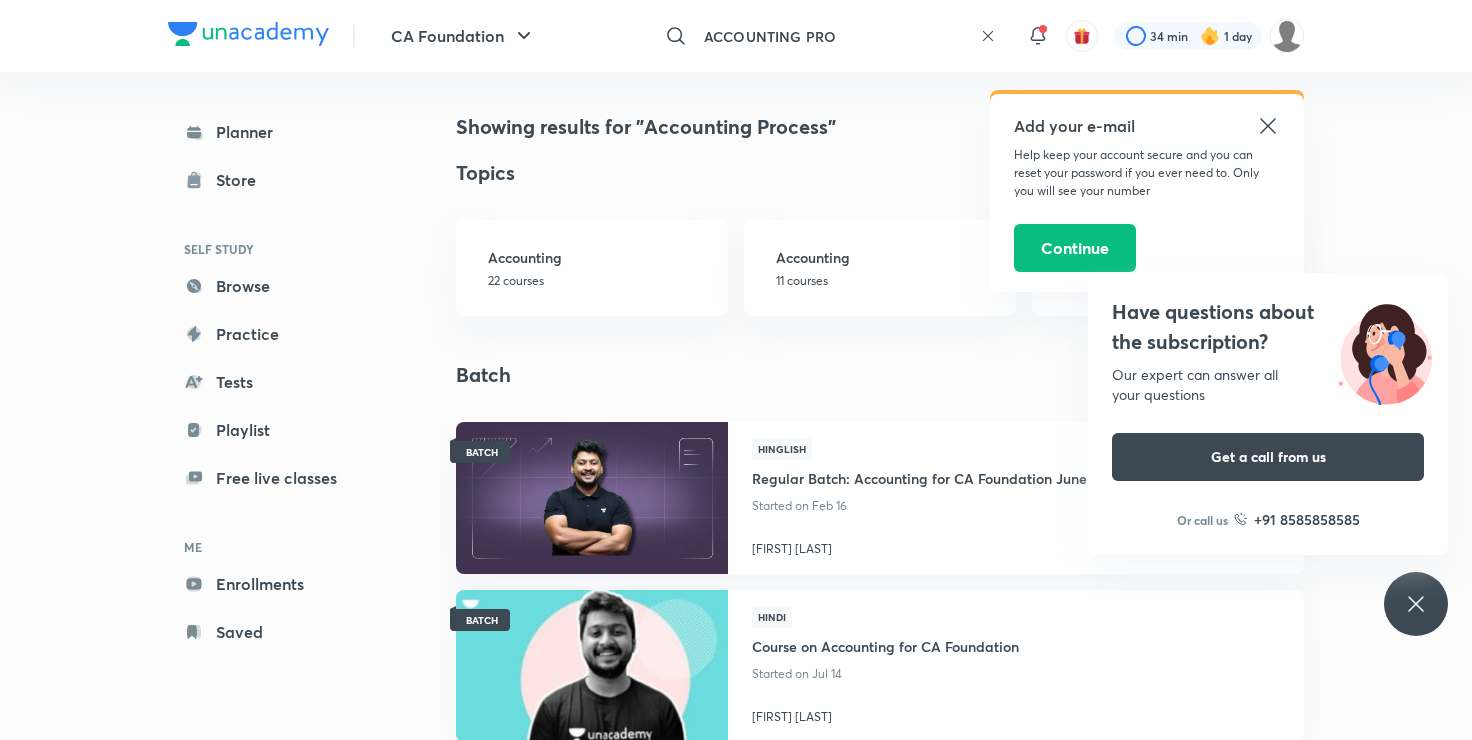 click on "ACCOUNTING PRO" at bounding box center [834, 36] 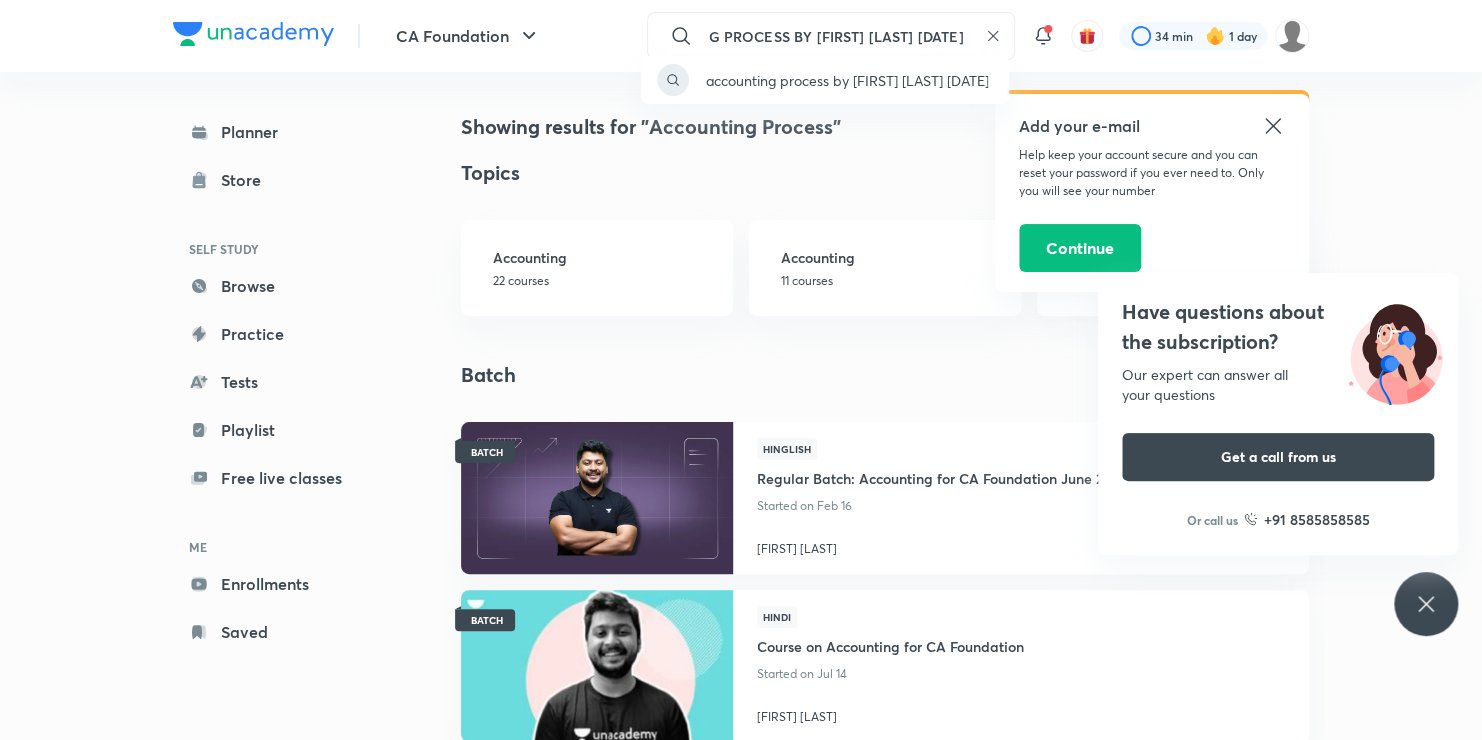 scroll, scrollTop: 0, scrollLeft: 96, axis: horizontal 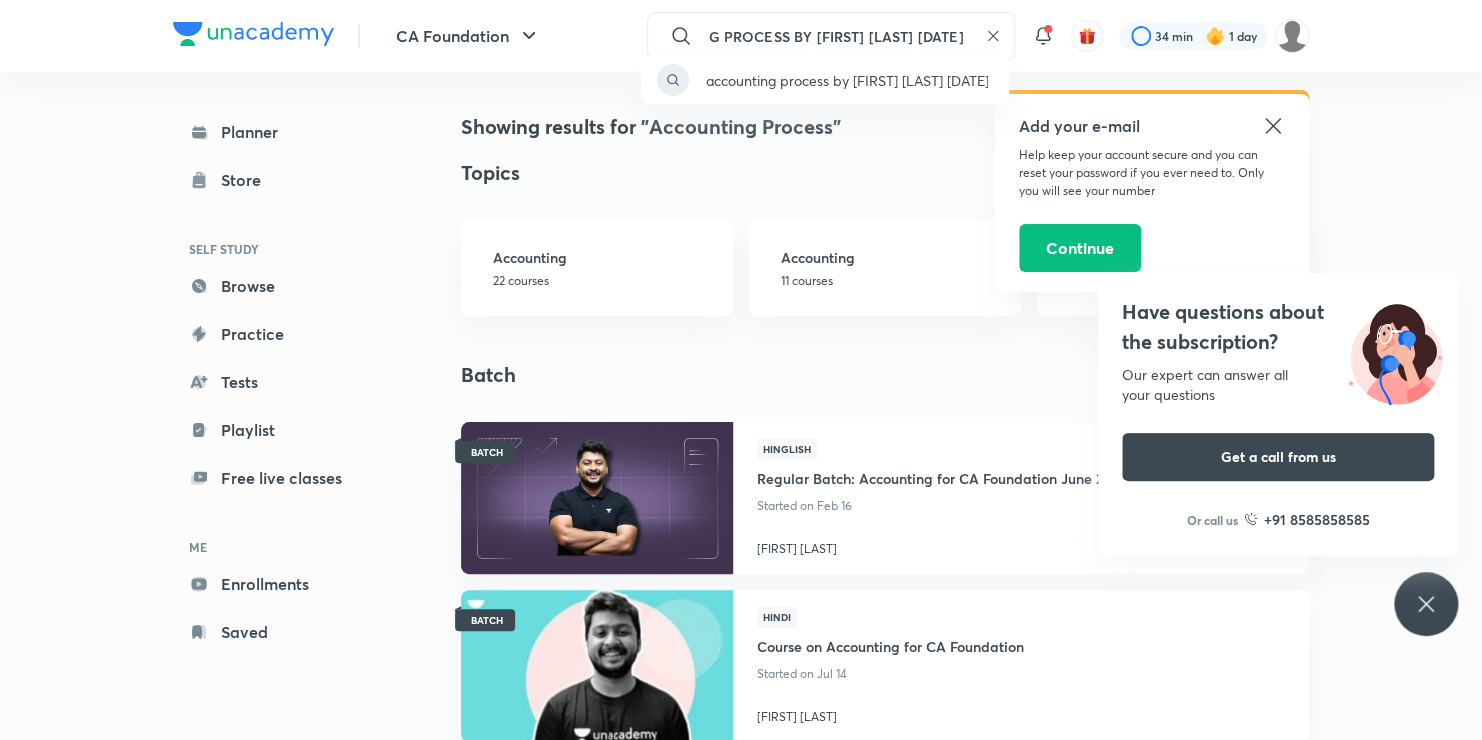 type on "ACCOUNTING PROCESS BY RAKESH KALRA JAN 26" 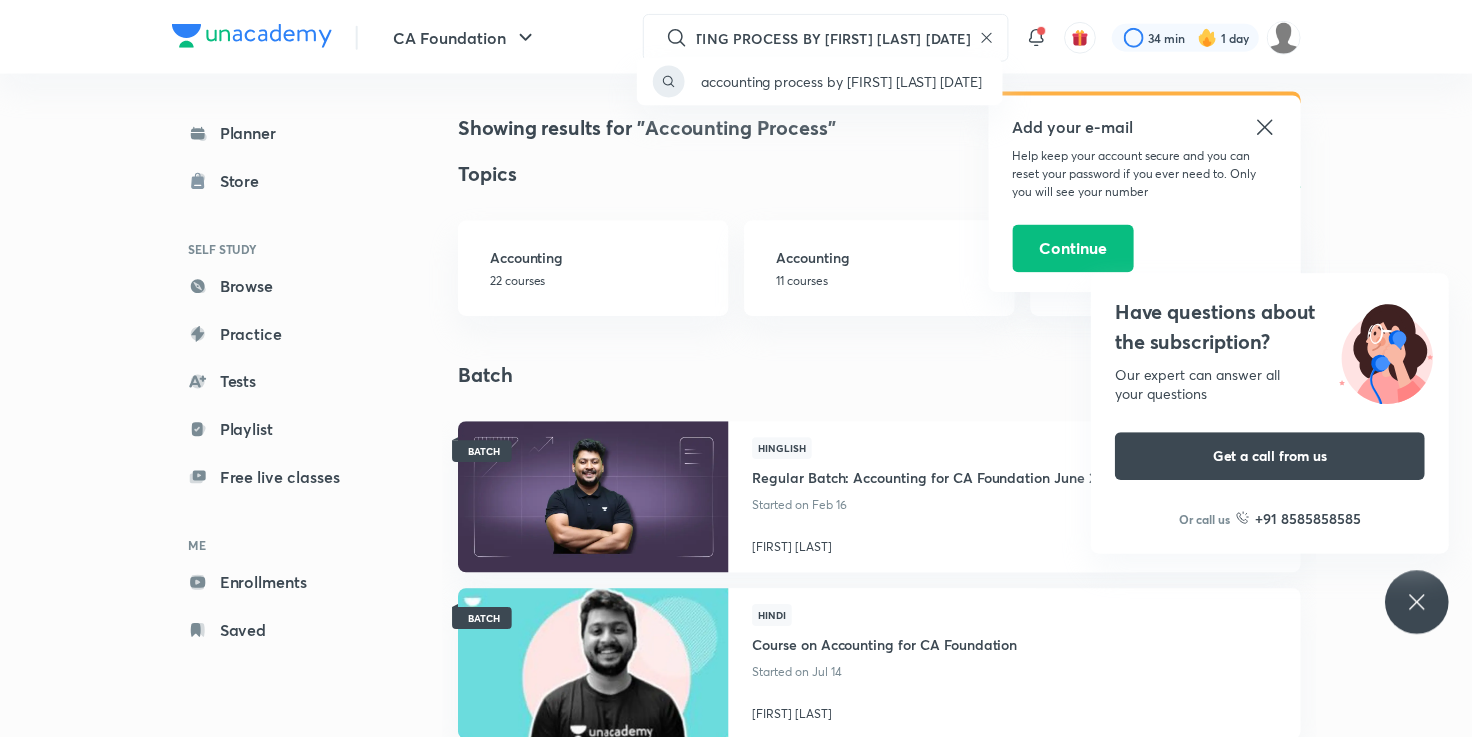scroll, scrollTop: 0, scrollLeft: 0, axis: both 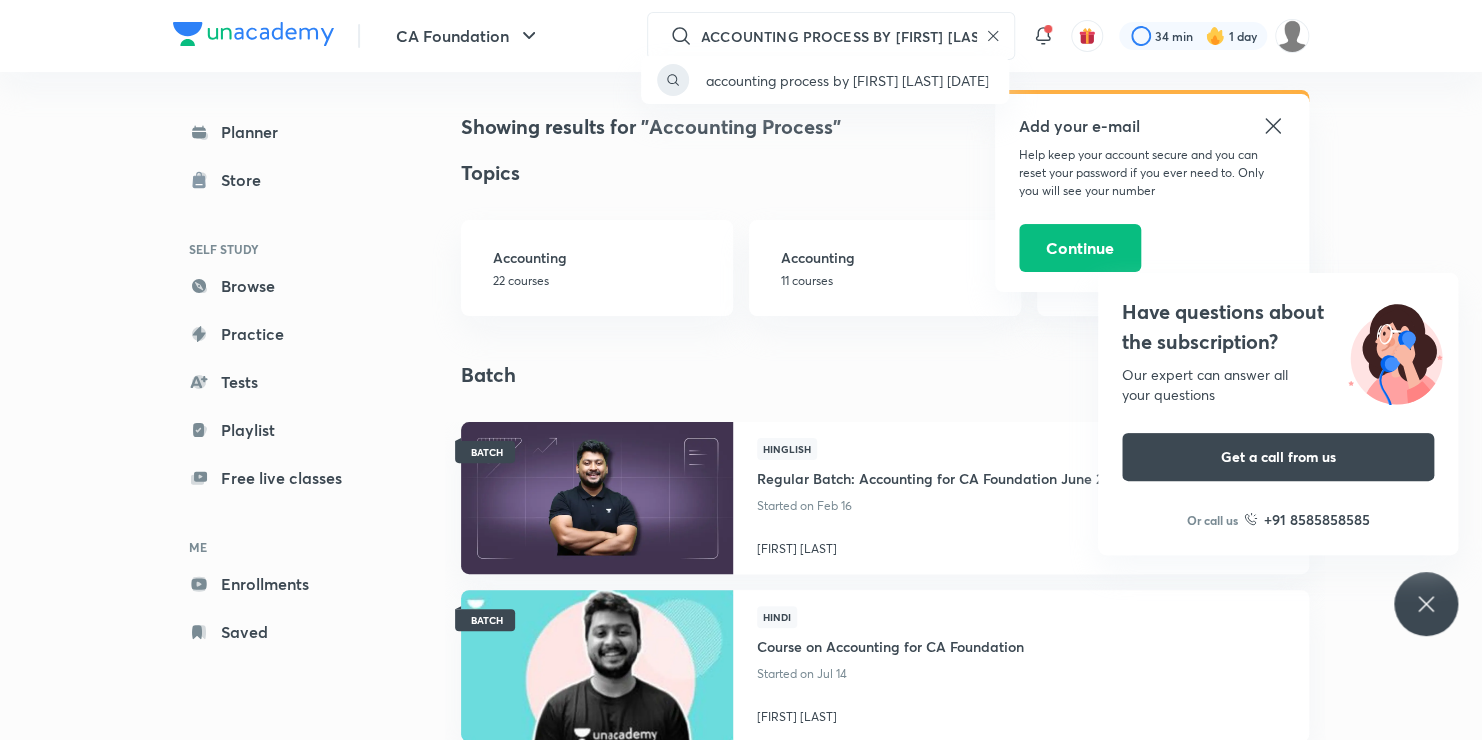 click on "accounting process by rakesh kalra jan 26" at bounding box center [741, 370] 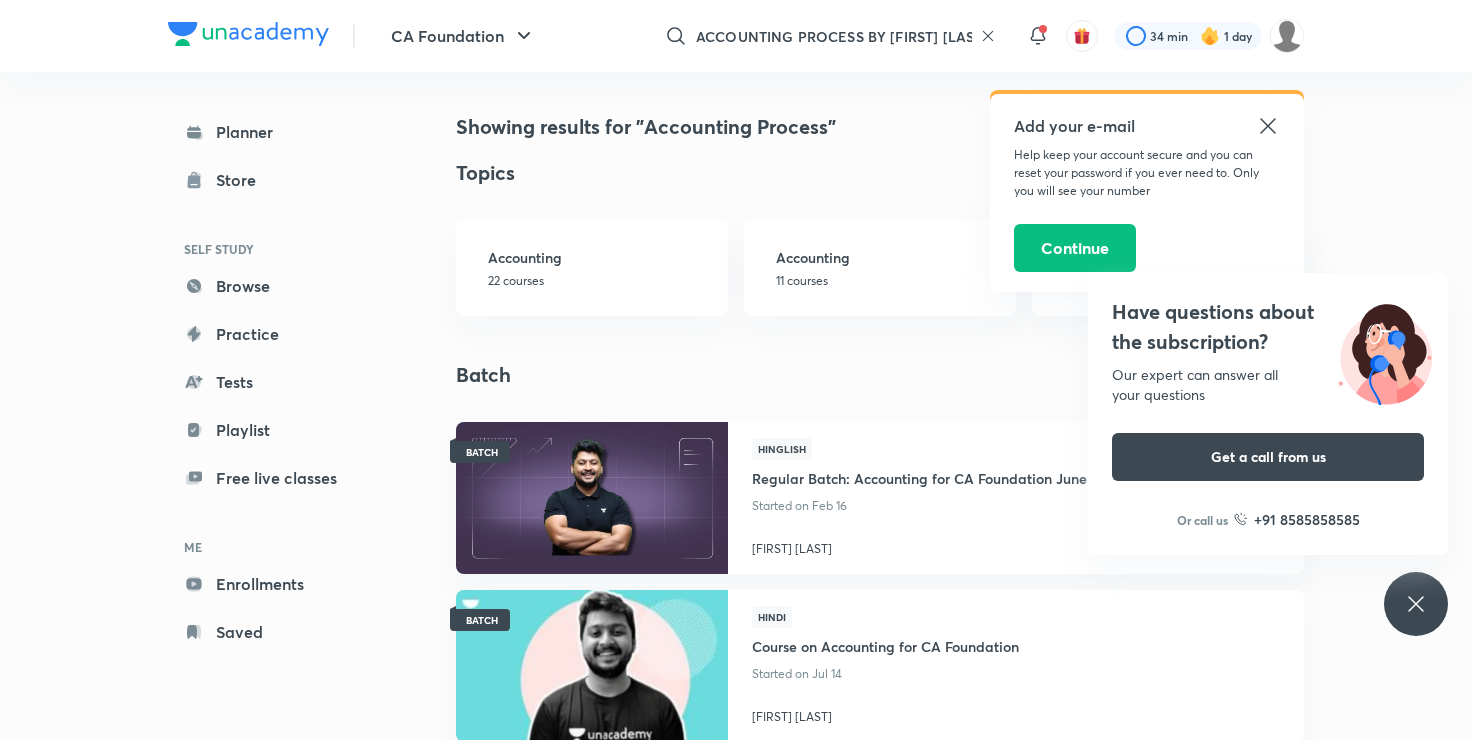 click on "Add your e-mail Help keep your account secure and you can reset your password if you ever need to. Only you will see your number Continue" at bounding box center (1147, 193) 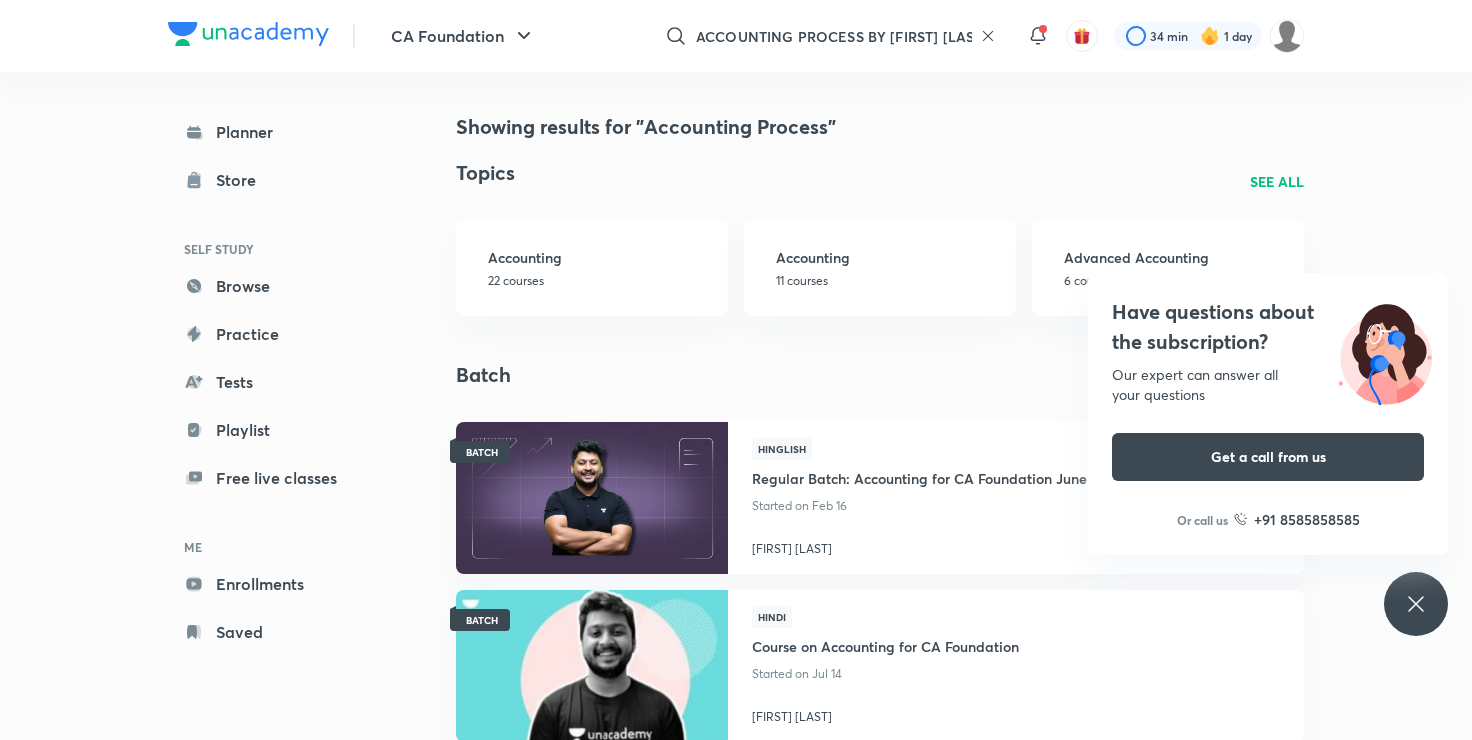 click 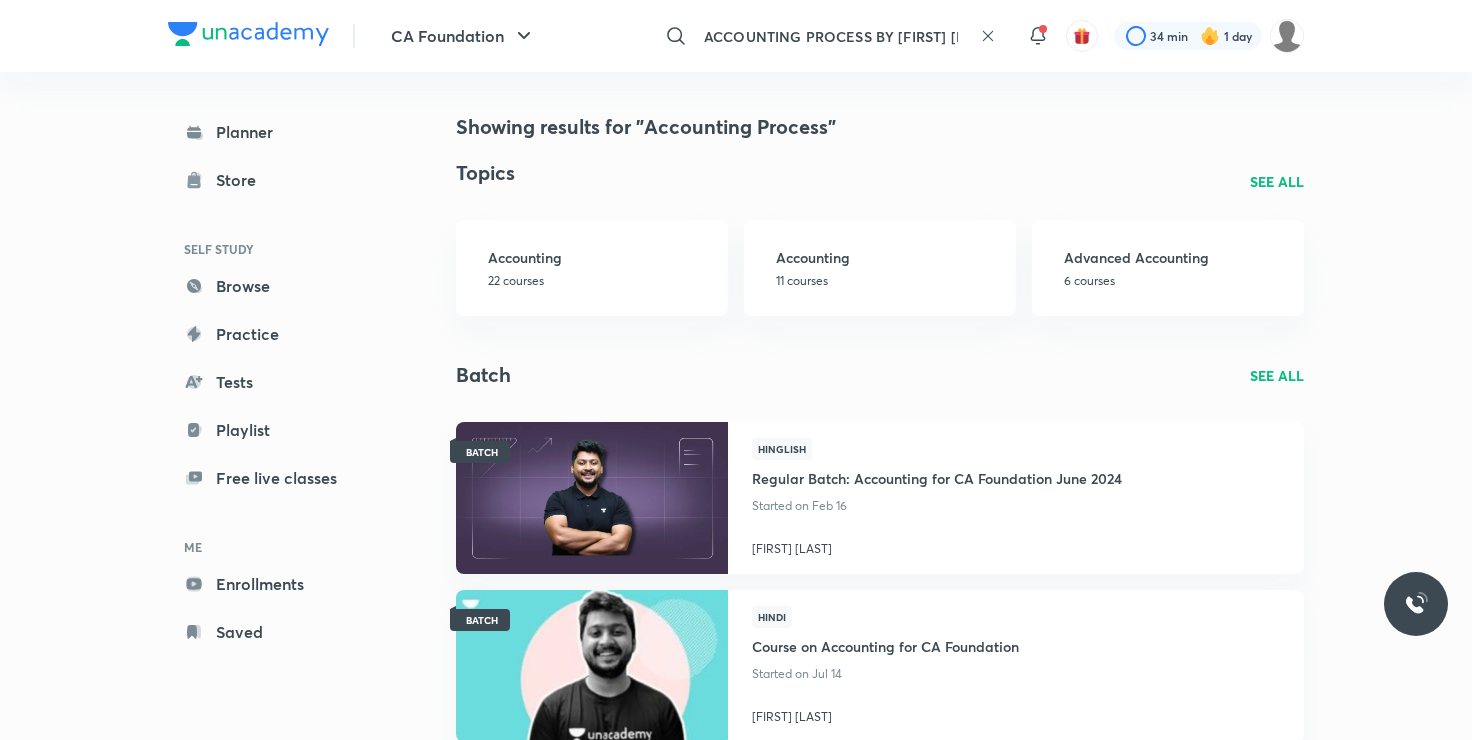 click on "ACCOUNTING PROCESS BY RAKESH KALRA JAN 26" at bounding box center [834, 36] 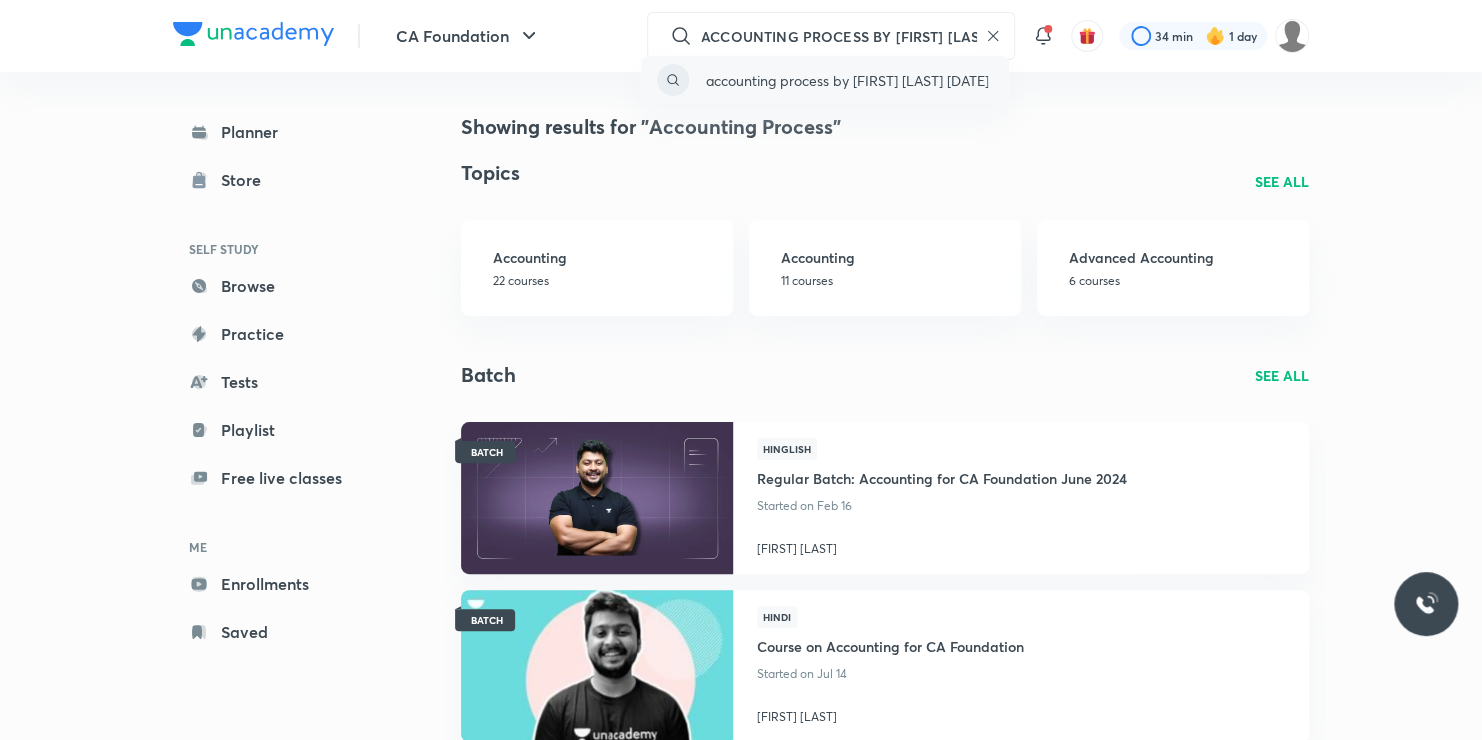 click on "accounting process by rakesh kalra jan 26" at bounding box center (846, 80) 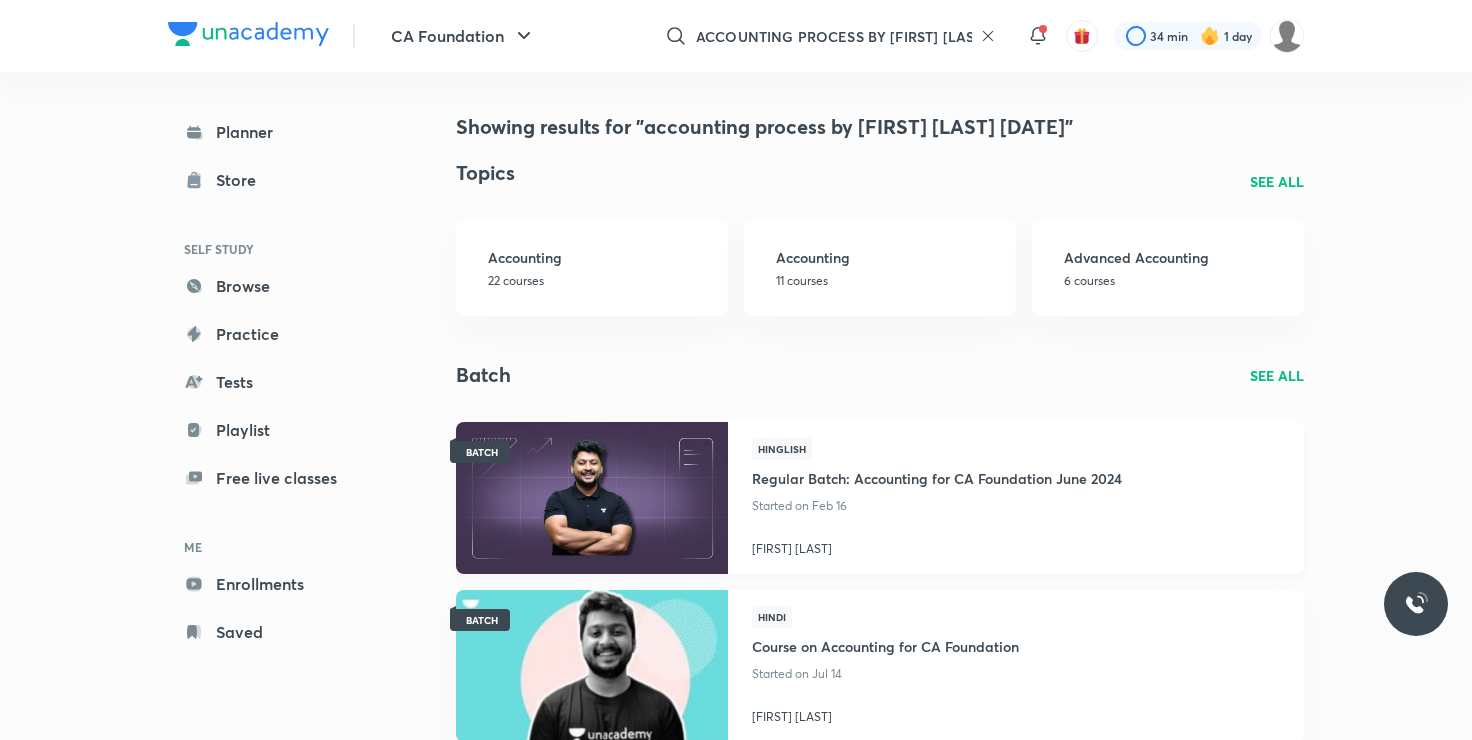 click on "Hinglish Regular Batch: Accounting for CA Foundation June 2024 Started on Feb 16 Nakul Katheria" at bounding box center (937, 498) 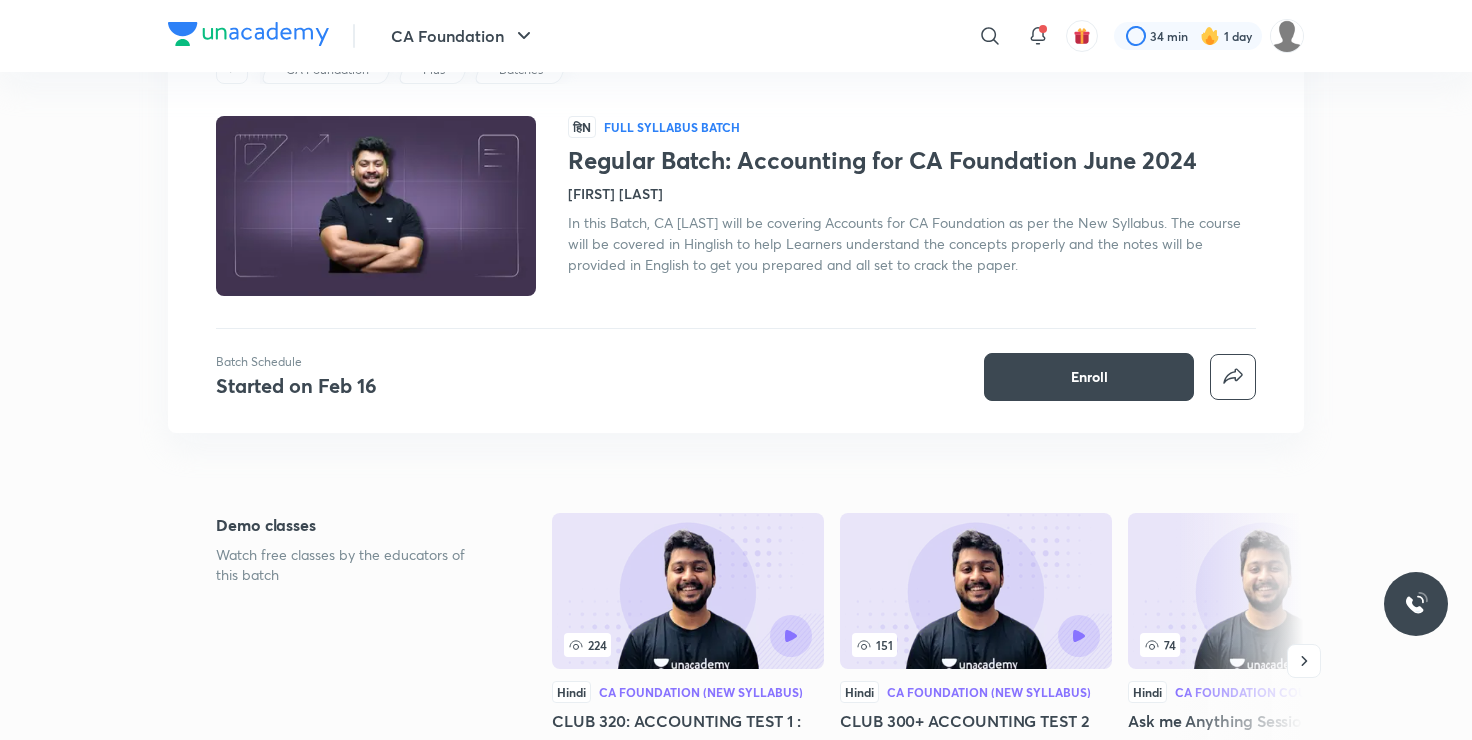 scroll, scrollTop: 116, scrollLeft: 0, axis: vertical 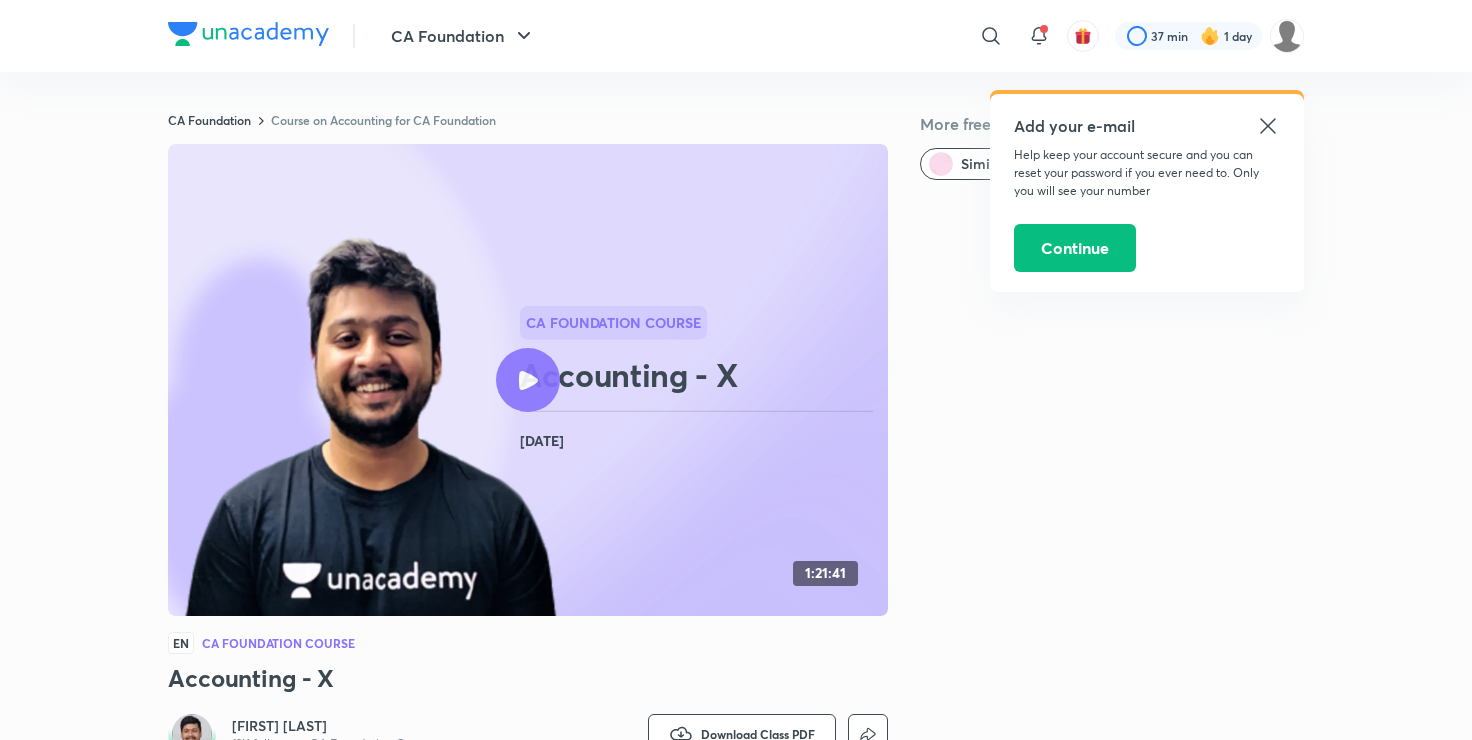 click 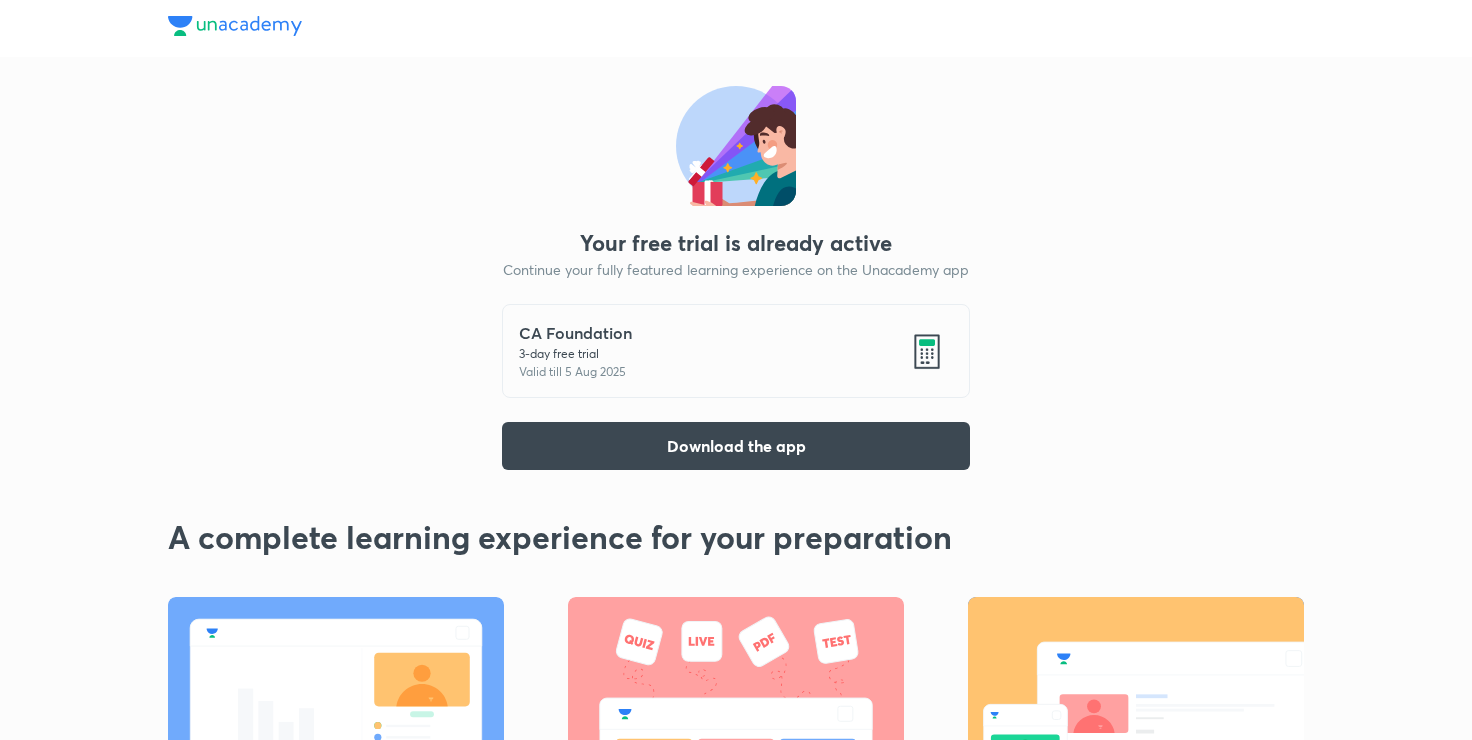 scroll, scrollTop: 0, scrollLeft: 0, axis: both 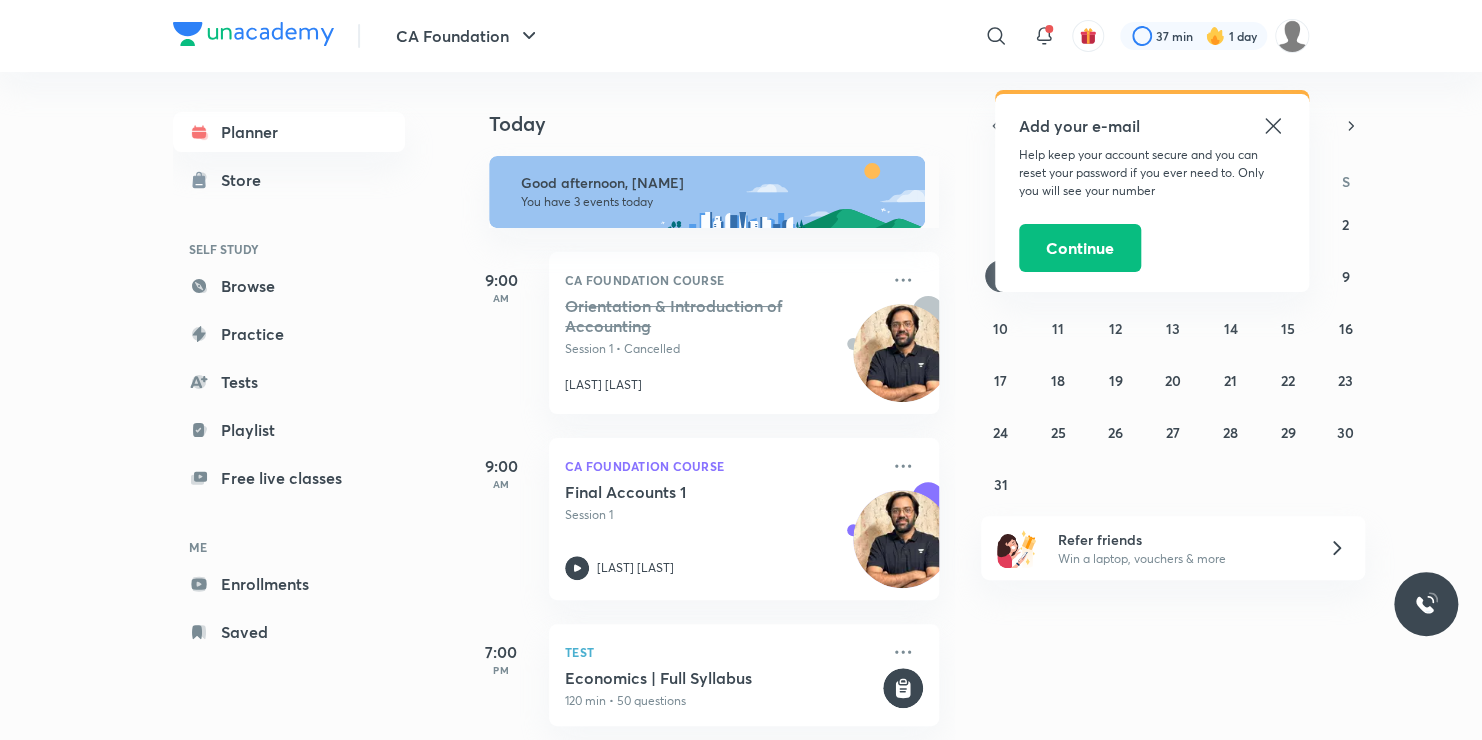 click on "Today Good afternoon, Vakil You have 3 events today 9:00 AM CA Foundation Course Orientation & Introduction of Accounting Session 1 • Cancelled Rakesh Kalra 9:00 AM CA Foundation Course Final Accounts 1 Session 1 Rakesh Kalra 7:00 PM Test Economics | Full Syllabus 120 min • 50 questions" at bounding box center (708, 406) 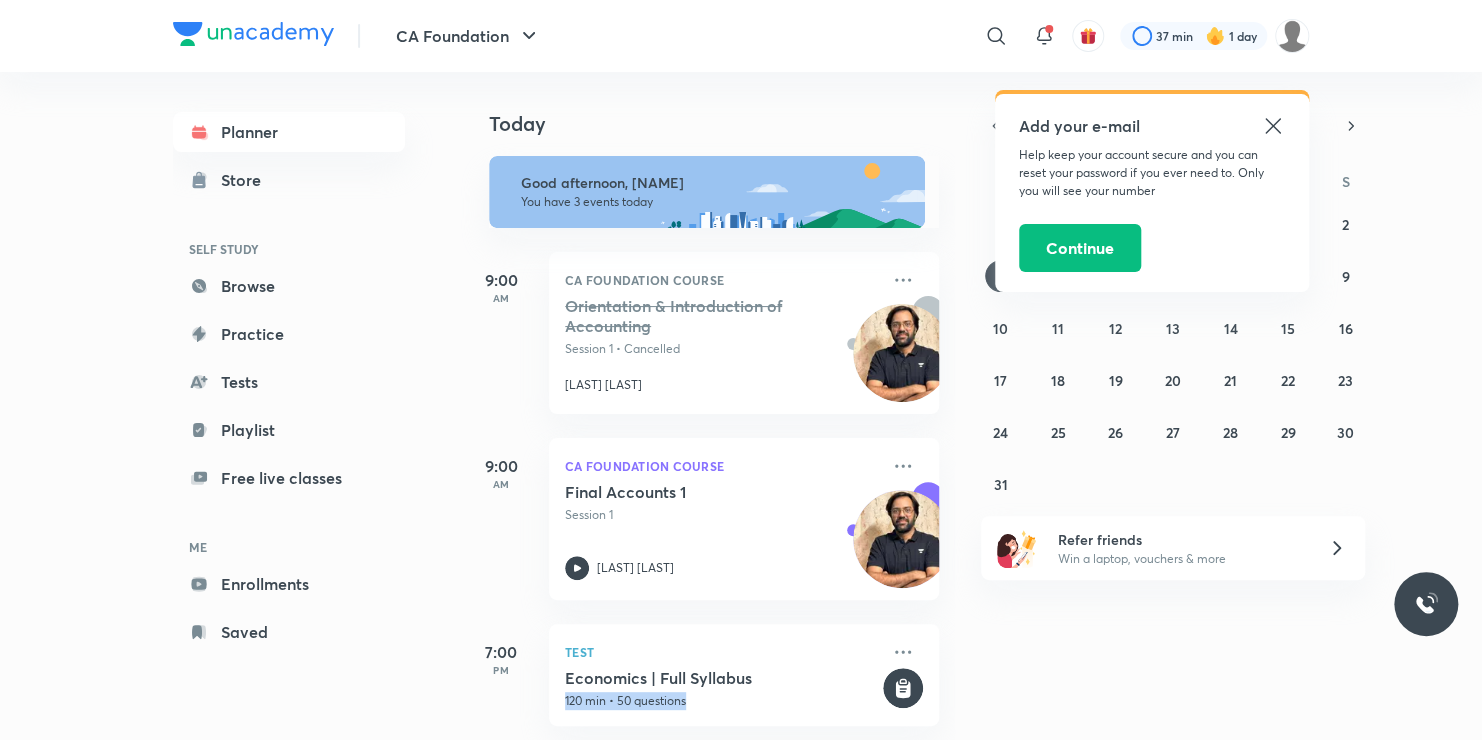scroll, scrollTop: 23, scrollLeft: 20, axis: both 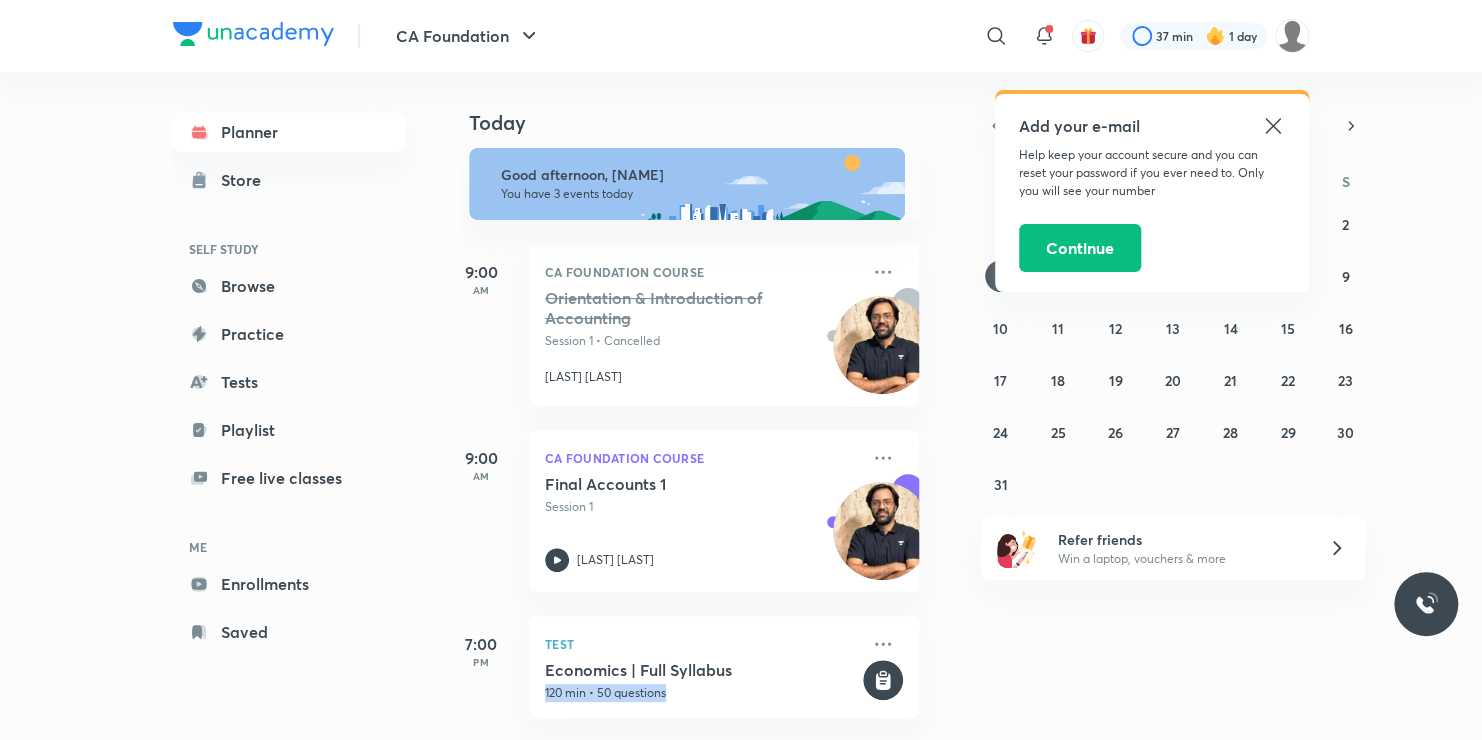click on "Today Good afternoon, Vakil You have 3 events today 9:00 AM CA Foundation Course Orientation & Introduction of Accounting Session 1 • Cancelled Rakesh Kalra 9:00 AM CA Foundation Course Final Accounts 1 Session 1 Rakesh Kalra 7:00 PM Test Economics | Full Syllabus 120 min • 50 questions" at bounding box center [708, 406] 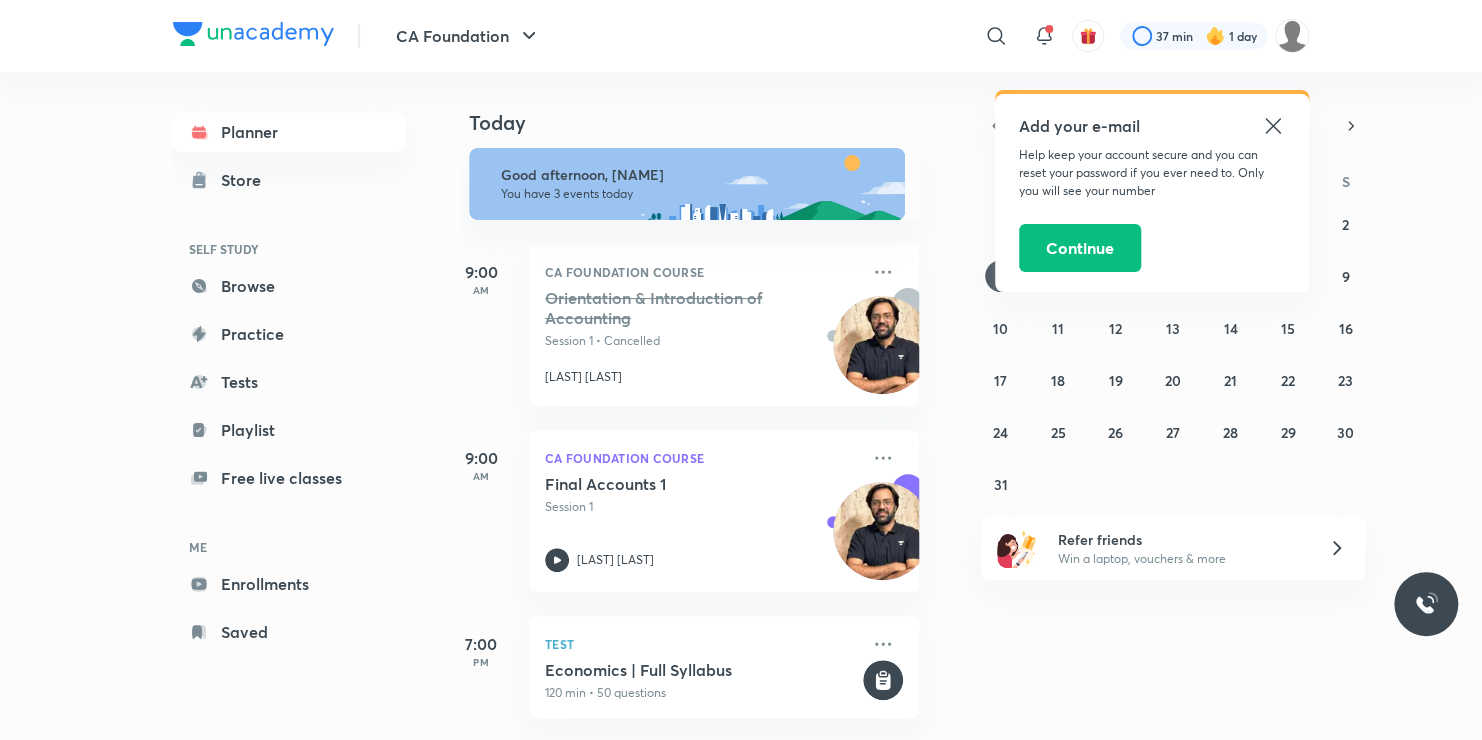 click 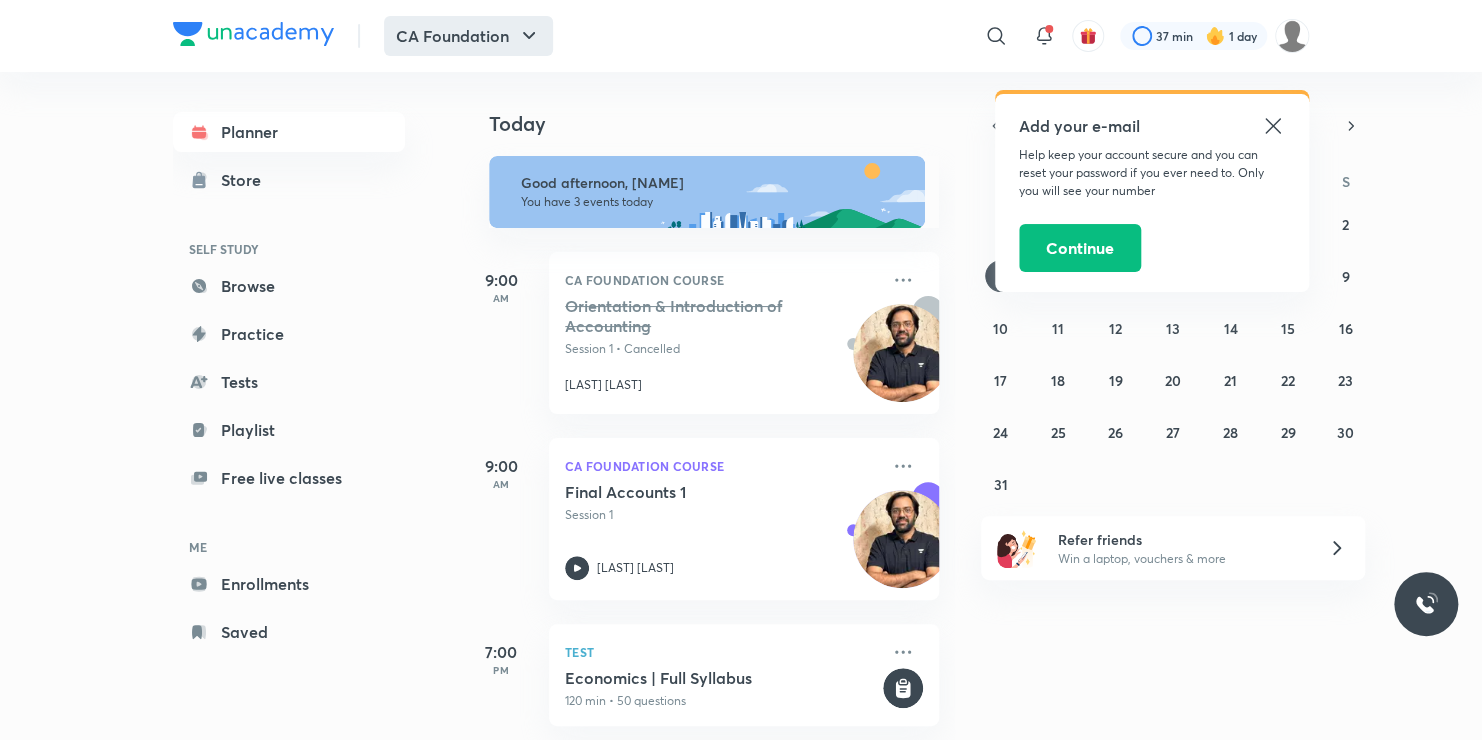 click 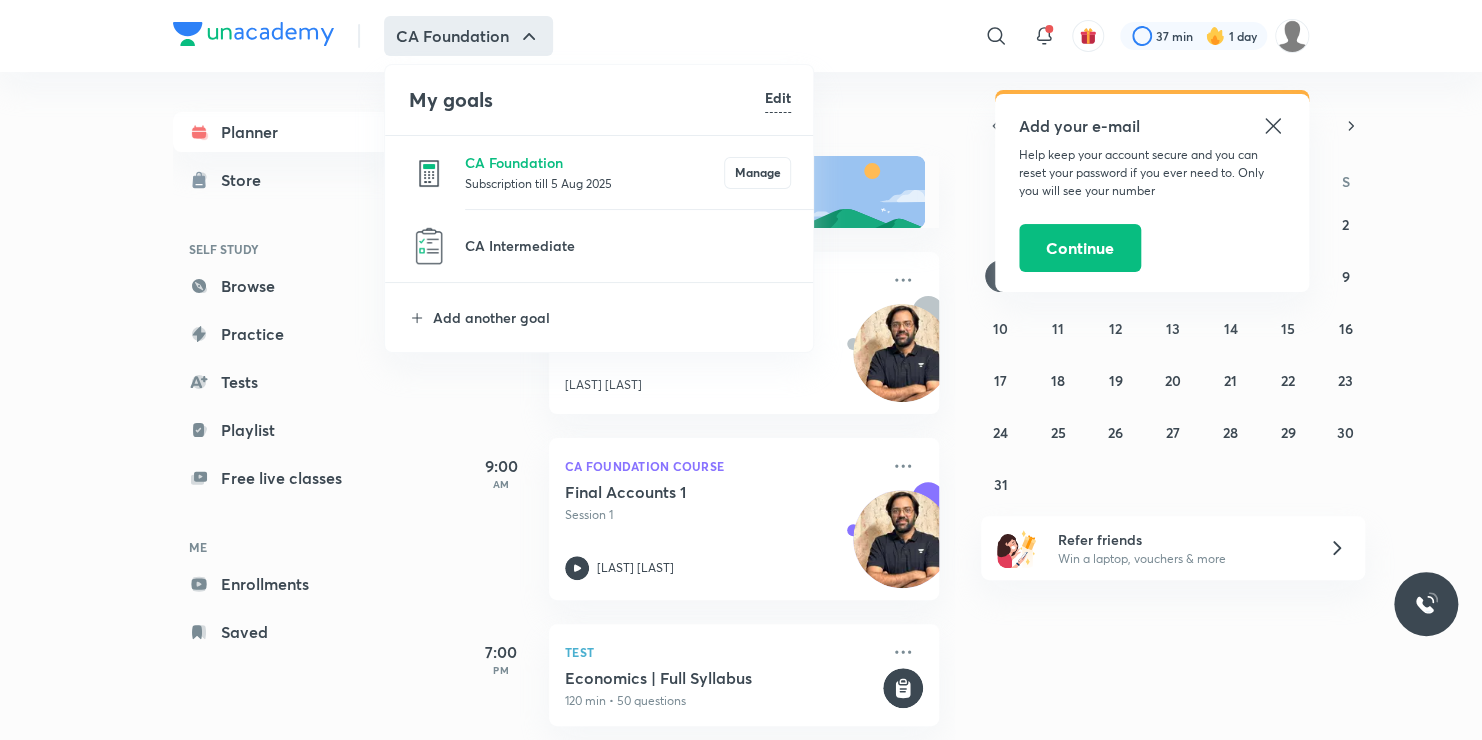 click at bounding box center (741, 370) 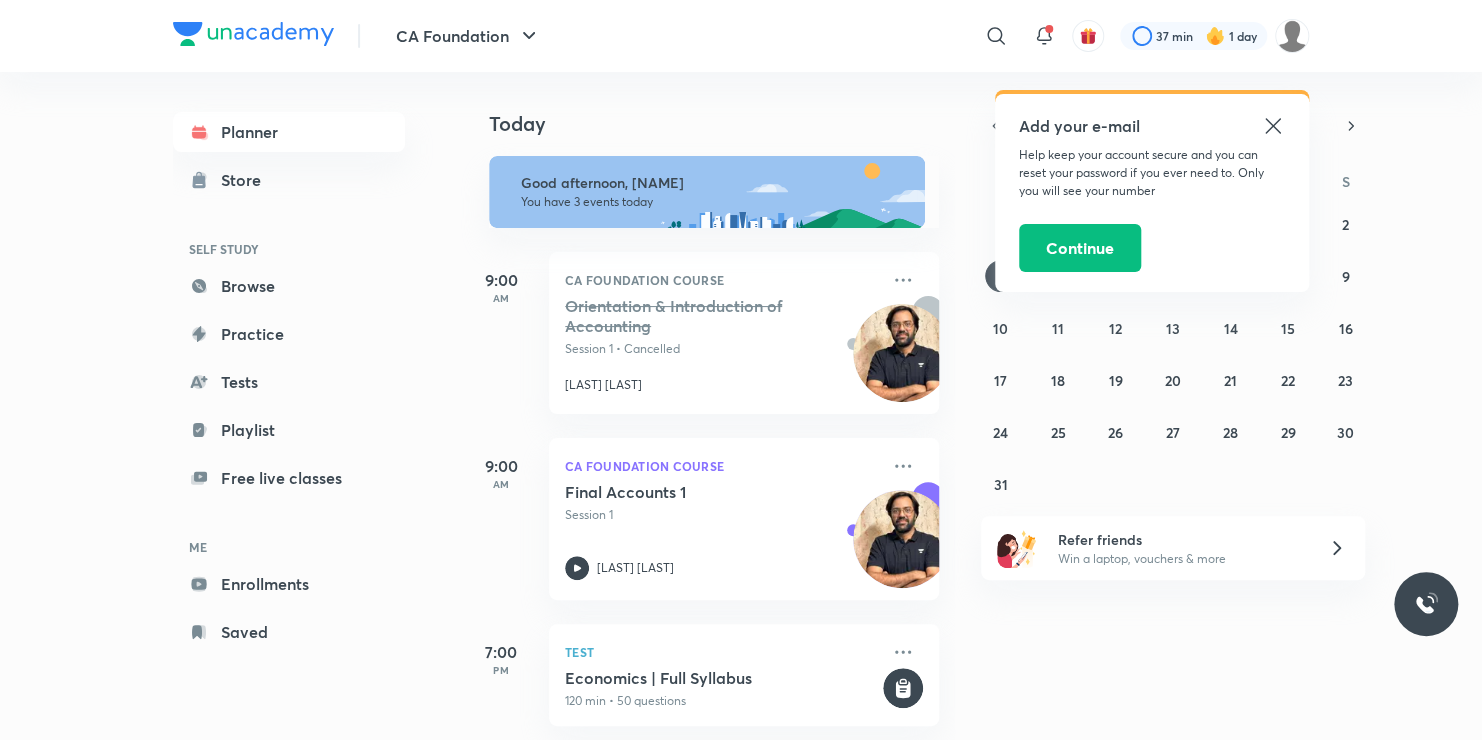 click 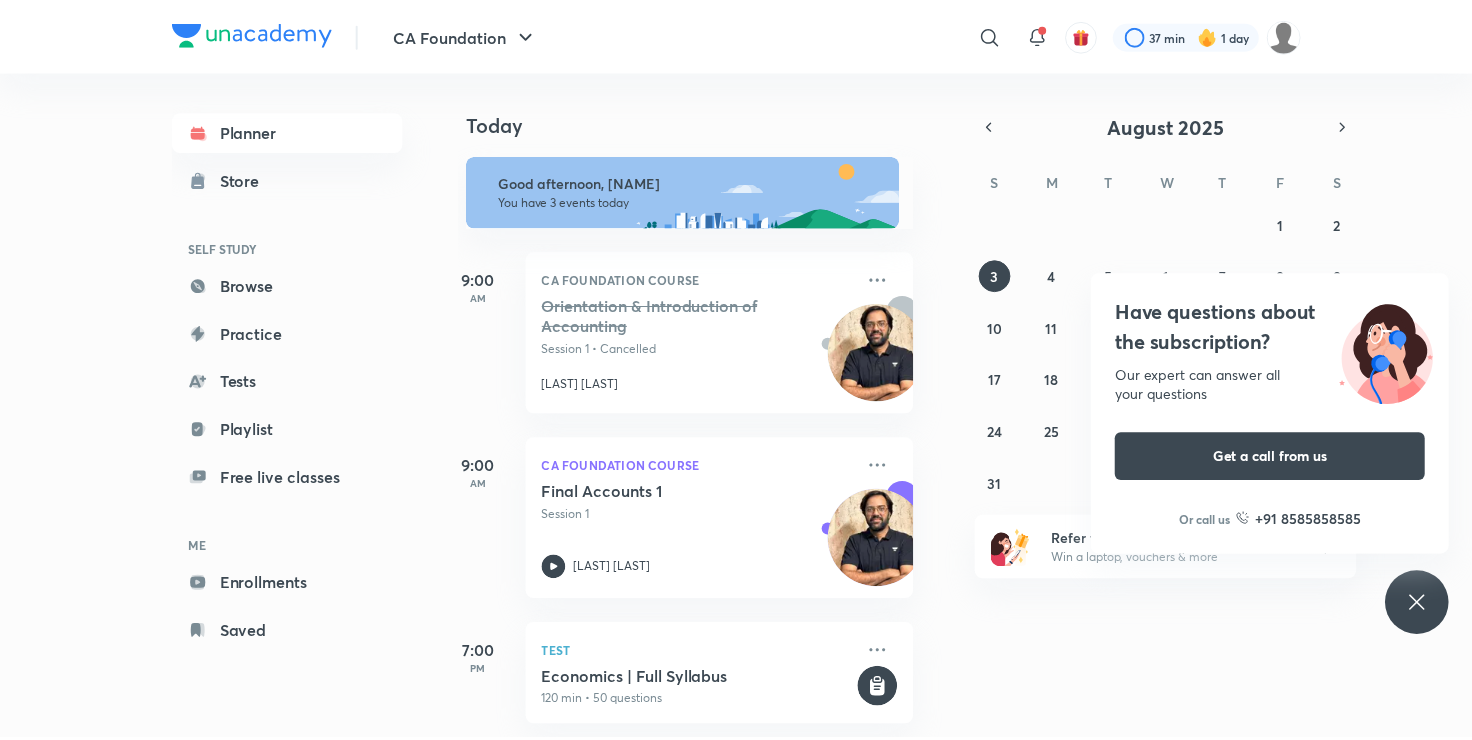 scroll, scrollTop: 23, scrollLeft: 20, axis: both 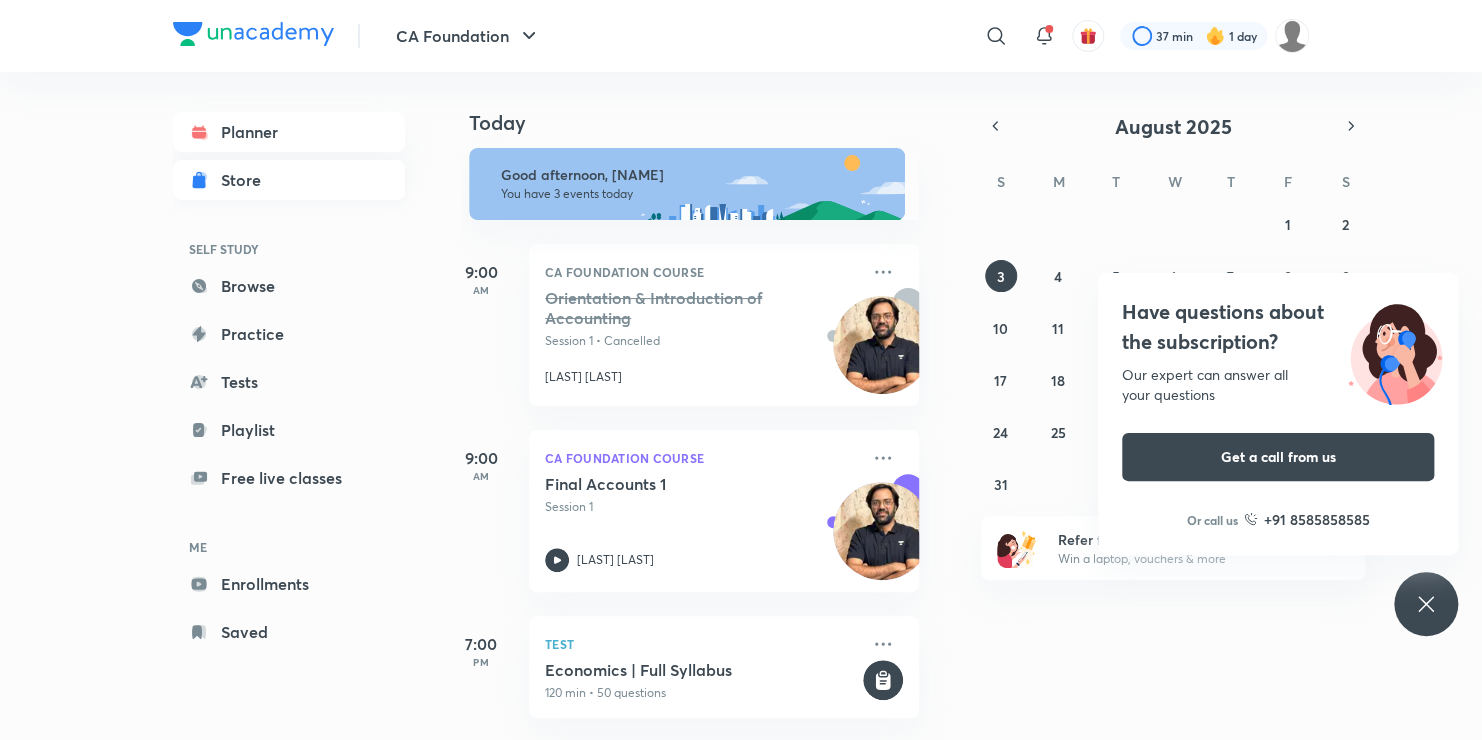 click on "Store" at bounding box center [289, 180] 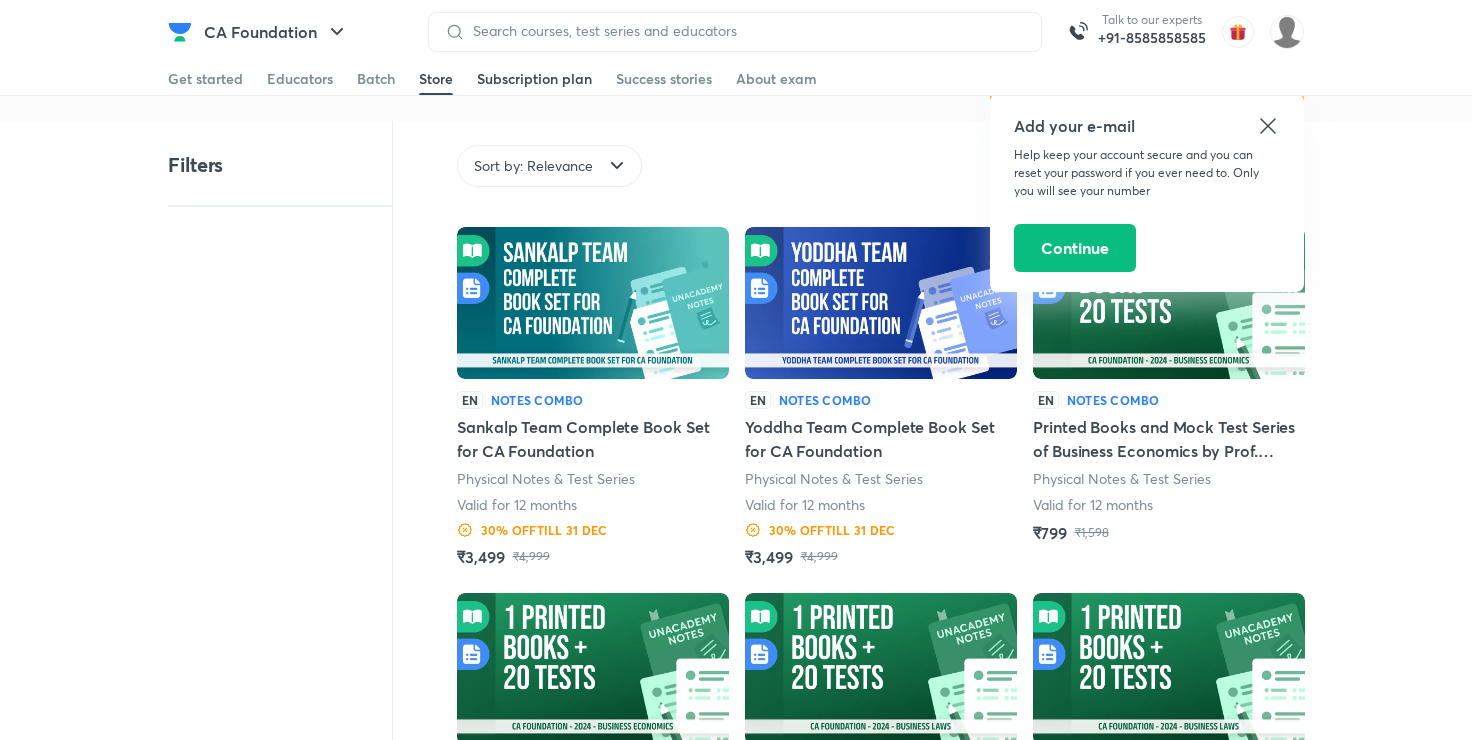 click on "Subscription plan" at bounding box center [534, 79] 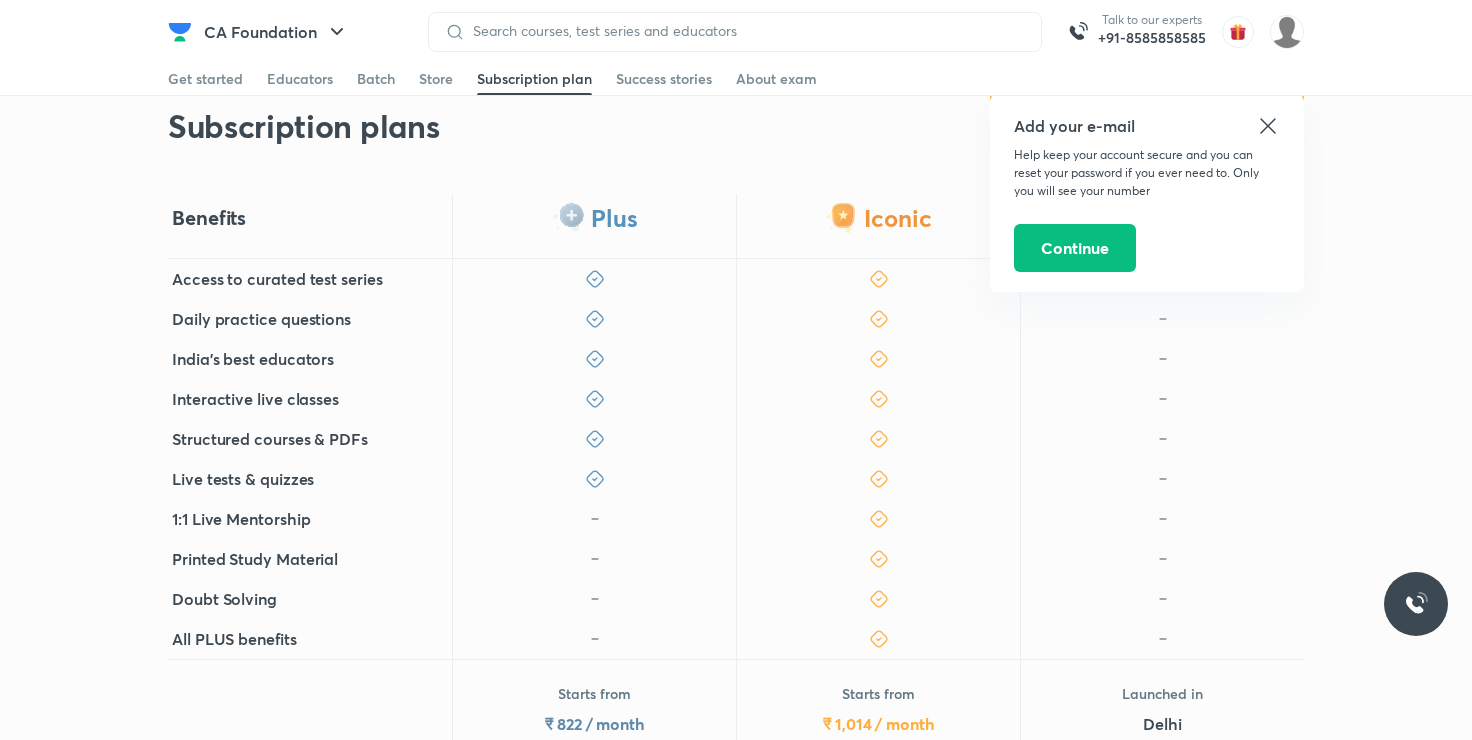 scroll, scrollTop: 320, scrollLeft: 0, axis: vertical 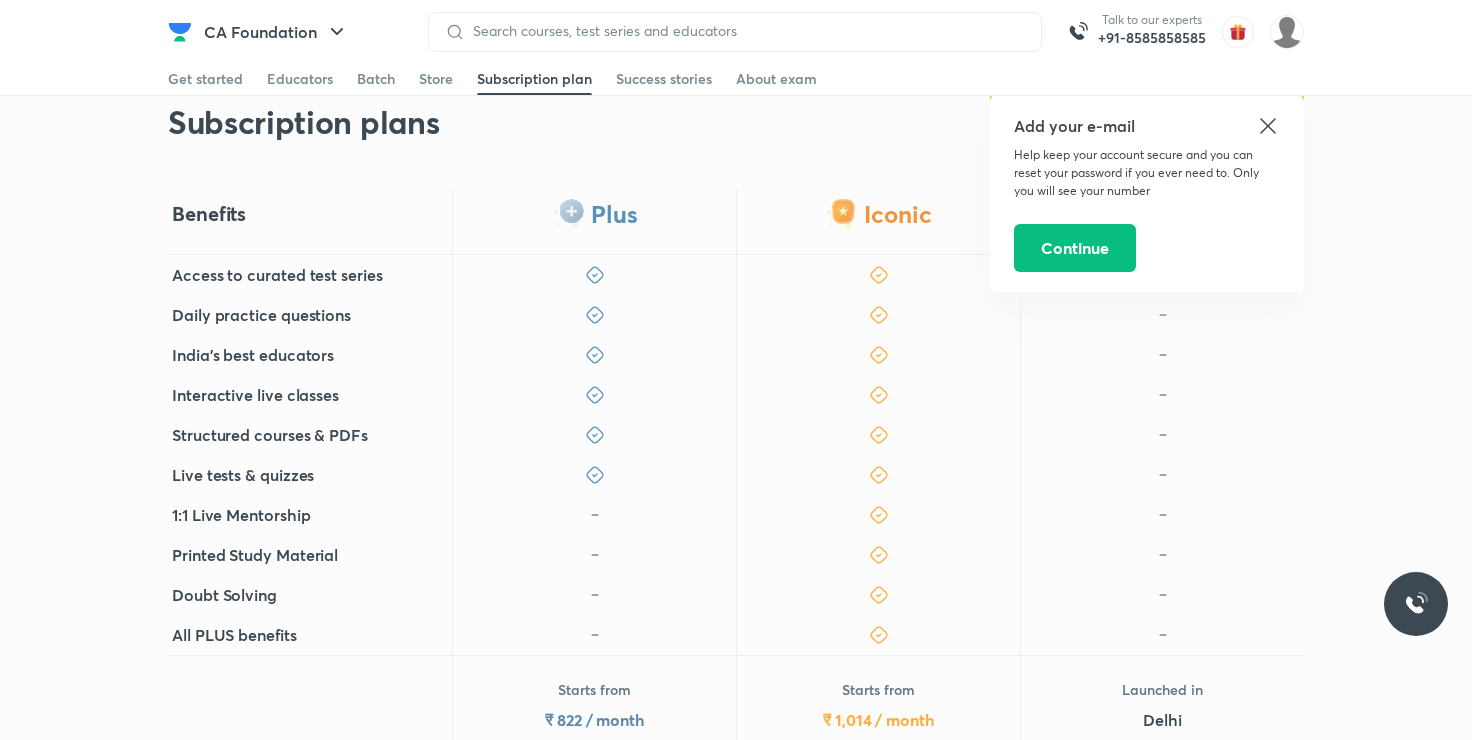 click 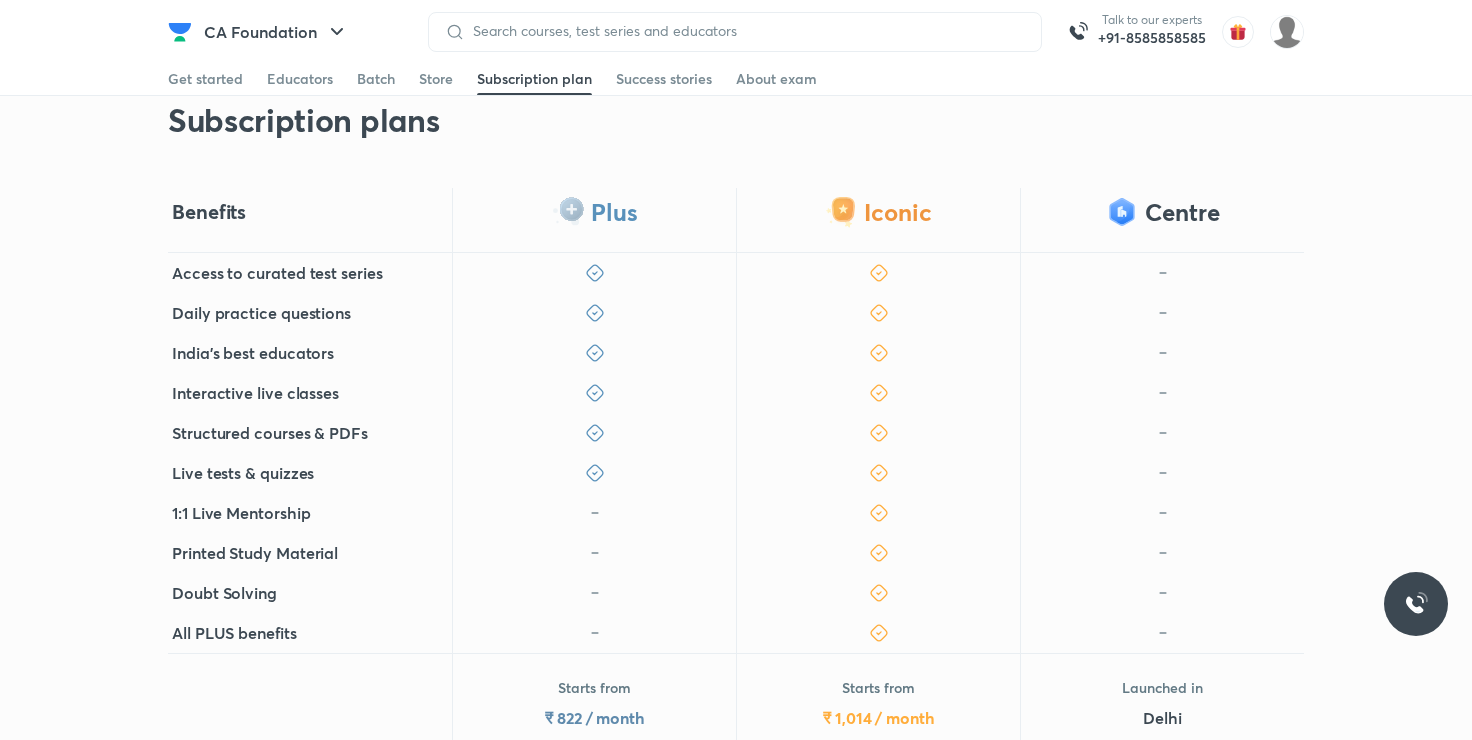scroll, scrollTop: 320, scrollLeft: 0, axis: vertical 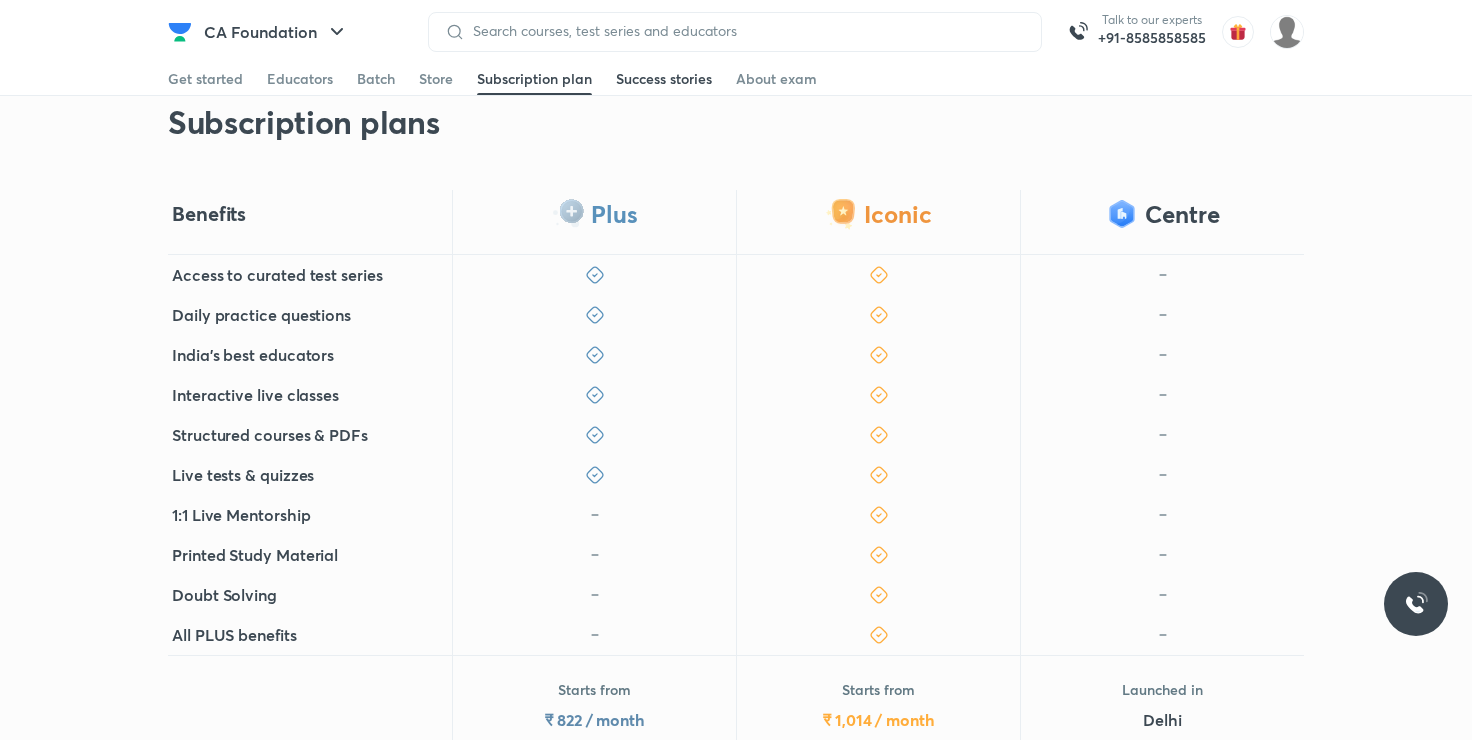 click on "Success stories" at bounding box center (664, 79) 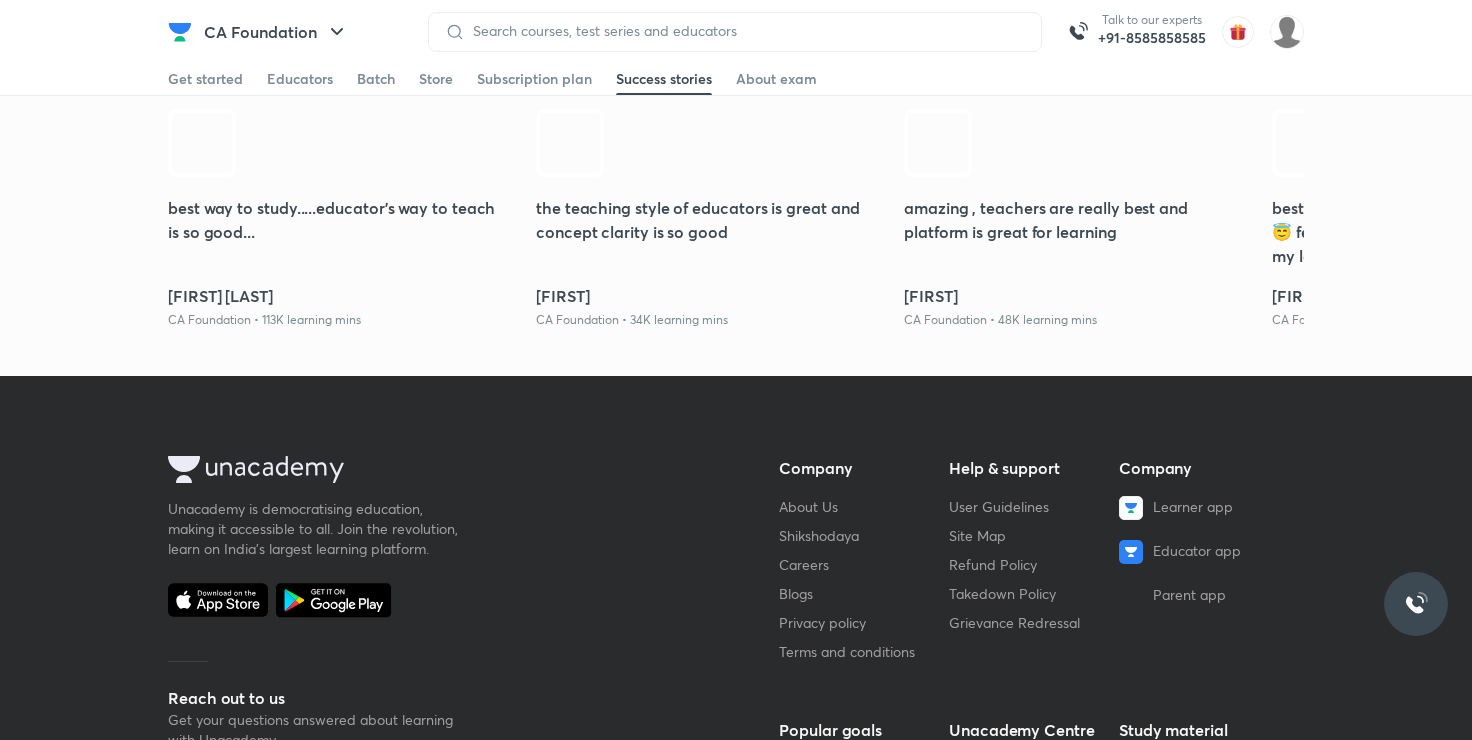 scroll, scrollTop: 0, scrollLeft: 0, axis: both 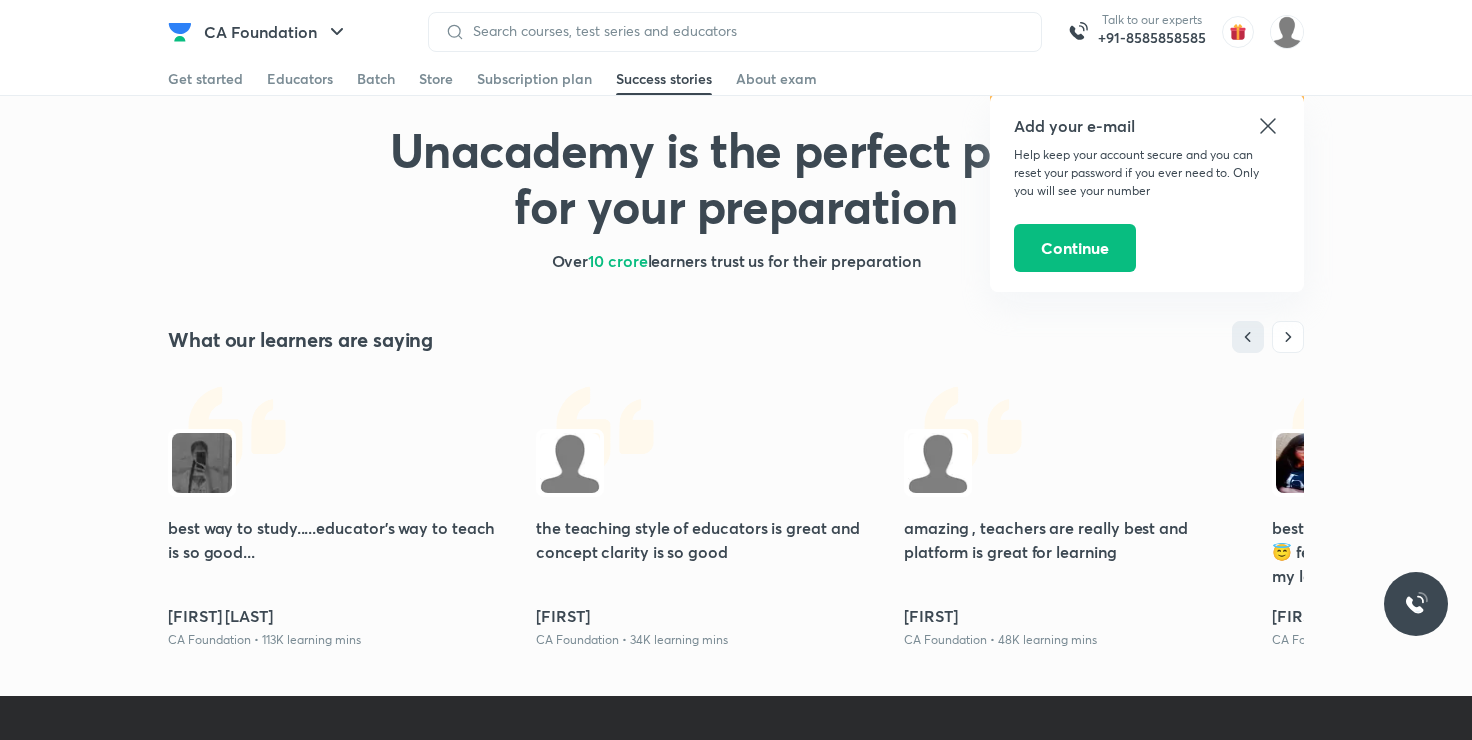 click at bounding box center [202, 463] 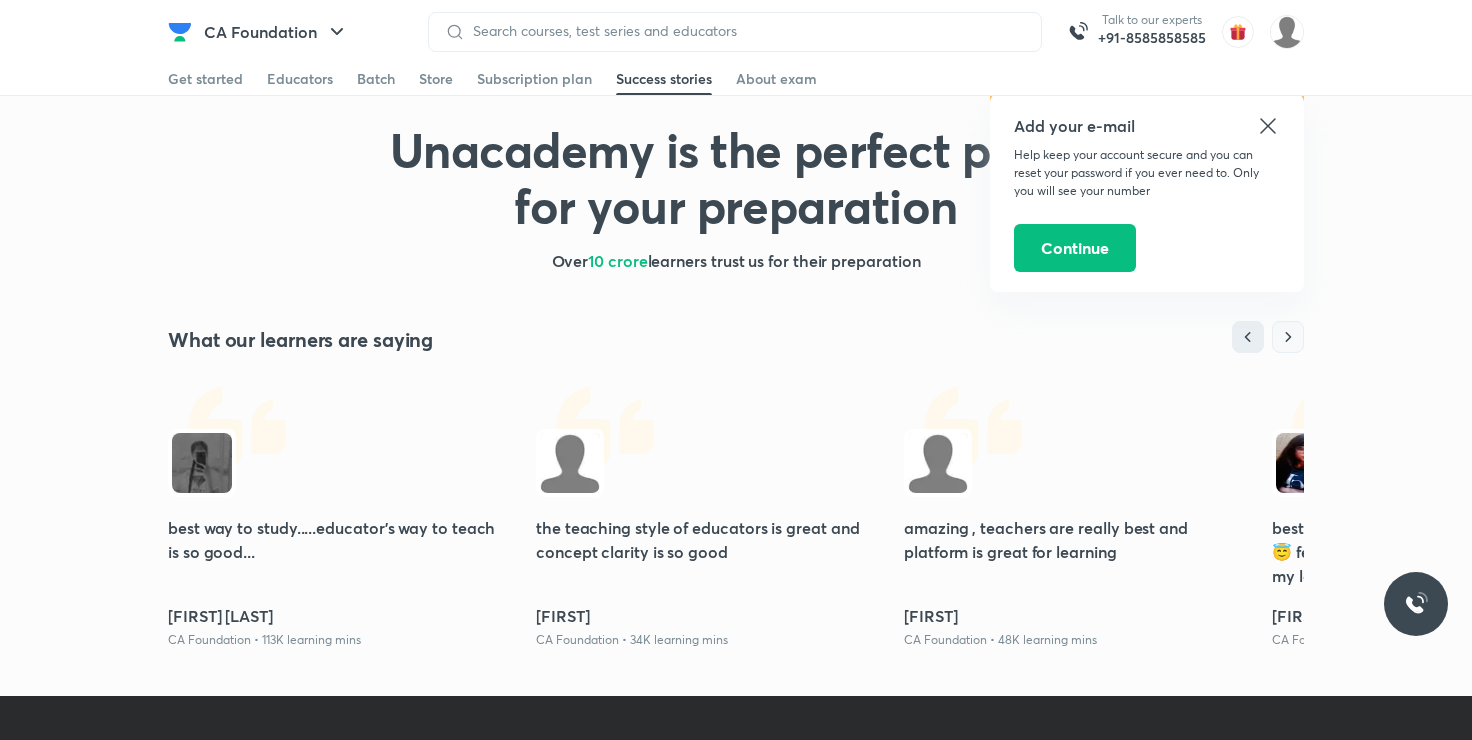click at bounding box center [1288, 337] 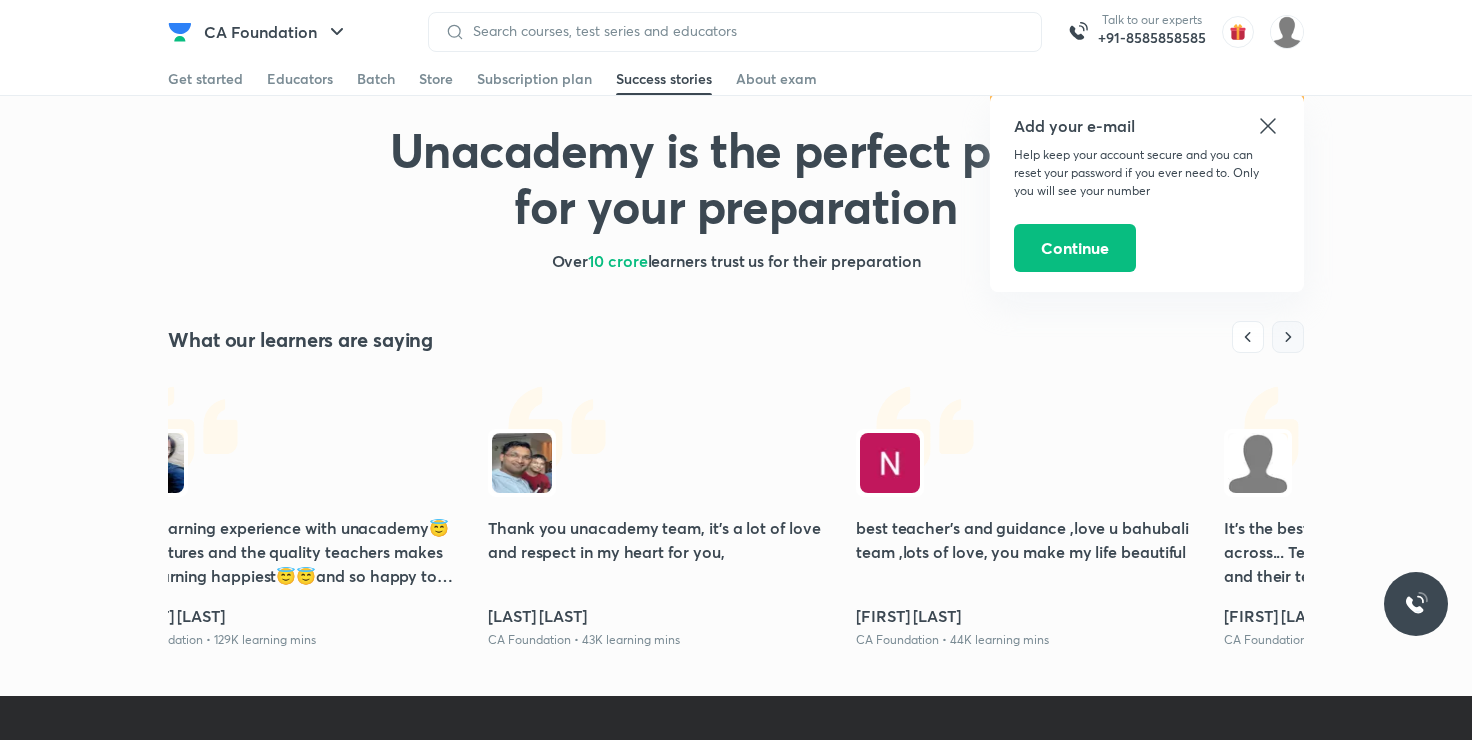 type 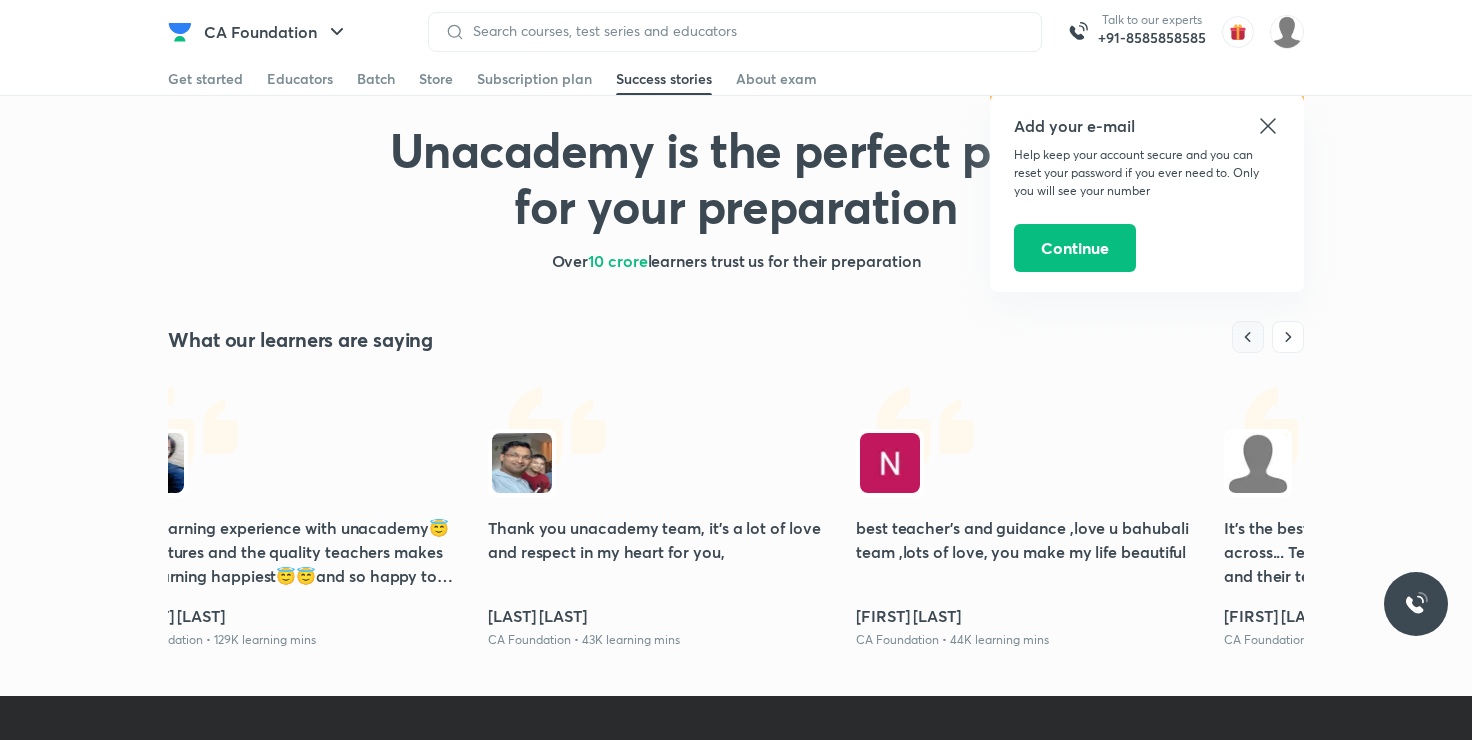 click 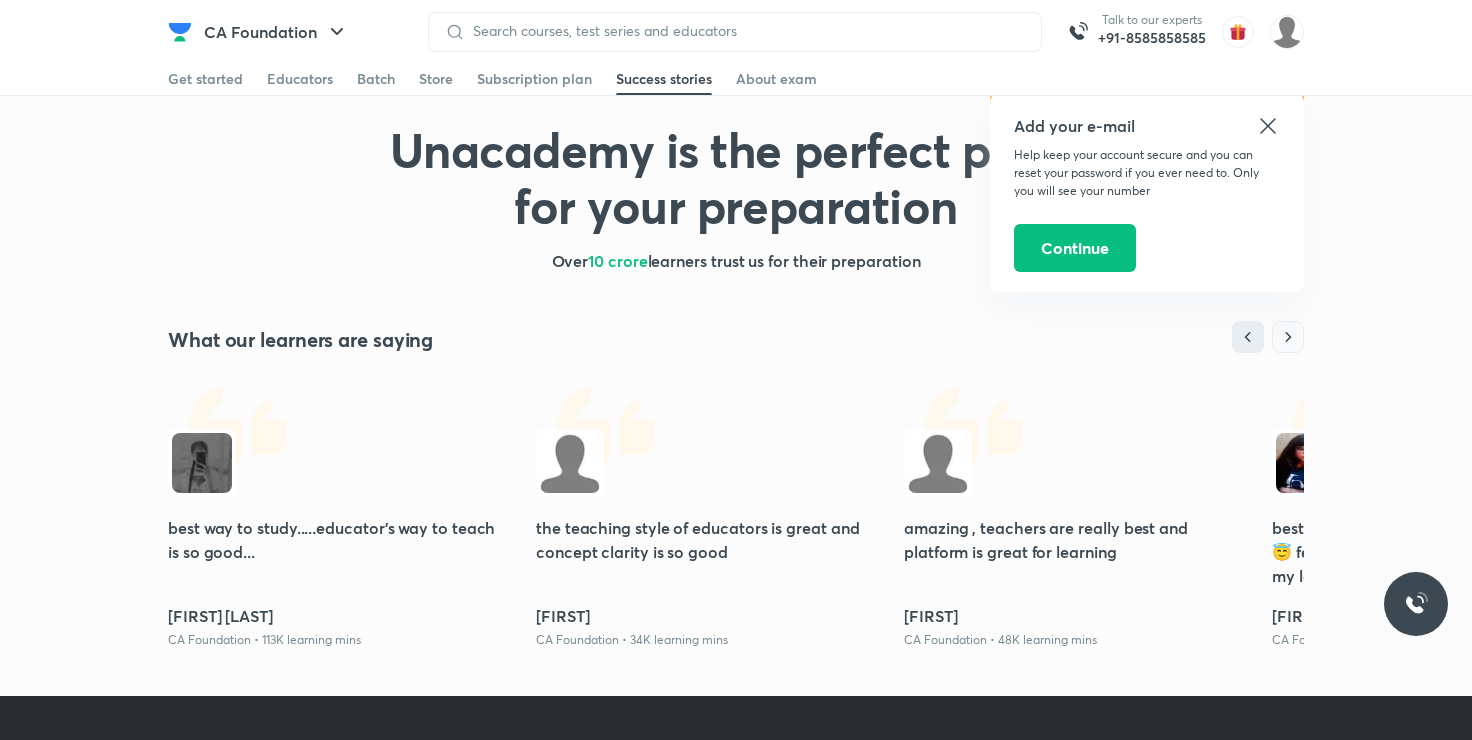 click 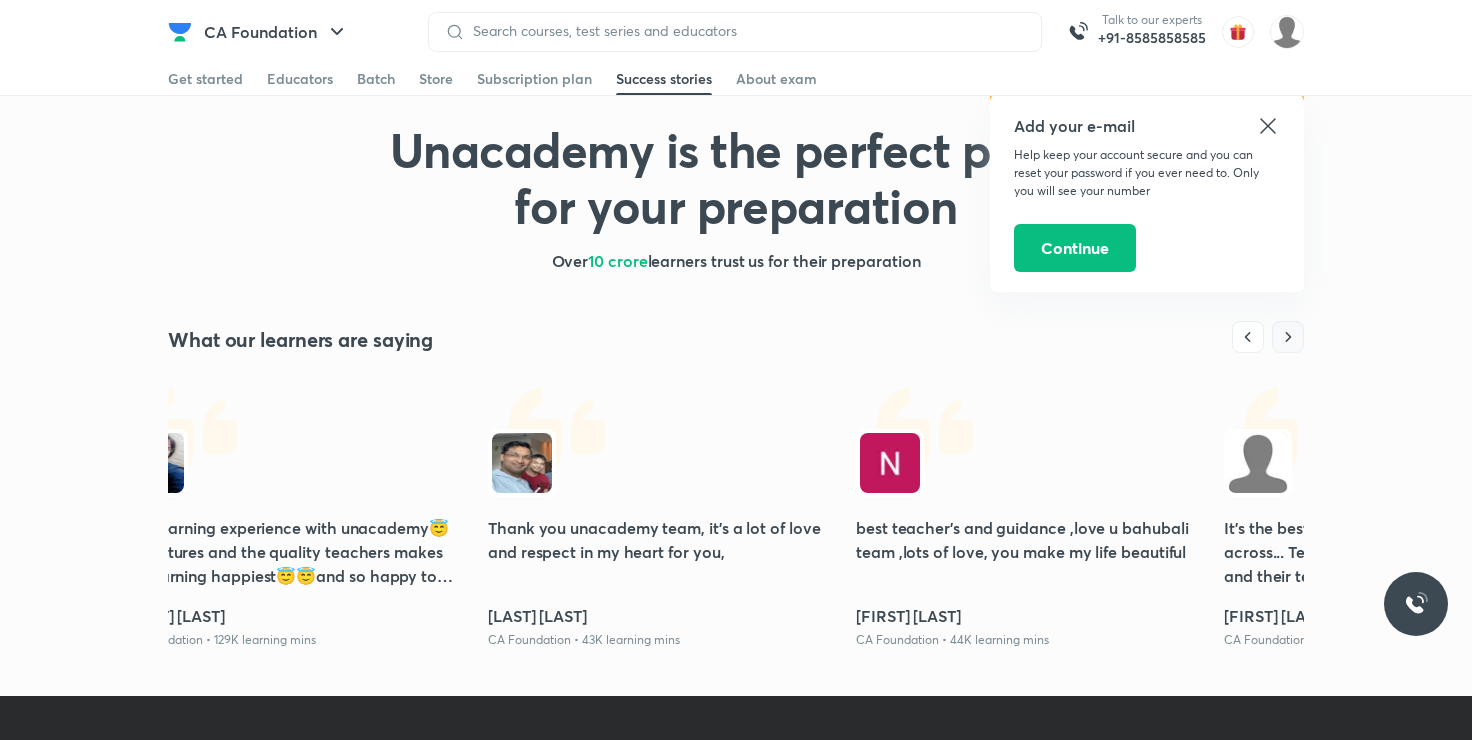 click 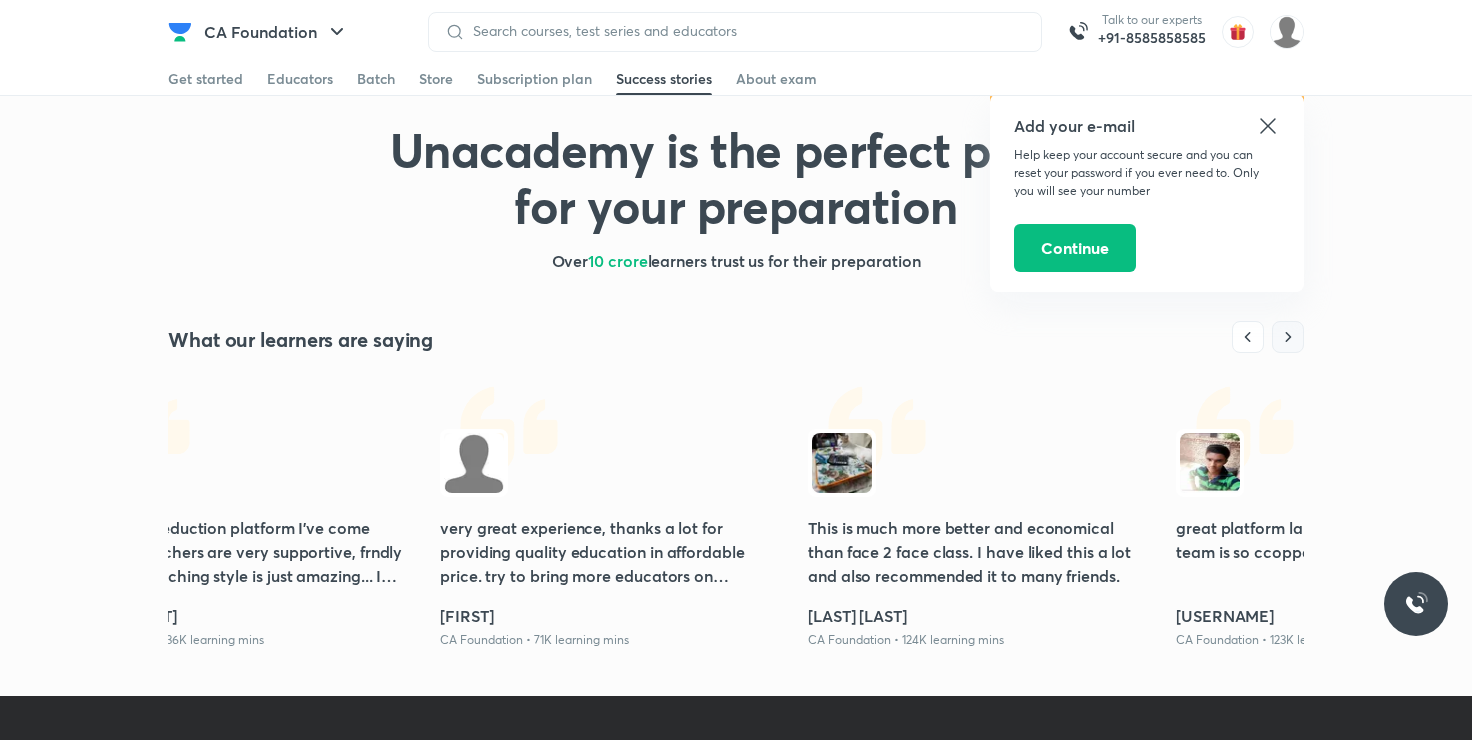 click 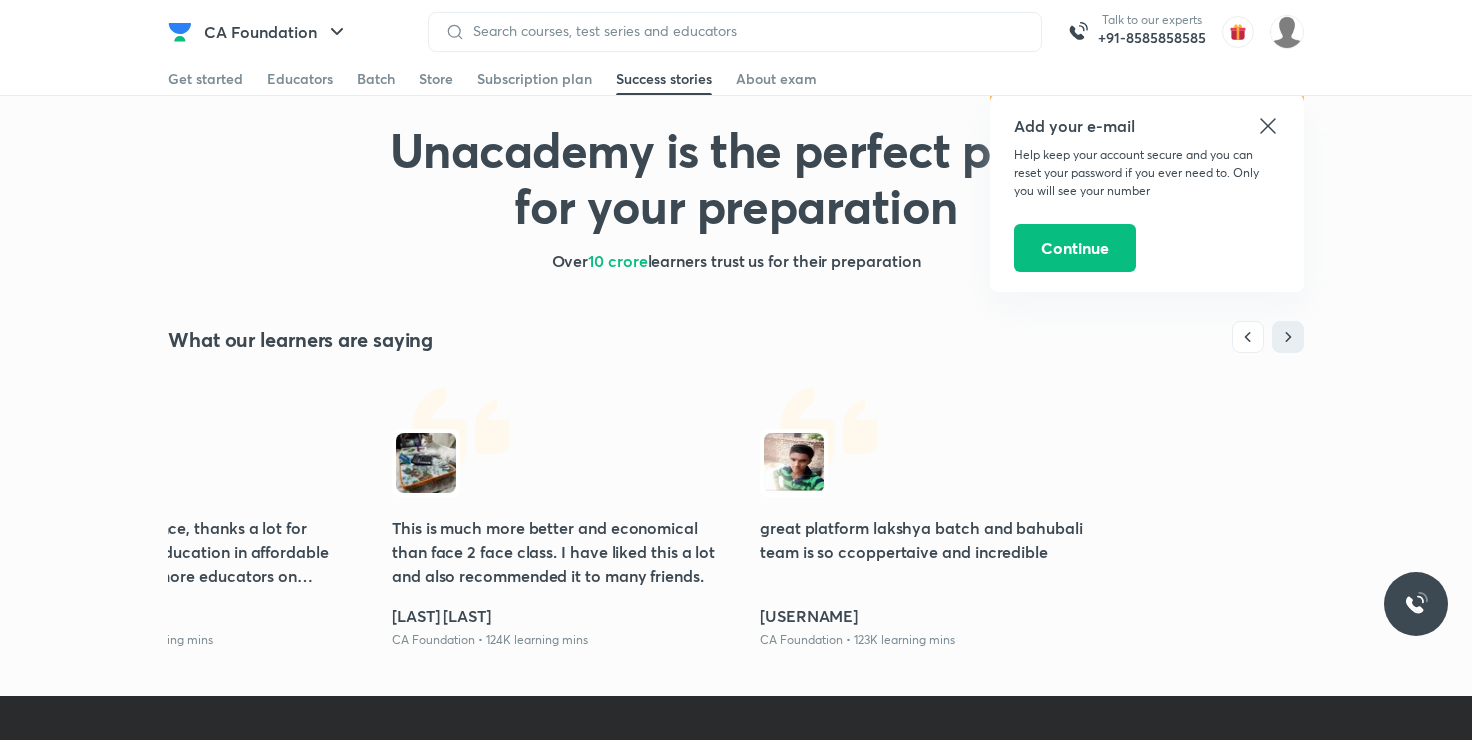 click on "CA Foundation Talk to our experts +91-8585858585 Add your e-mail Help keep your account secure and you can reset your password if you ever need to. Only you will see your number Continue Get started Educators Batch Store Subscription plan Success stories About exam Get started Educators Batch Store Subscription plan Success stories About exam Unacademy is the perfect place for your preparation Over  10 crore  learners trust us for their preparation What our learners are saying best way to study.....educator's way to teach is so good... samiksha yadav CA Foundation • 113K learning mins the teaching style of educators is great and concept clarity is so good Arbaz  CA Foundation • 34K learning mins amazing , teachers are really best and platform is great for learning Siya  CA Foundation • 48K learning mins best learning experience with unacademy😇😇 features and the quality teachers makes my learning happiest😇😇and so happy to have a great experience with unacademy Prarthana Rawat Dragon Thakur" at bounding box center (736, 713) 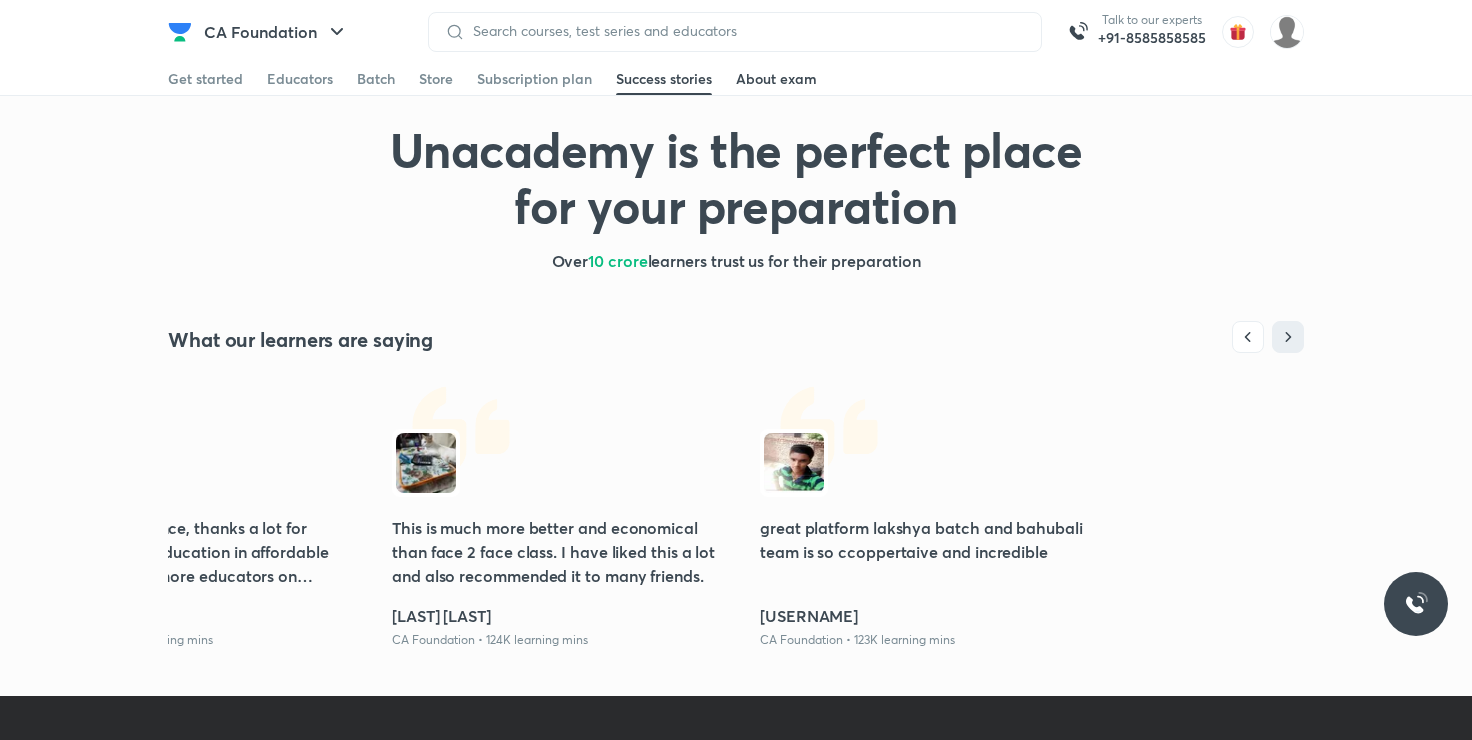 click on "About exam" at bounding box center (776, 79) 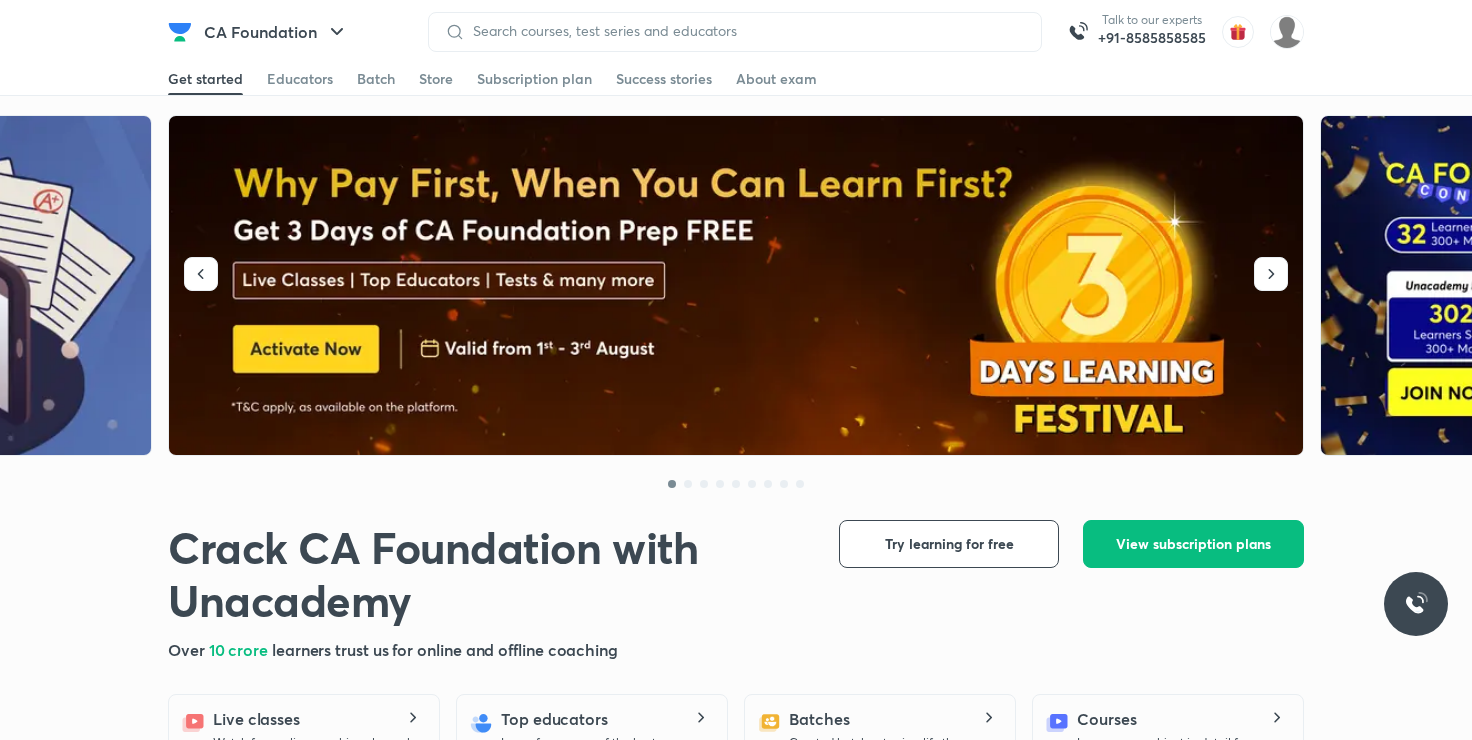 scroll, scrollTop: 0, scrollLeft: 0, axis: both 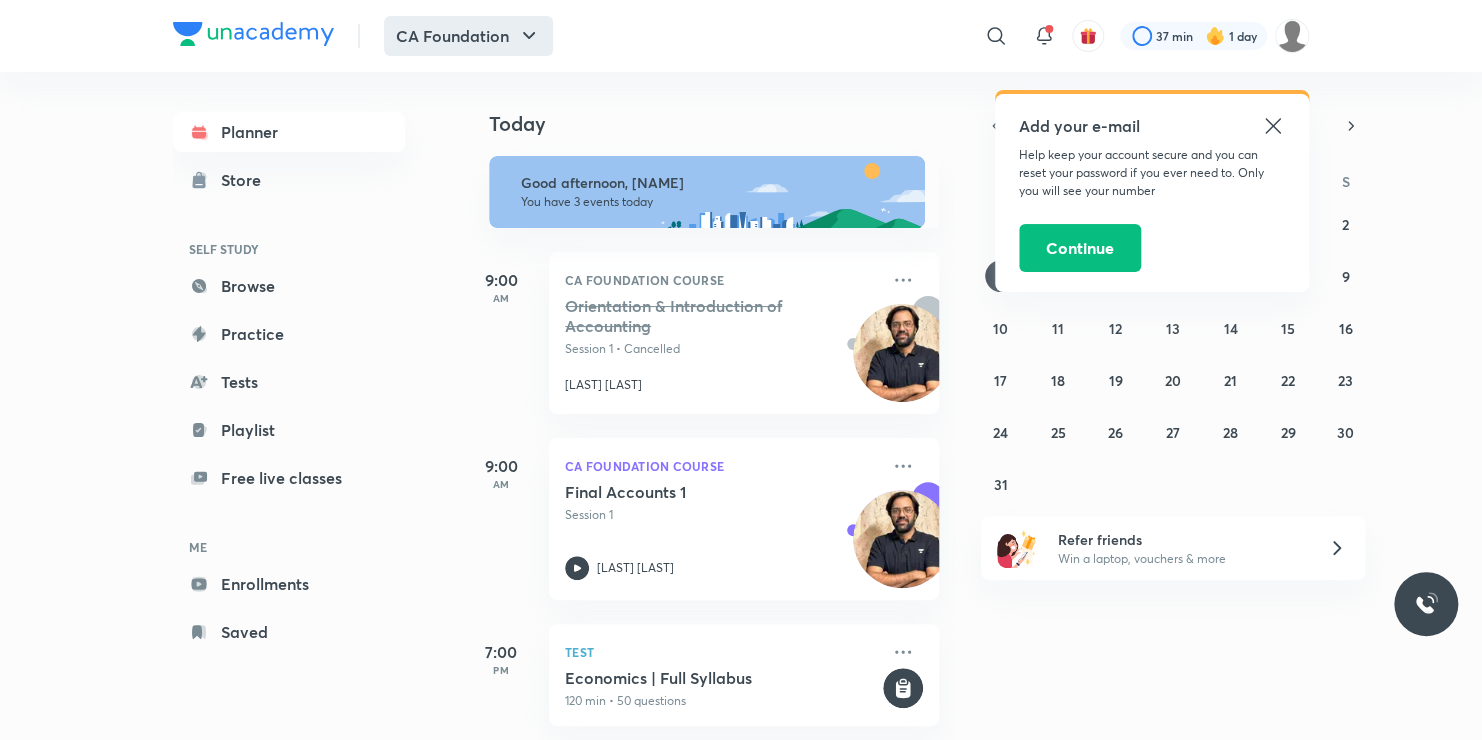 click on "CA Foundation" at bounding box center (468, 36) 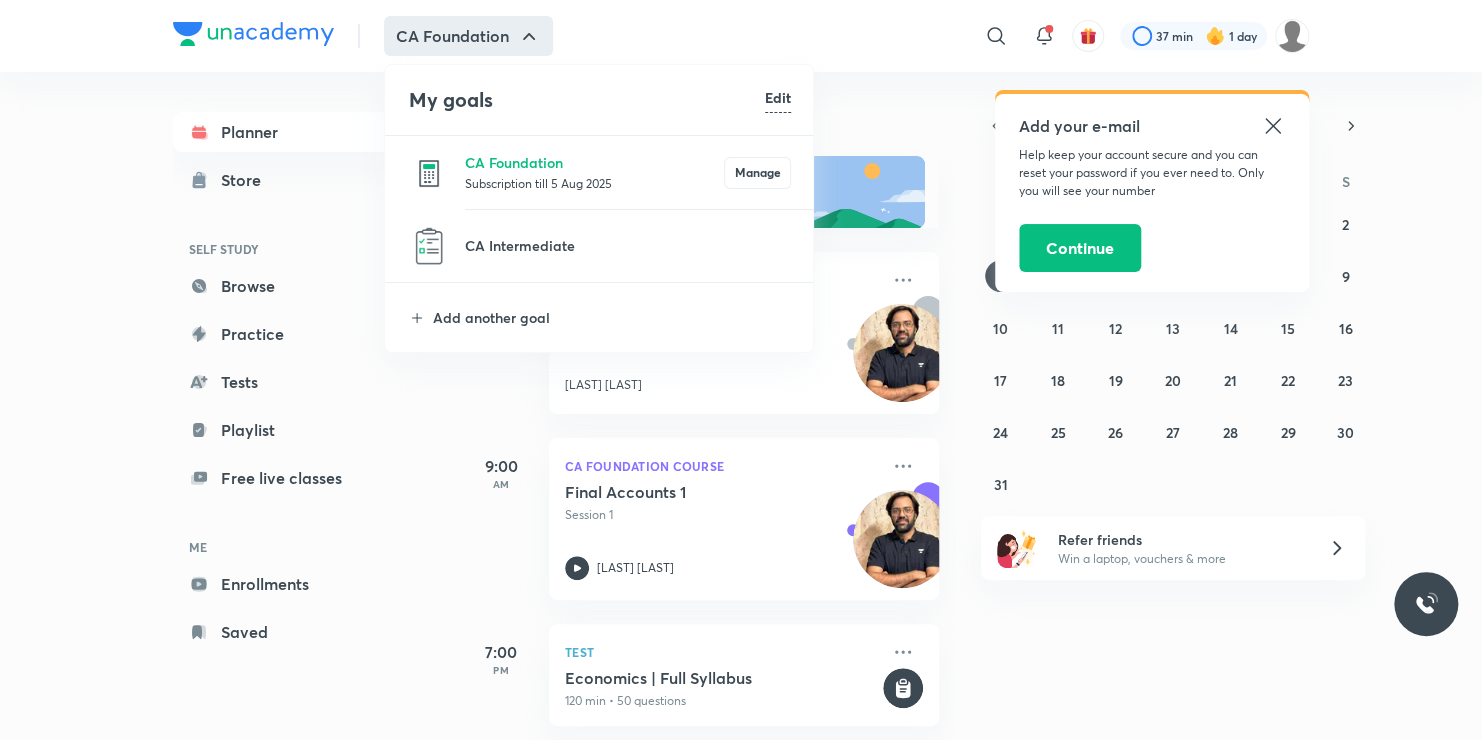 click at bounding box center (741, 370) 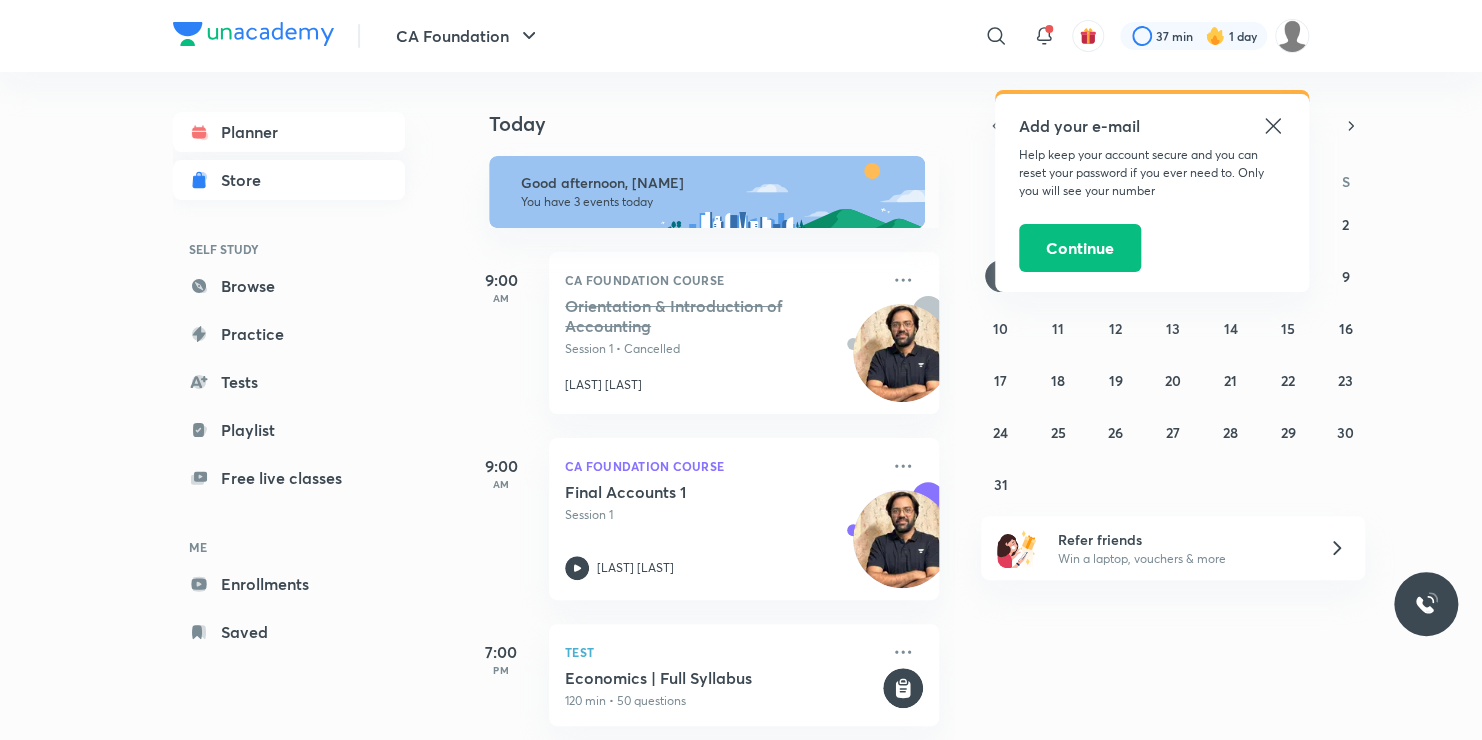 click on "Store" at bounding box center (289, 180) 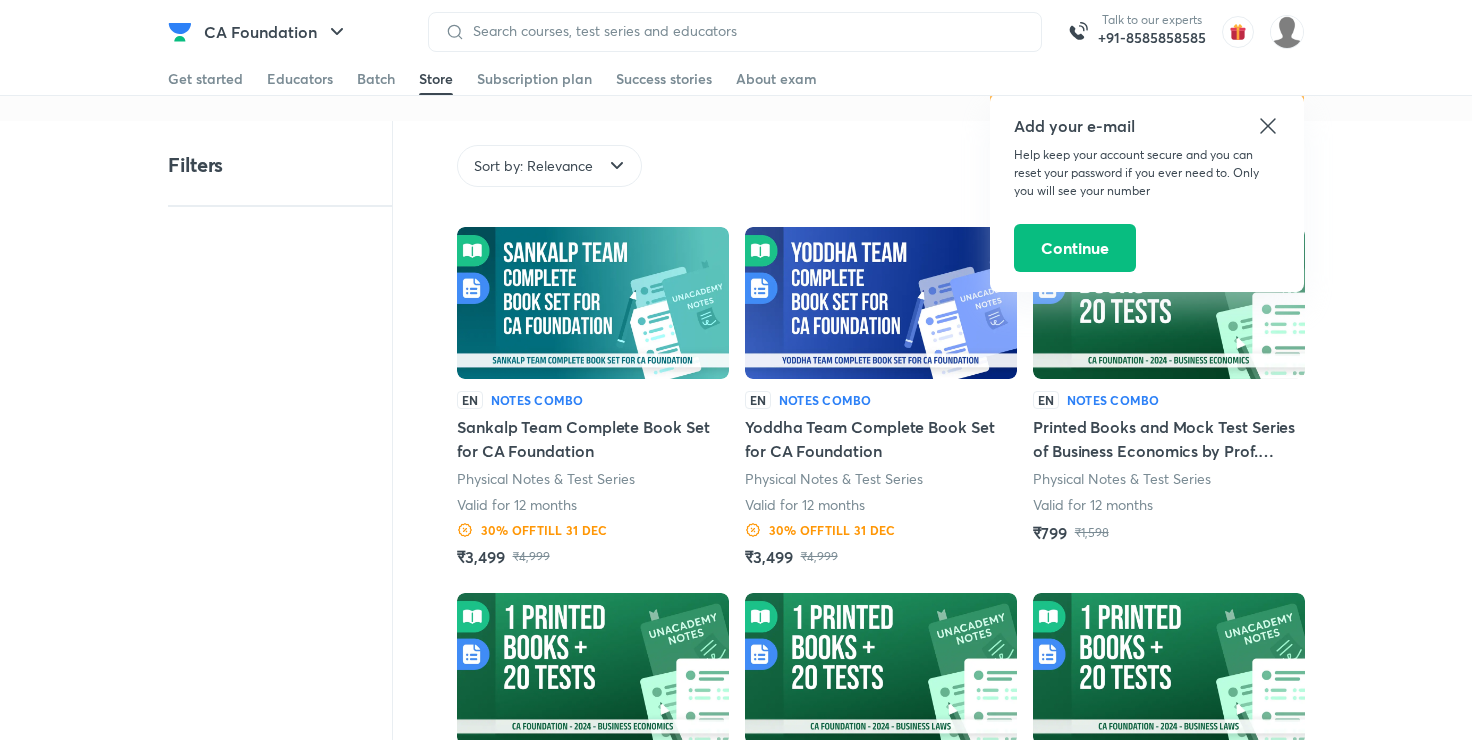 click 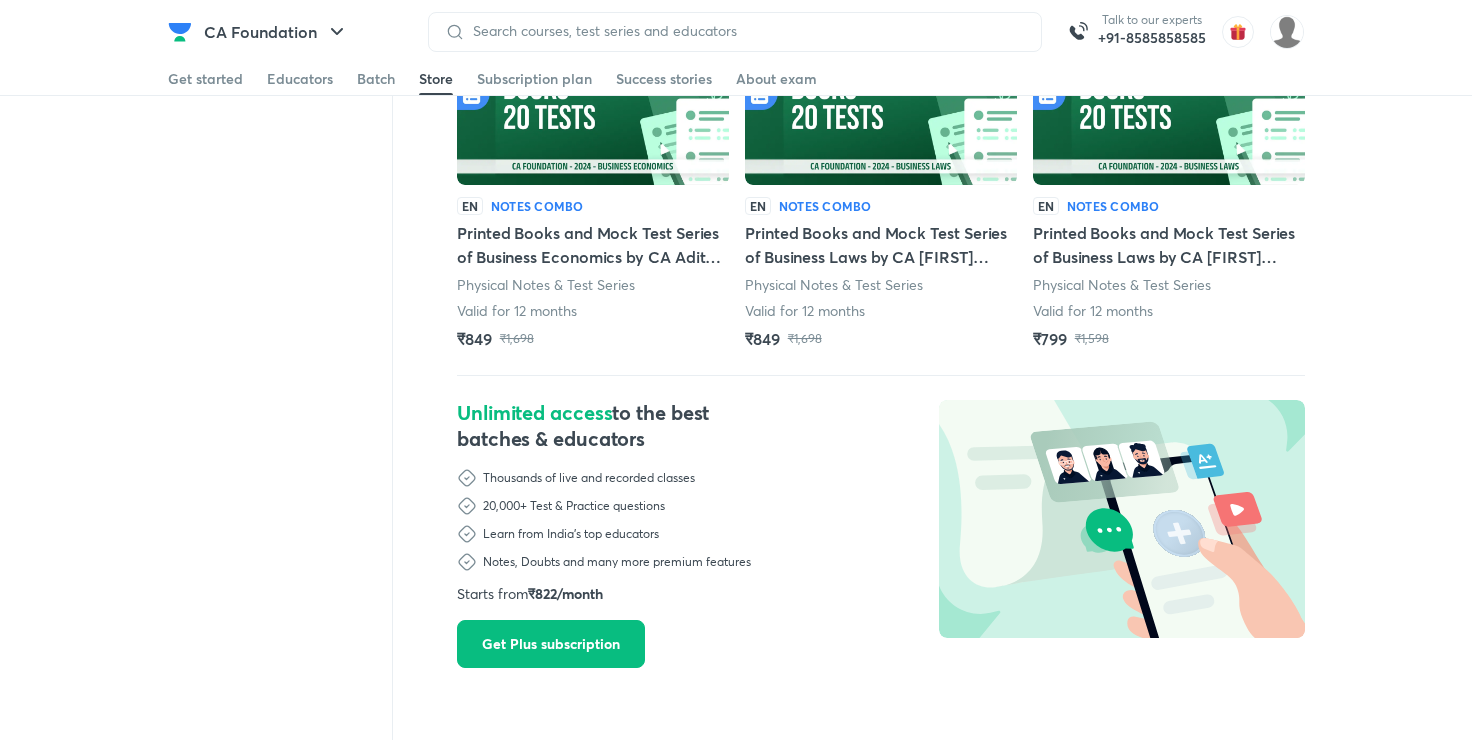 scroll, scrollTop: 600, scrollLeft: 0, axis: vertical 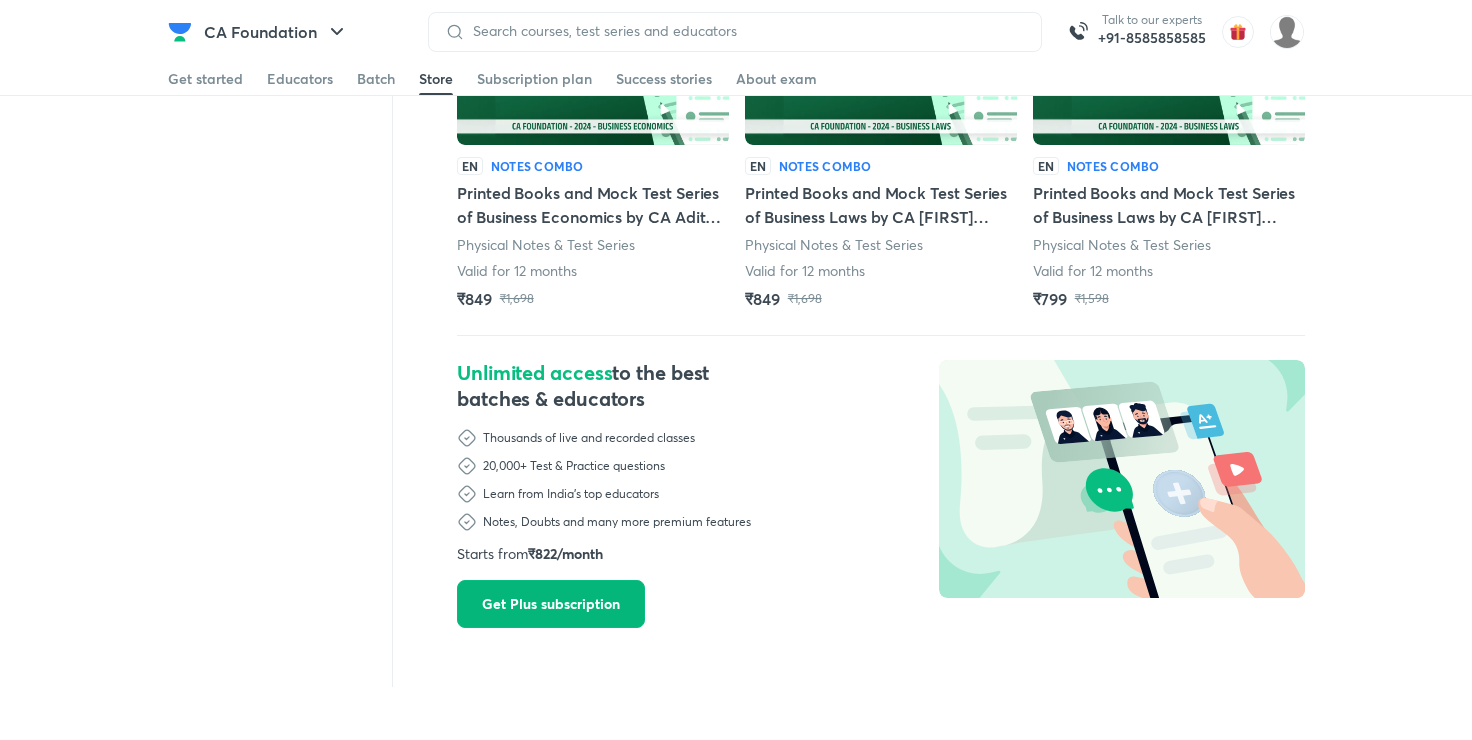 click on "Get Plus subscription" at bounding box center (551, 604) 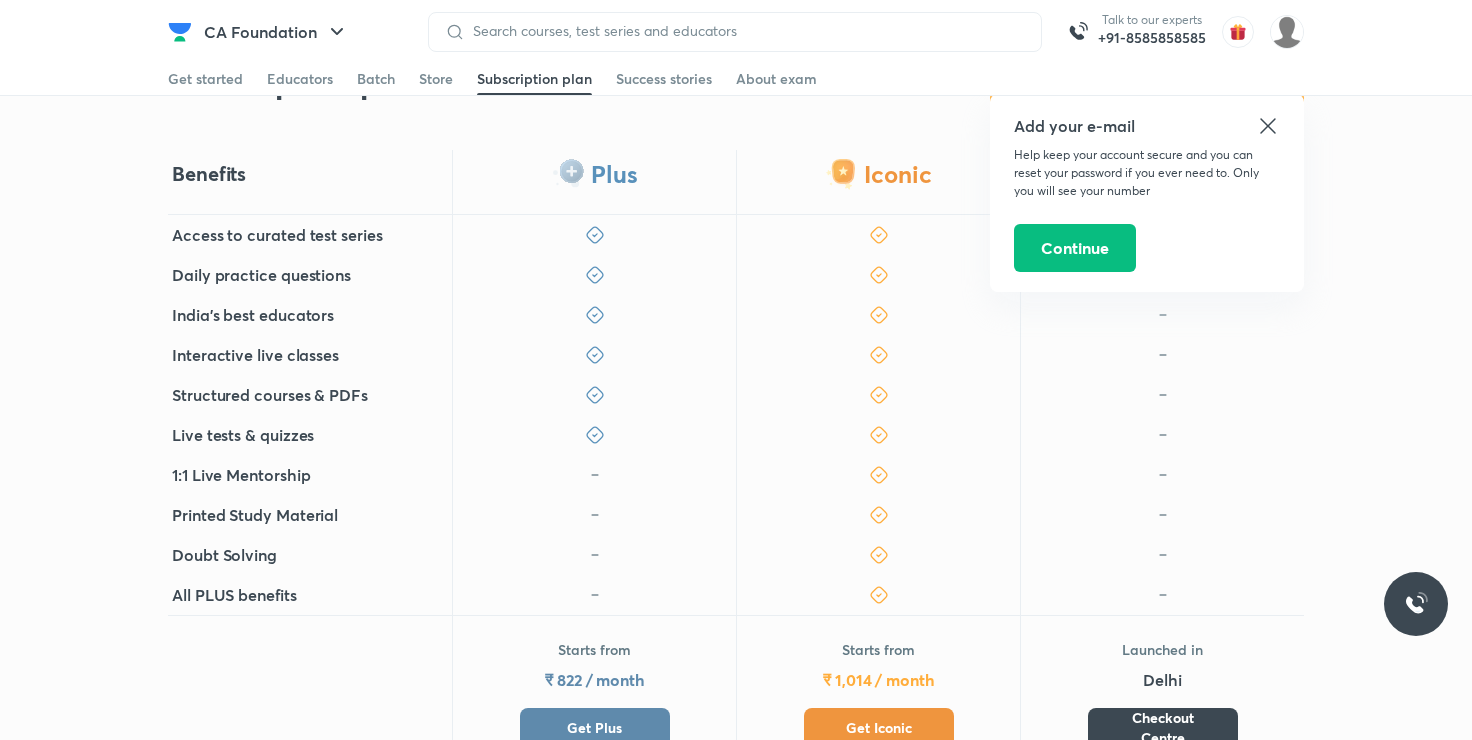 scroll, scrollTop: 400, scrollLeft: 0, axis: vertical 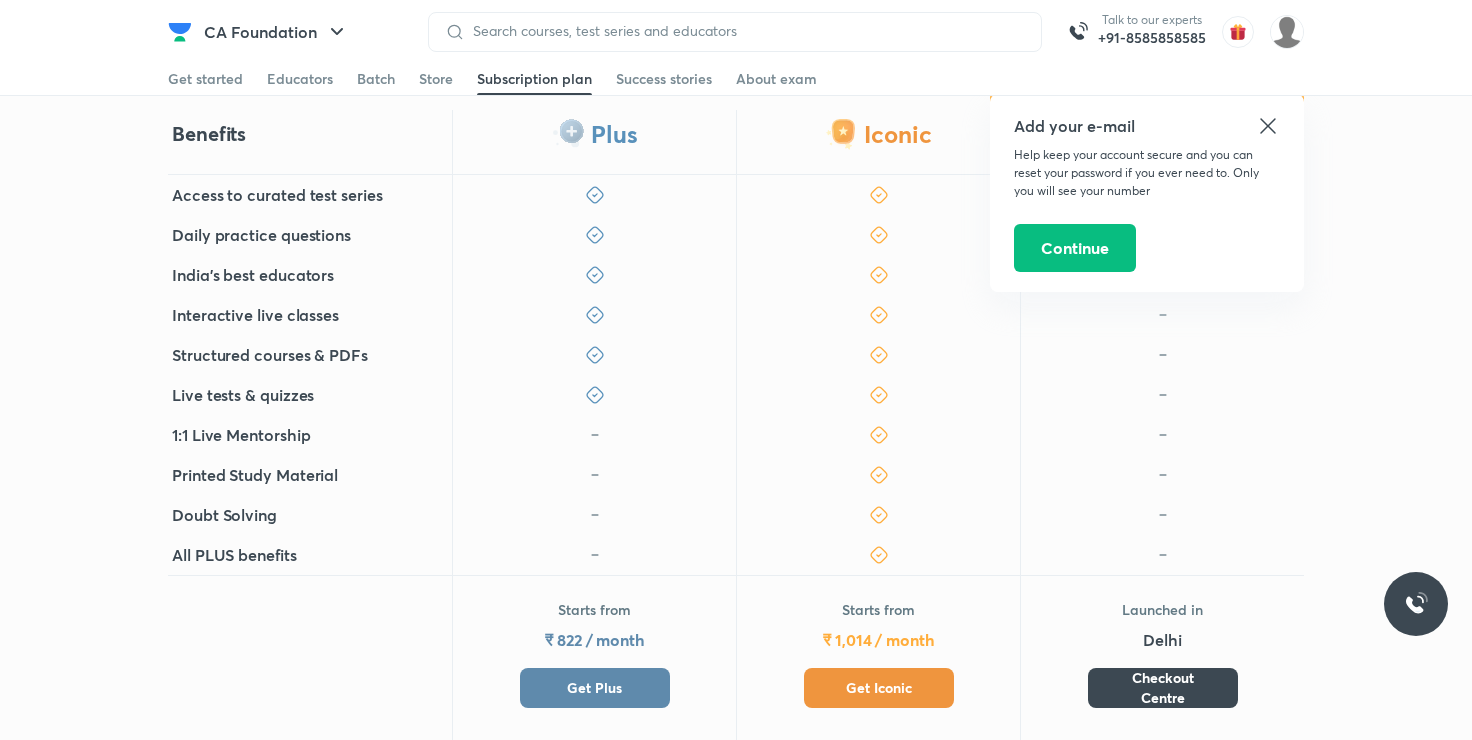 click 